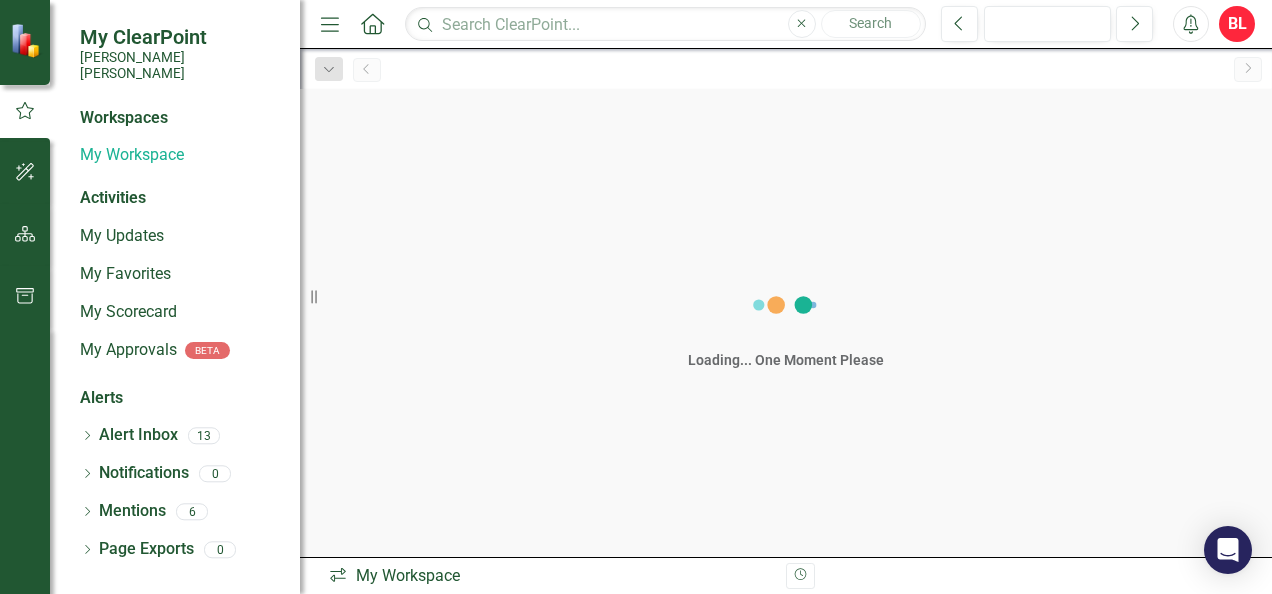 scroll, scrollTop: 0, scrollLeft: 0, axis: both 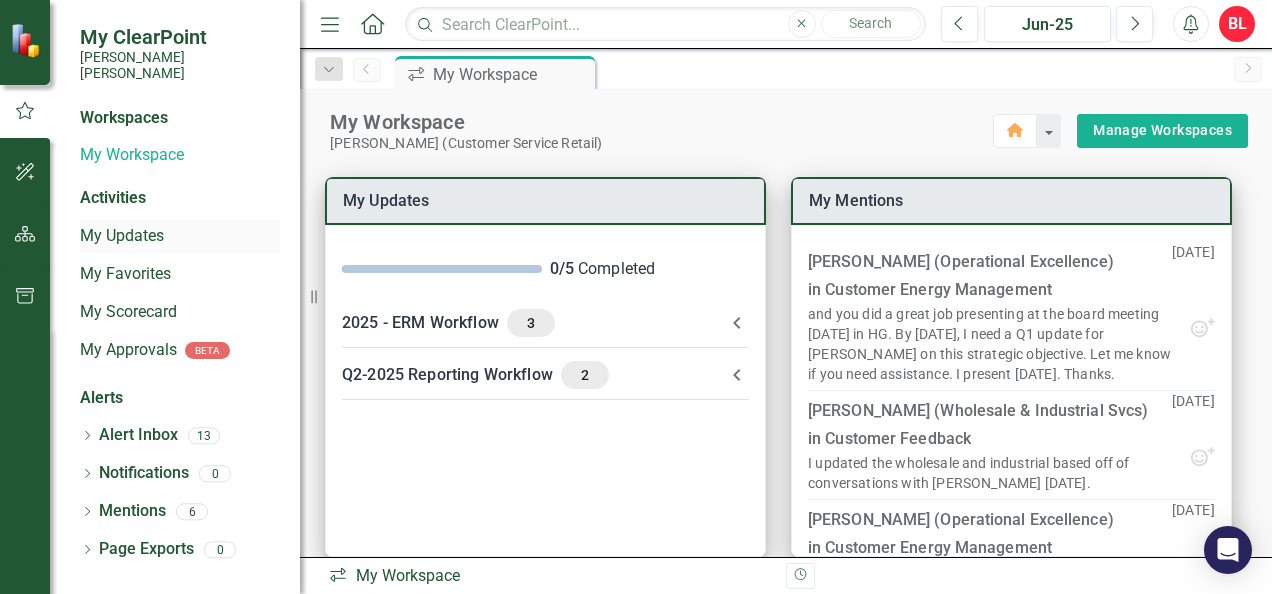 click on "My Updates" at bounding box center (180, 236) 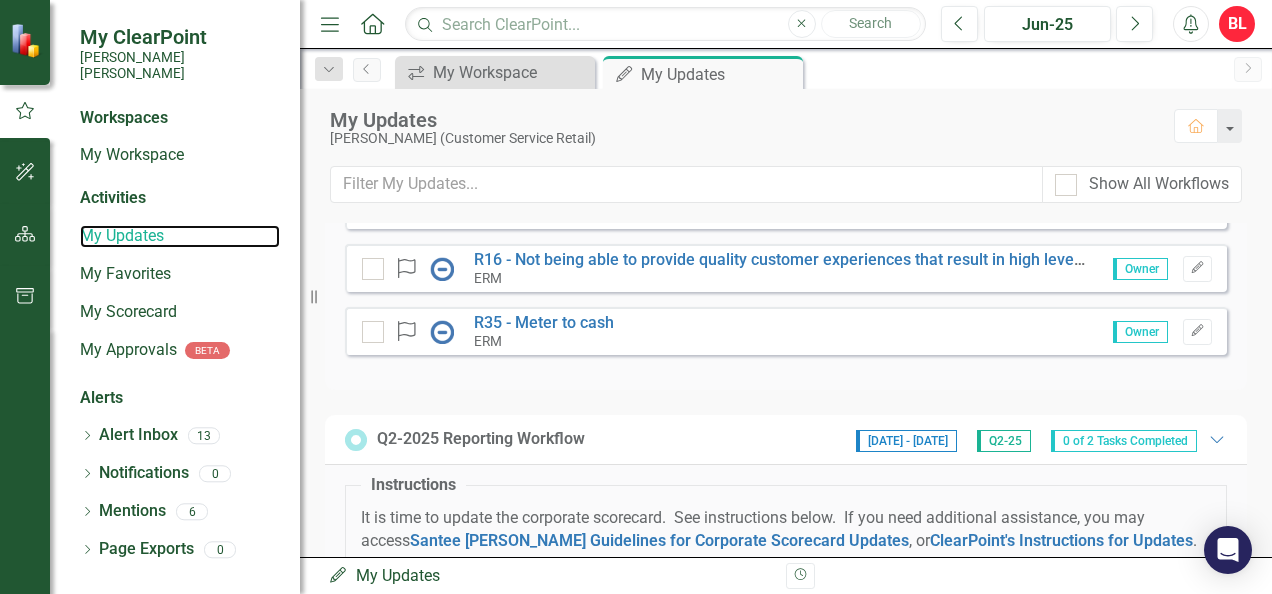scroll, scrollTop: 0, scrollLeft: 0, axis: both 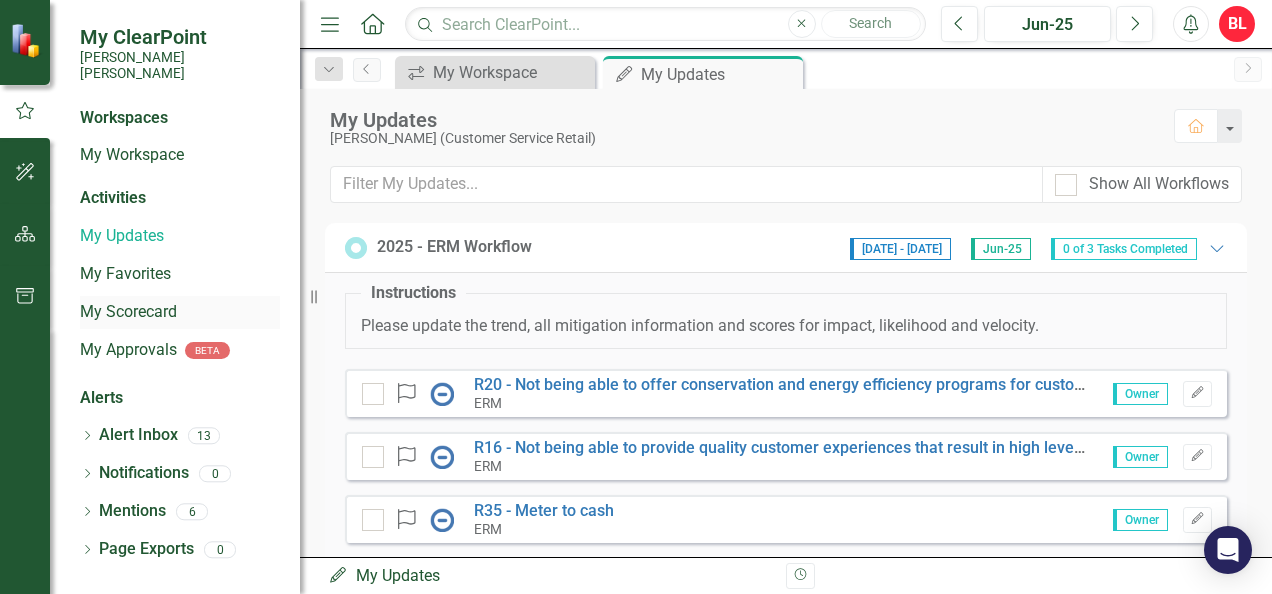 click on "My Scorecard" at bounding box center [180, 312] 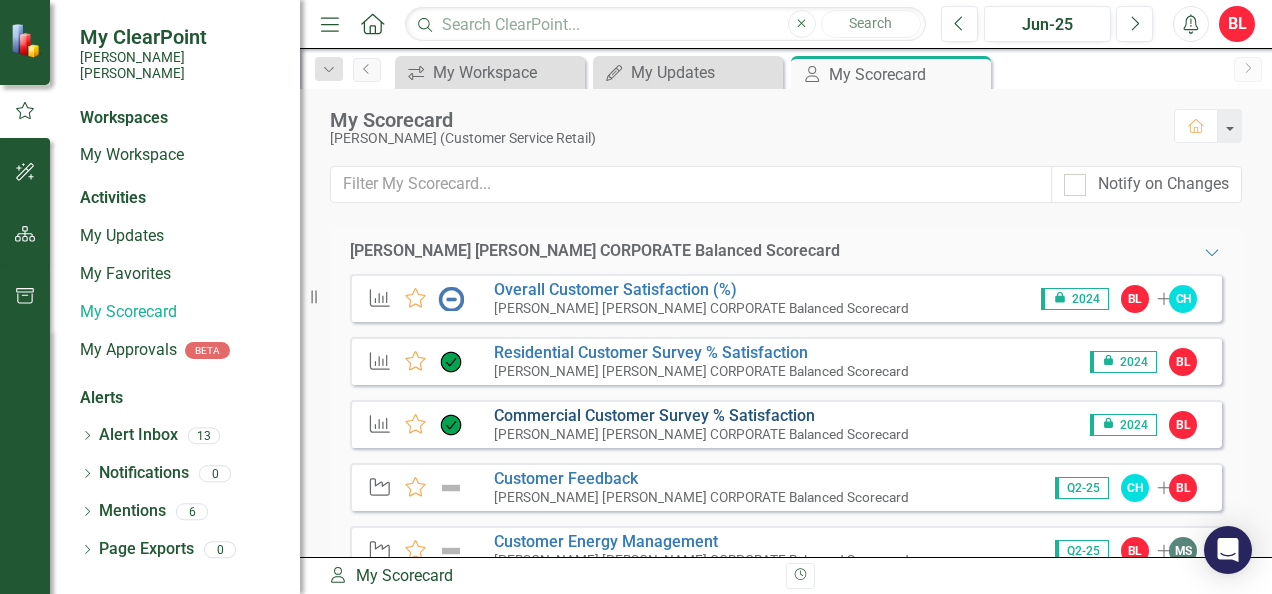click on "Commercial Customer Survey % Satisfaction​" at bounding box center (654, 415) 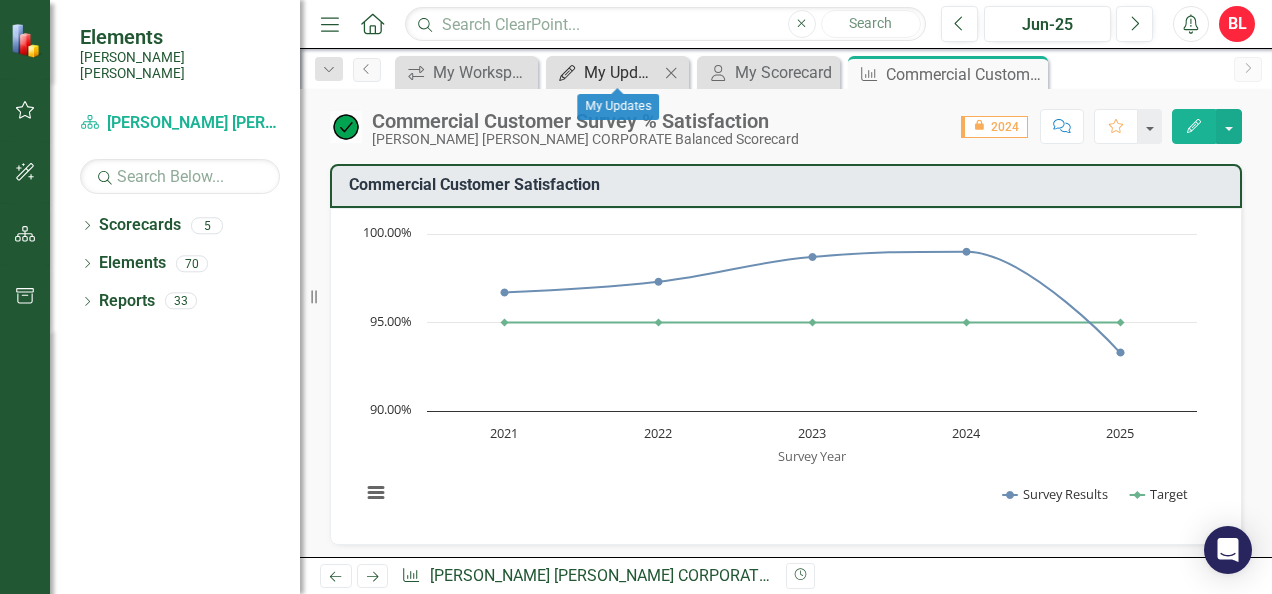 click on "My Updates" at bounding box center (621, 72) 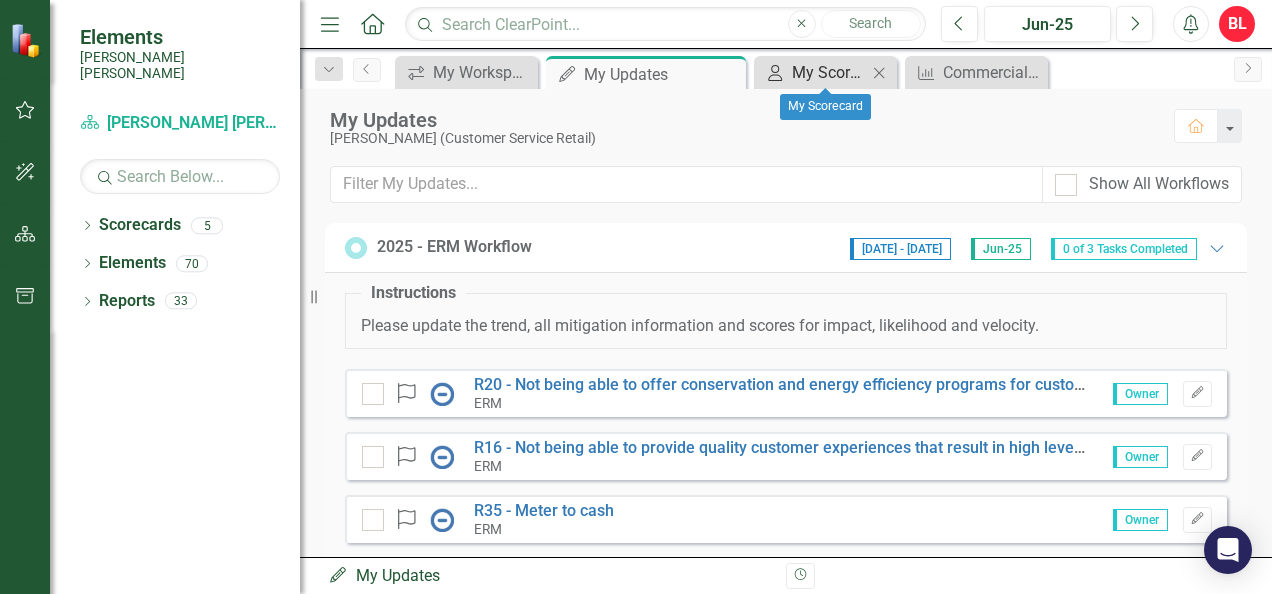 click on "My Scorecard" 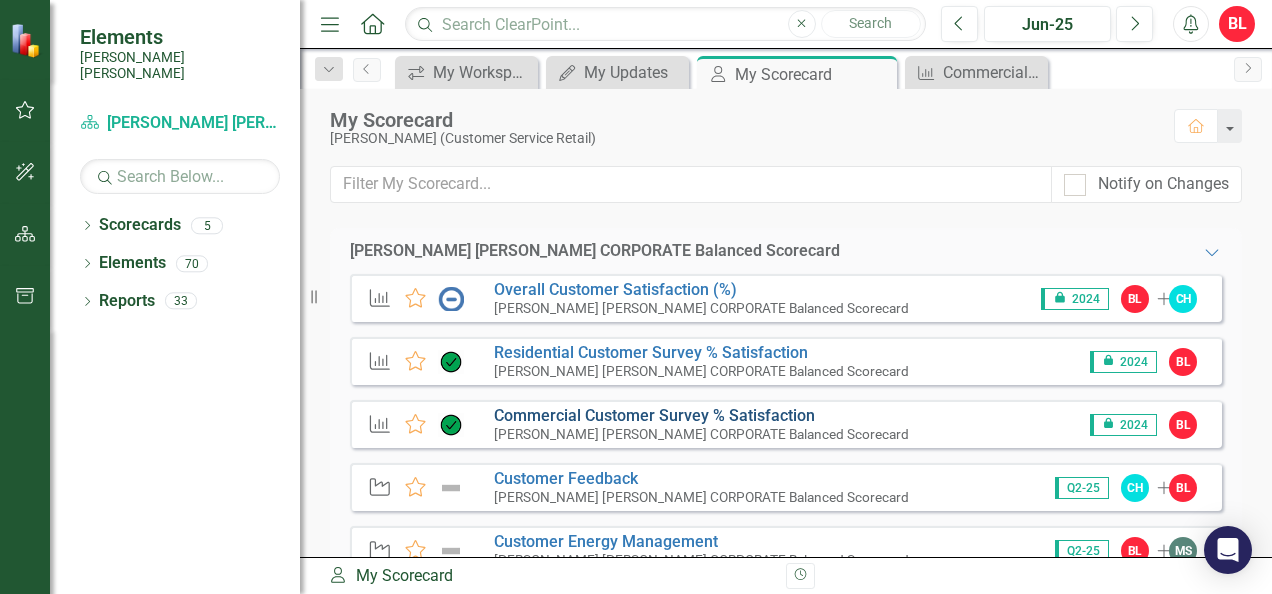 click on "Commercial Customer Survey % Satisfaction​" at bounding box center [654, 415] 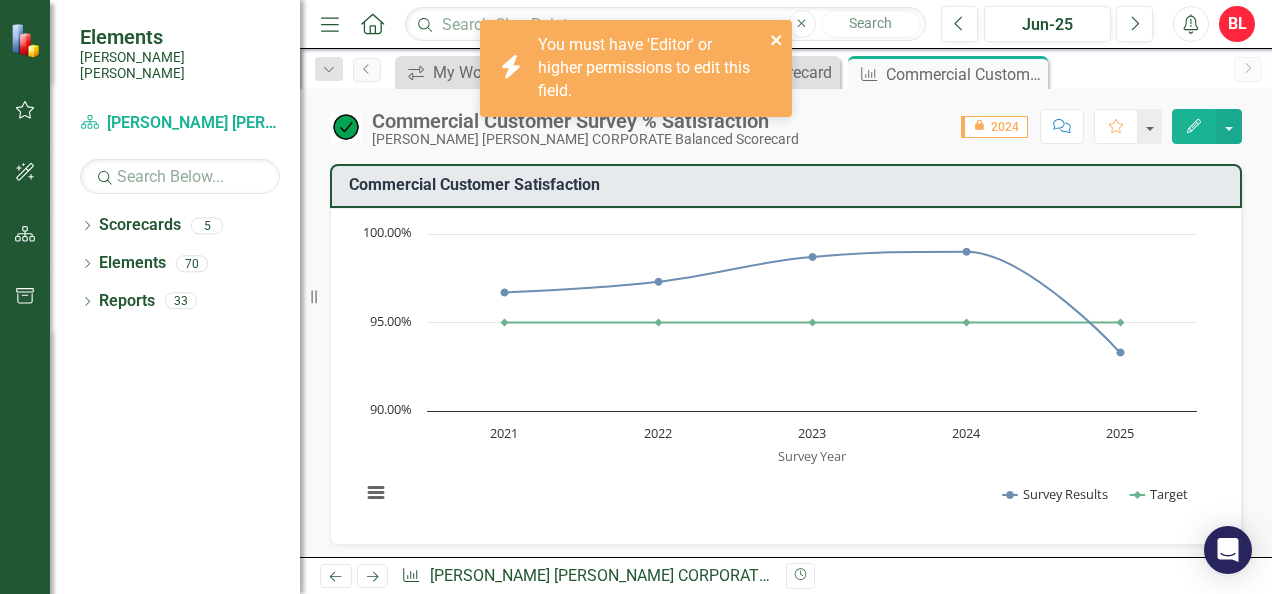 click 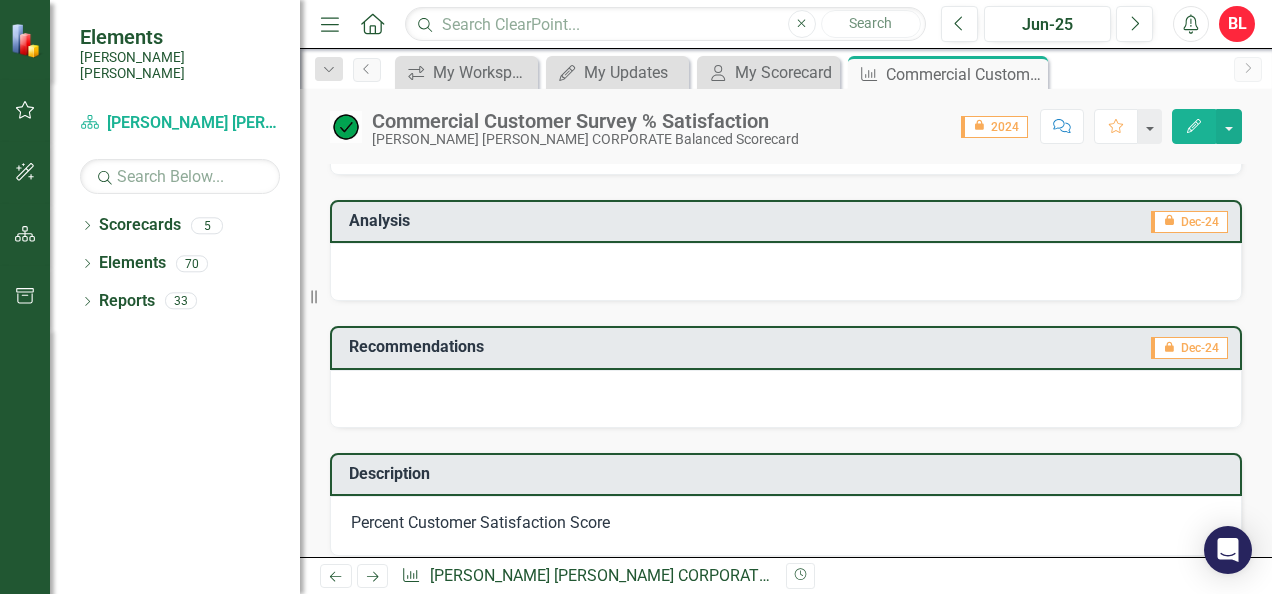 scroll, scrollTop: 332, scrollLeft: 0, axis: vertical 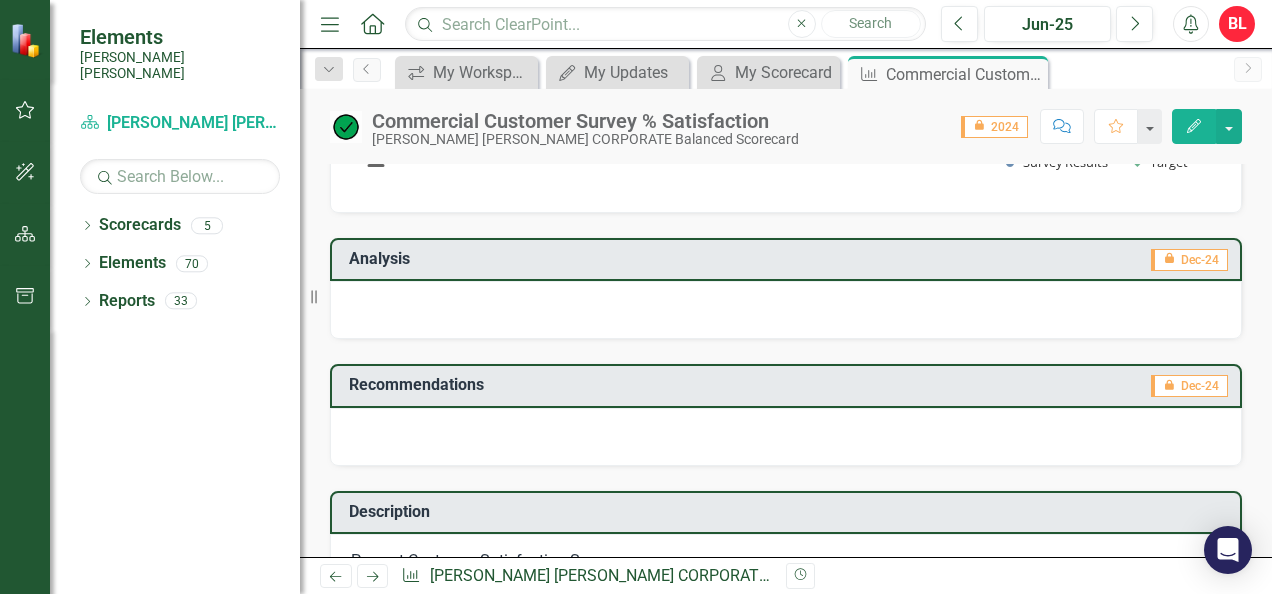 click at bounding box center [786, 437] 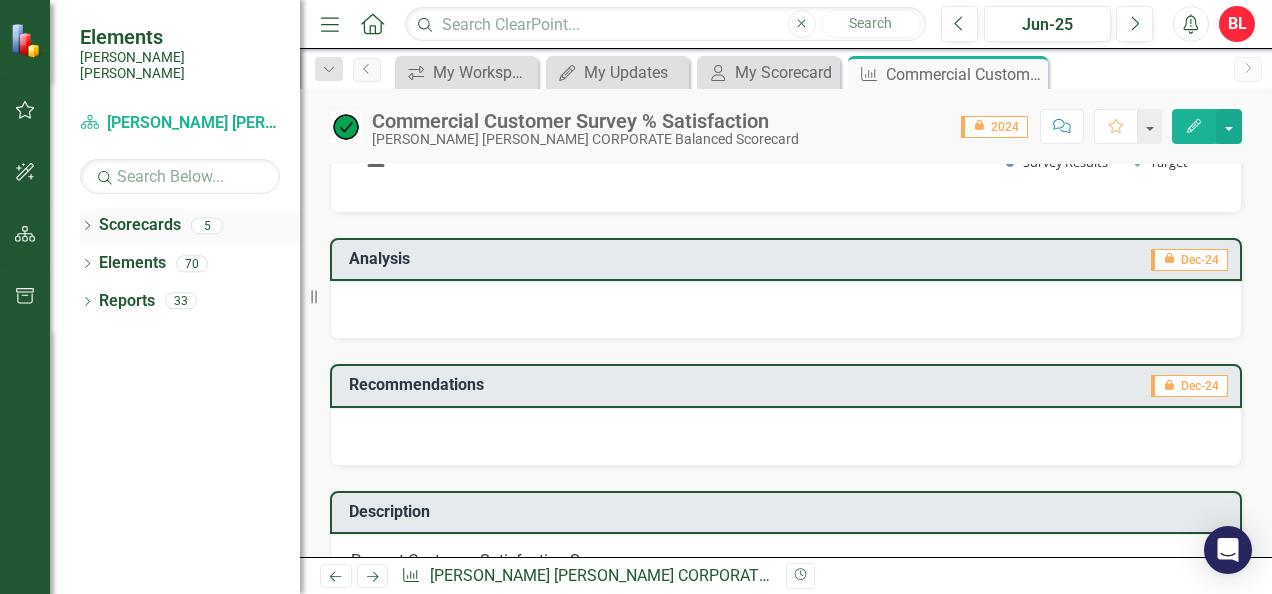click on "Scorecards" at bounding box center [140, 225] 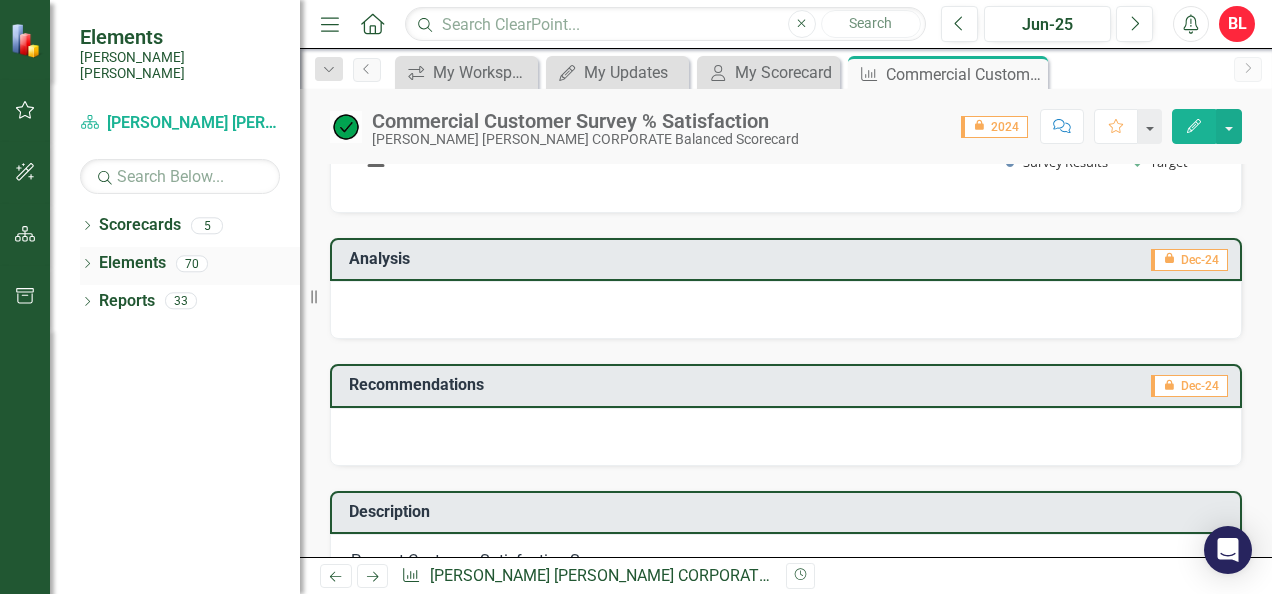 click on "Elements" at bounding box center (132, 263) 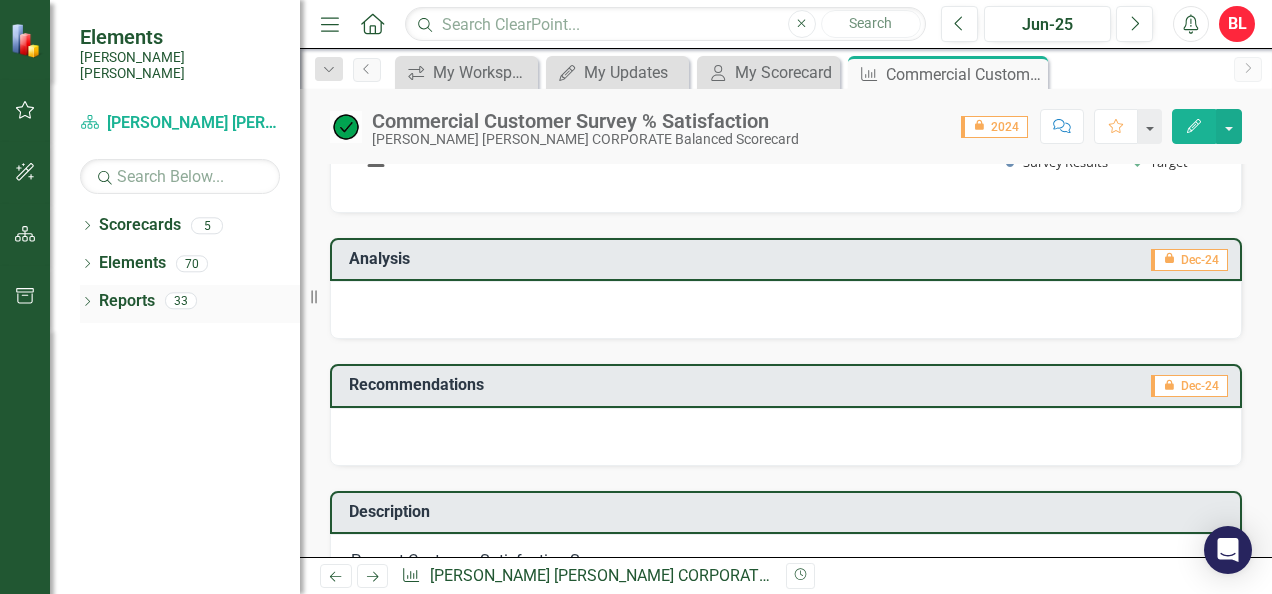 click on "Reports" at bounding box center (127, 301) 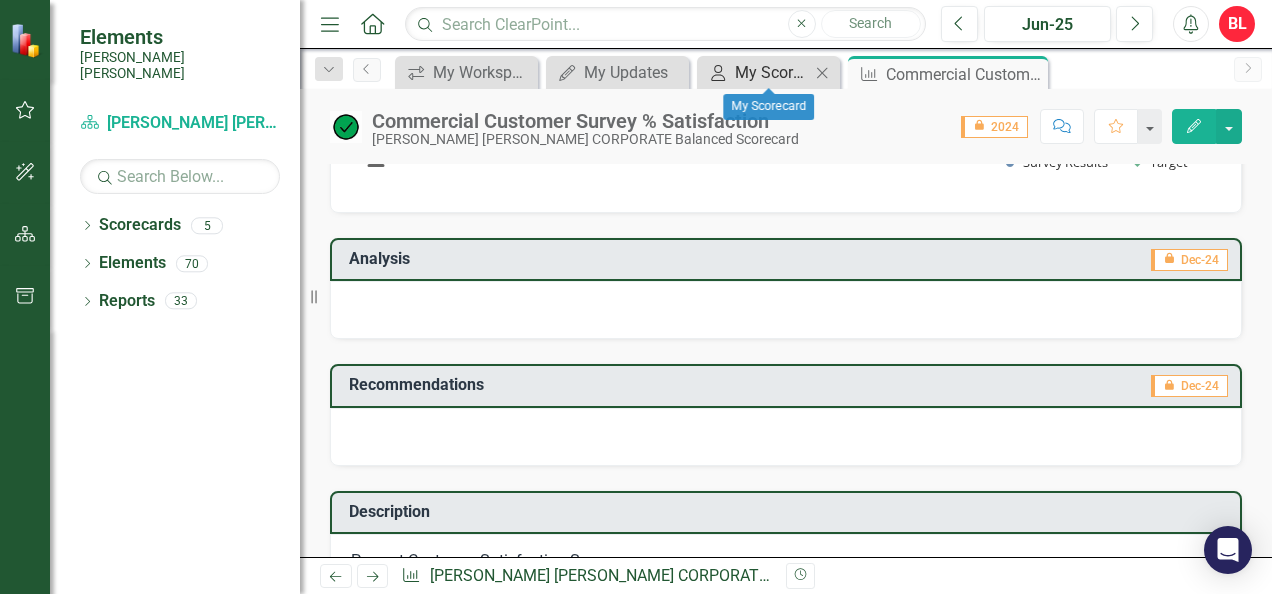click on "My Scorecard" at bounding box center [772, 72] 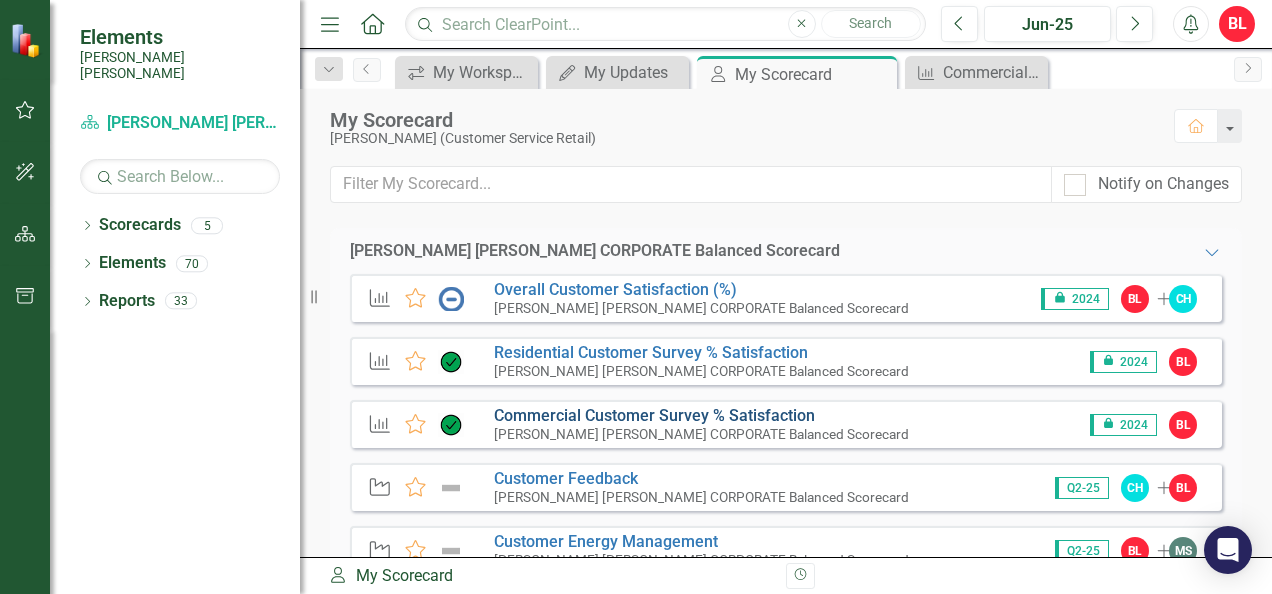 click on "Commercial Customer Survey % Satisfaction​" at bounding box center (654, 415) 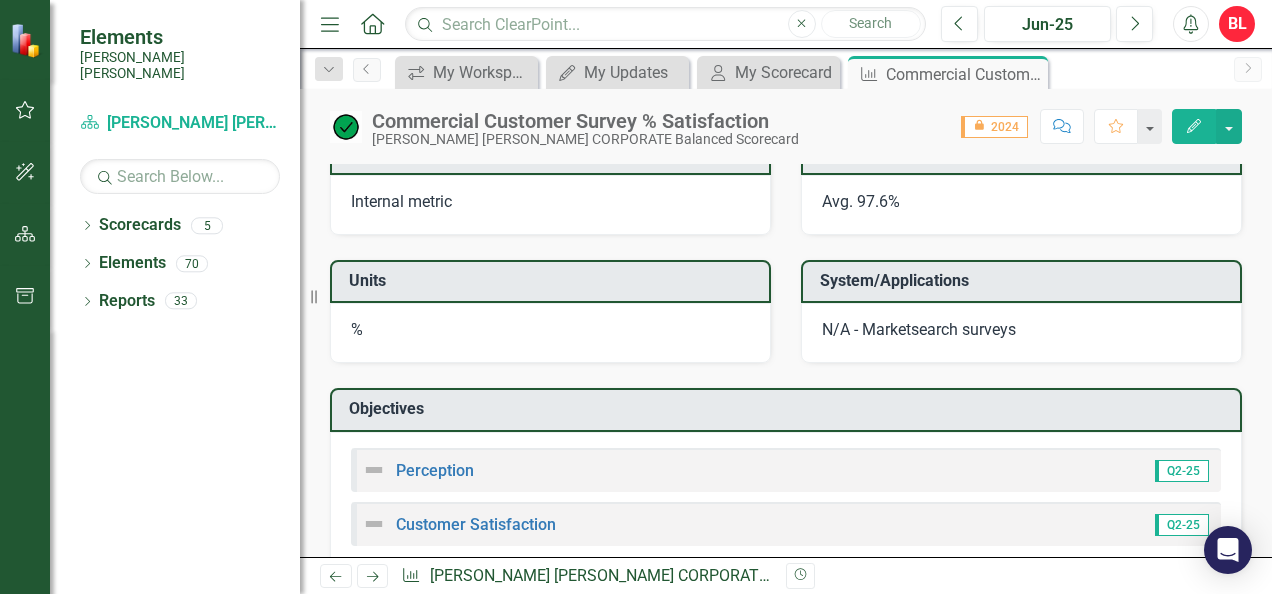 scroll, scrollTop: 1732, scrollLeft: 0, axis: vertical 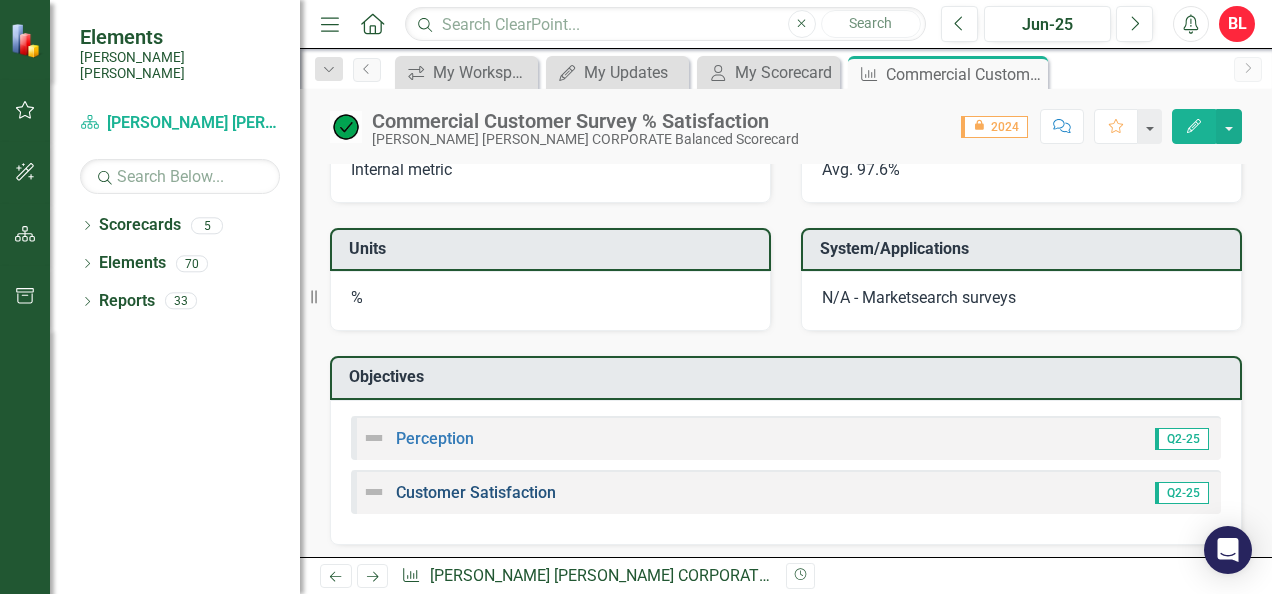click on "Customer Satisfaction" at bounding box center (476, 492) 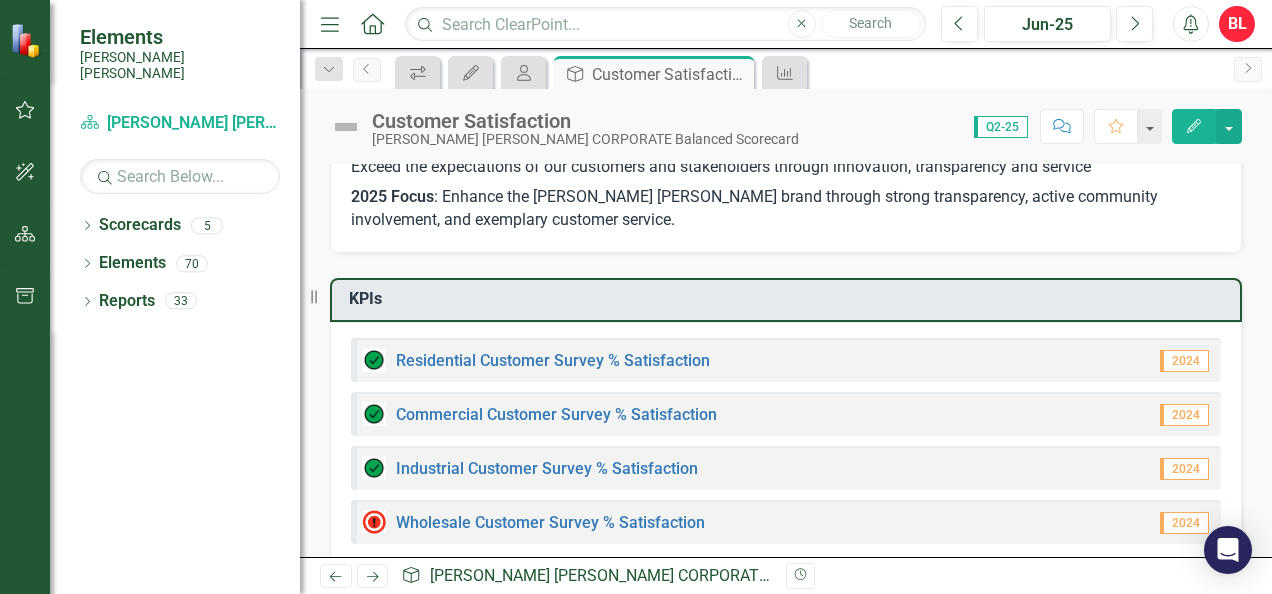 scroll, scrollTop: 100, scrollLeft: 0, axis: vertical 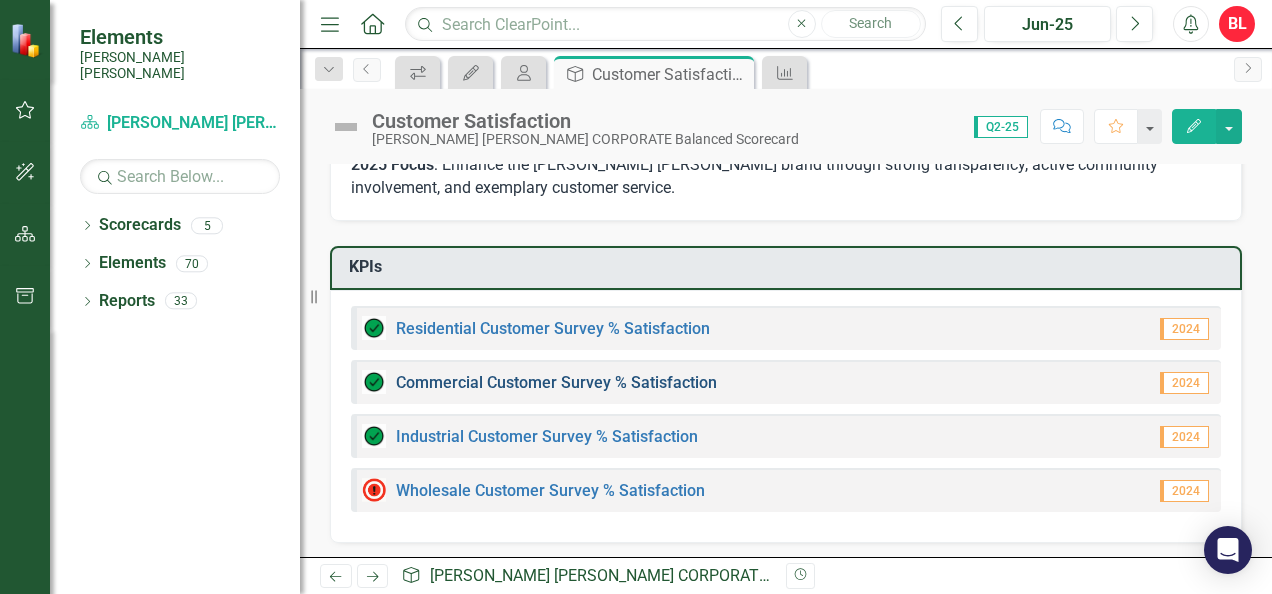 click on "Commercial Customer Survey % Satisfaction​" at bounding box center (556, 382) 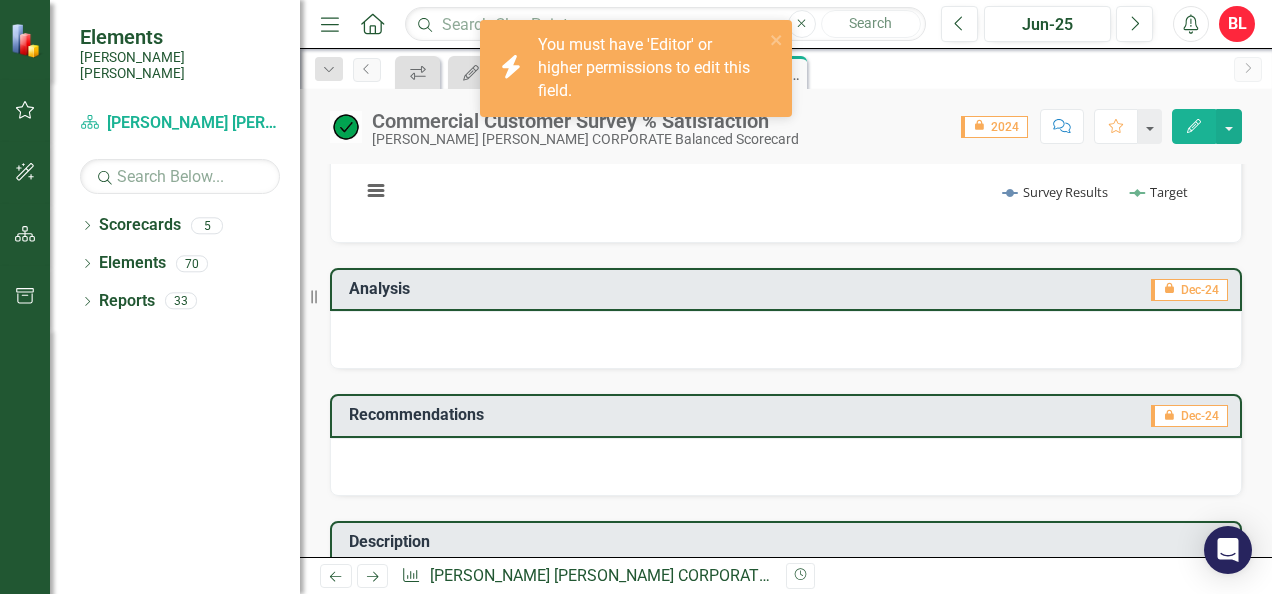 scroll, scrollTop: 300, scrollLeft: 0, axis: vertical 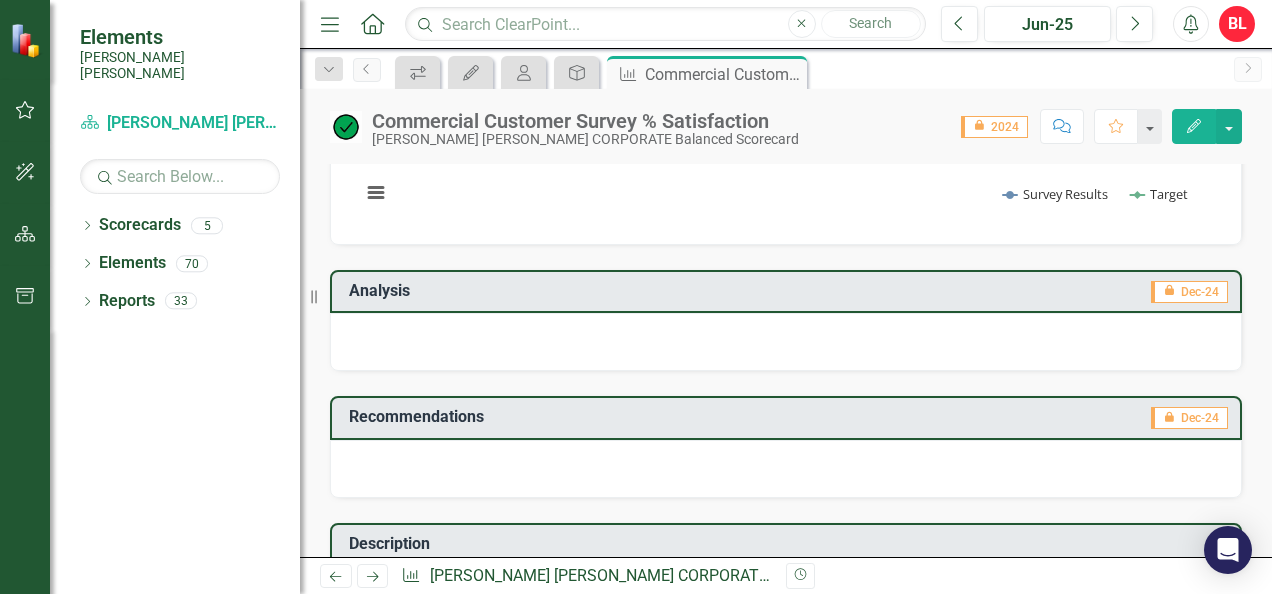 click at bounding box center (786, 469) 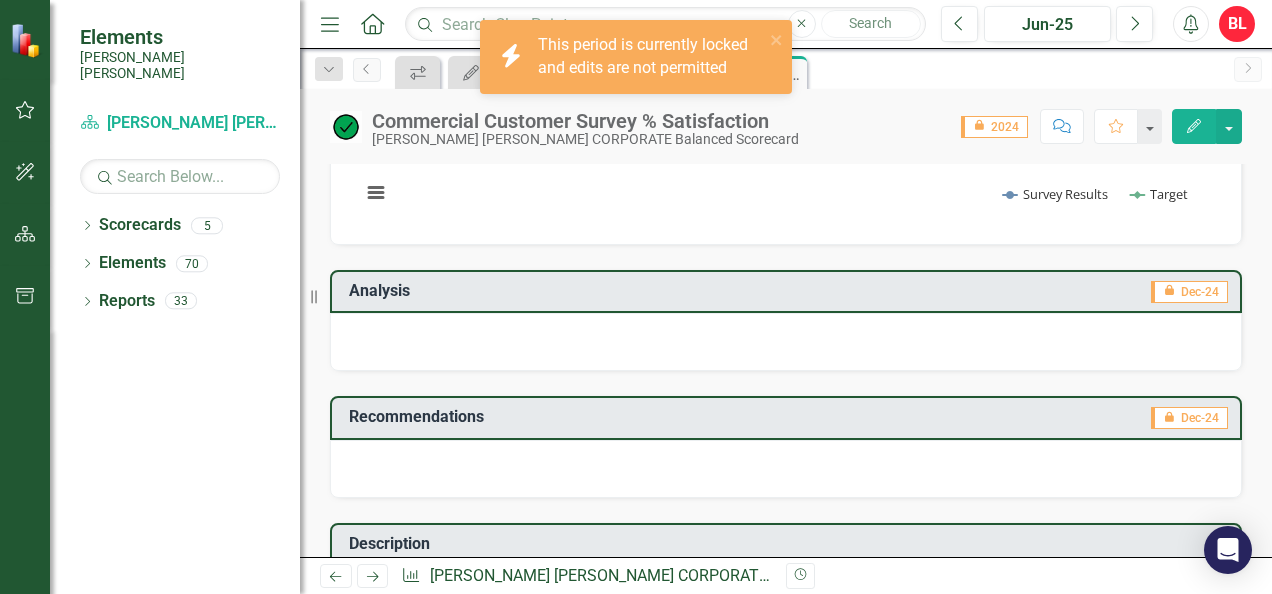 click at bounding box center [786, 469] 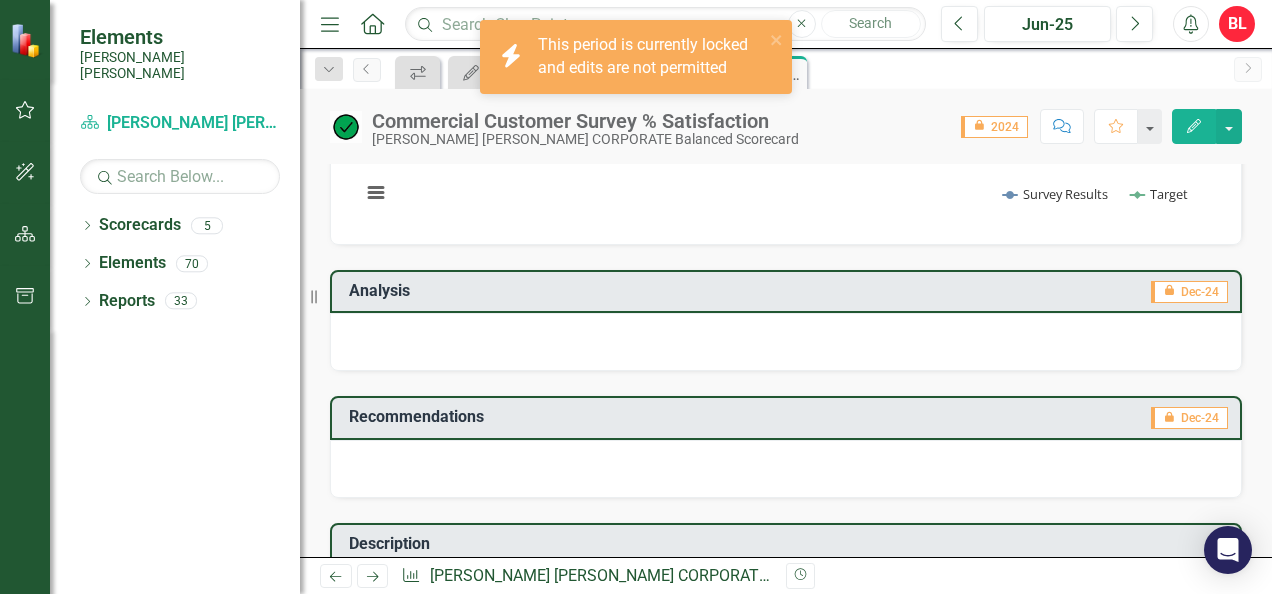 scroll, scrollTop: 0, scrollLeft: 0, axis: both 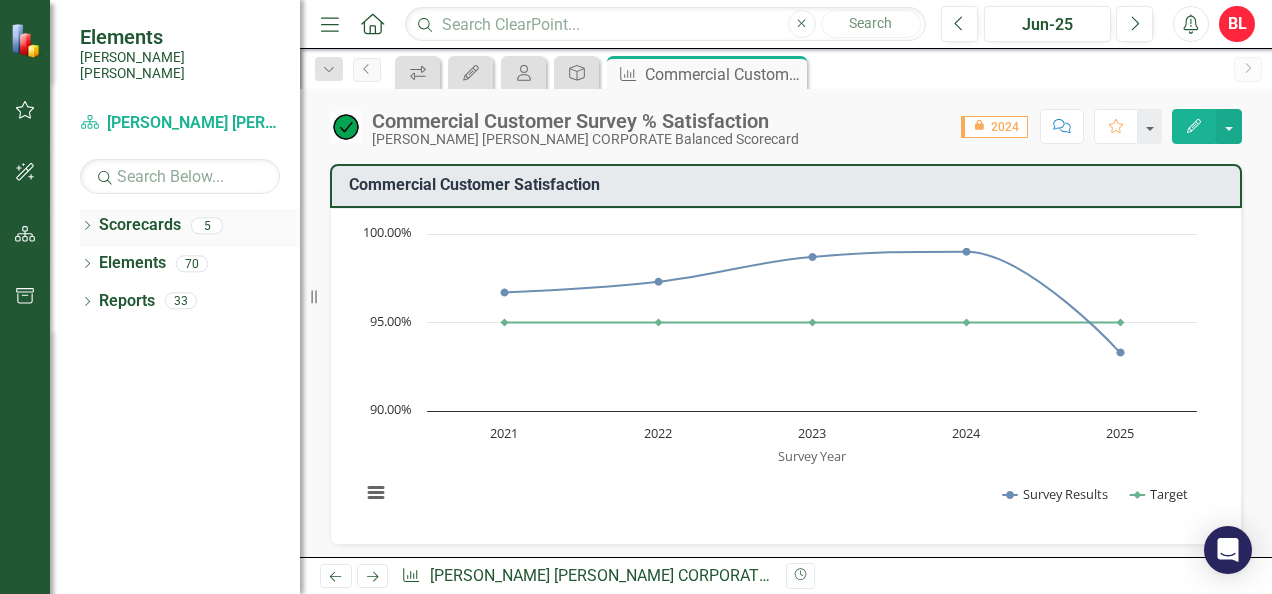 click on "Scorecards" at bounding box center (140, 225) 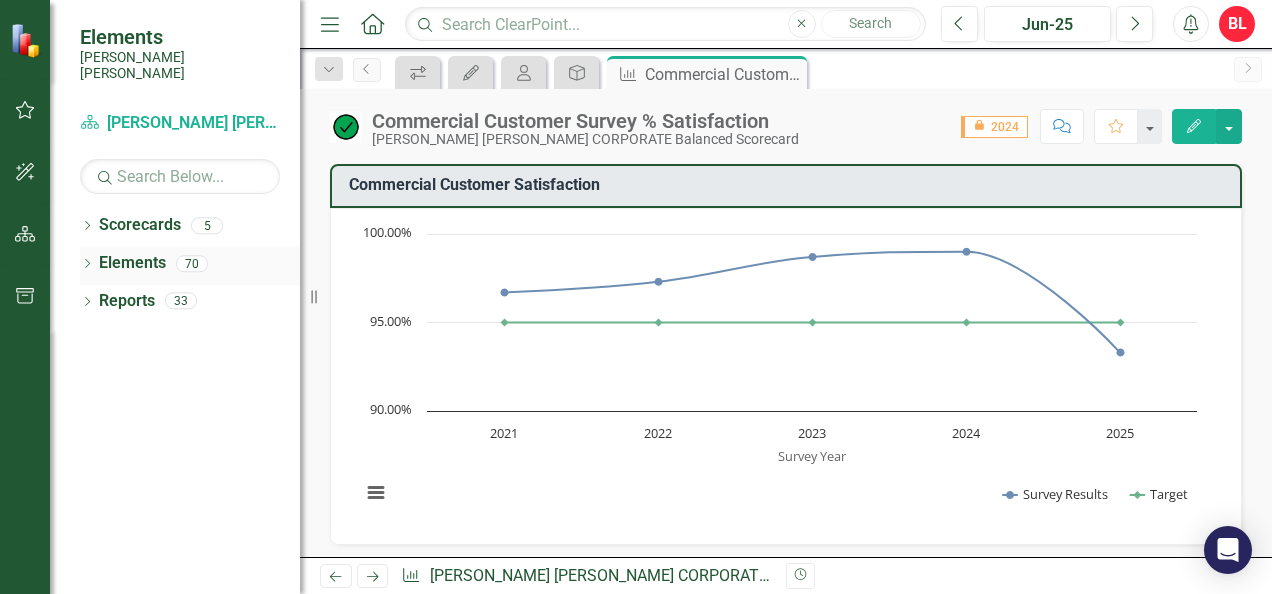 click on "Elements" at bounding box center [132, 263] 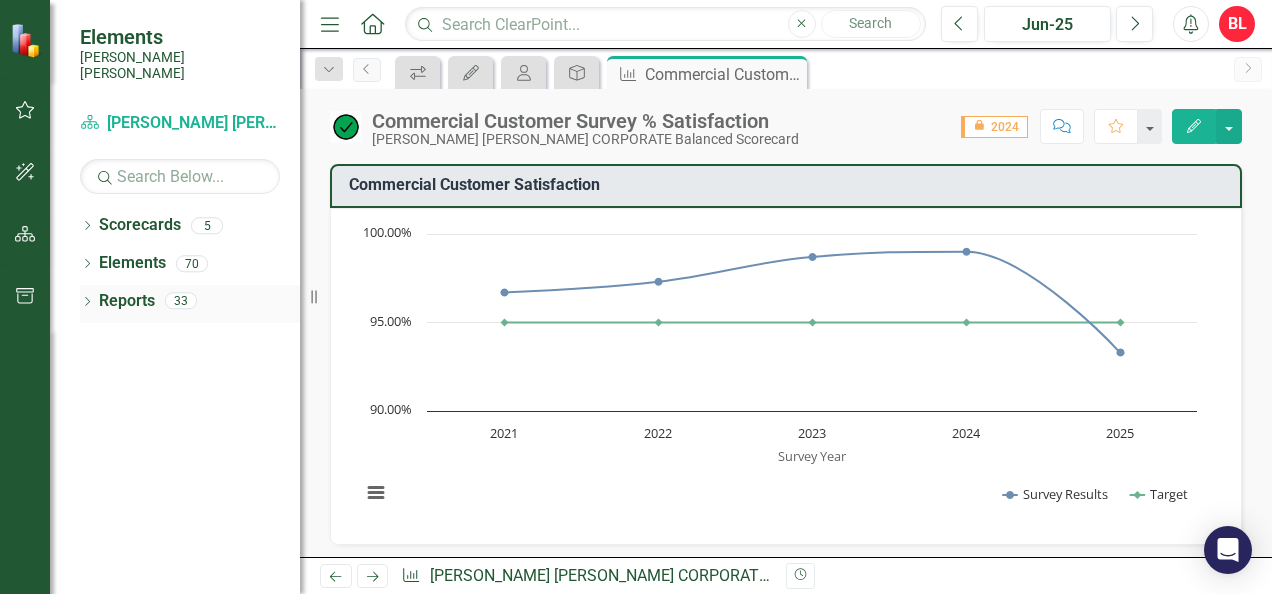 click on "Reports" at bounding box center [127, 301] 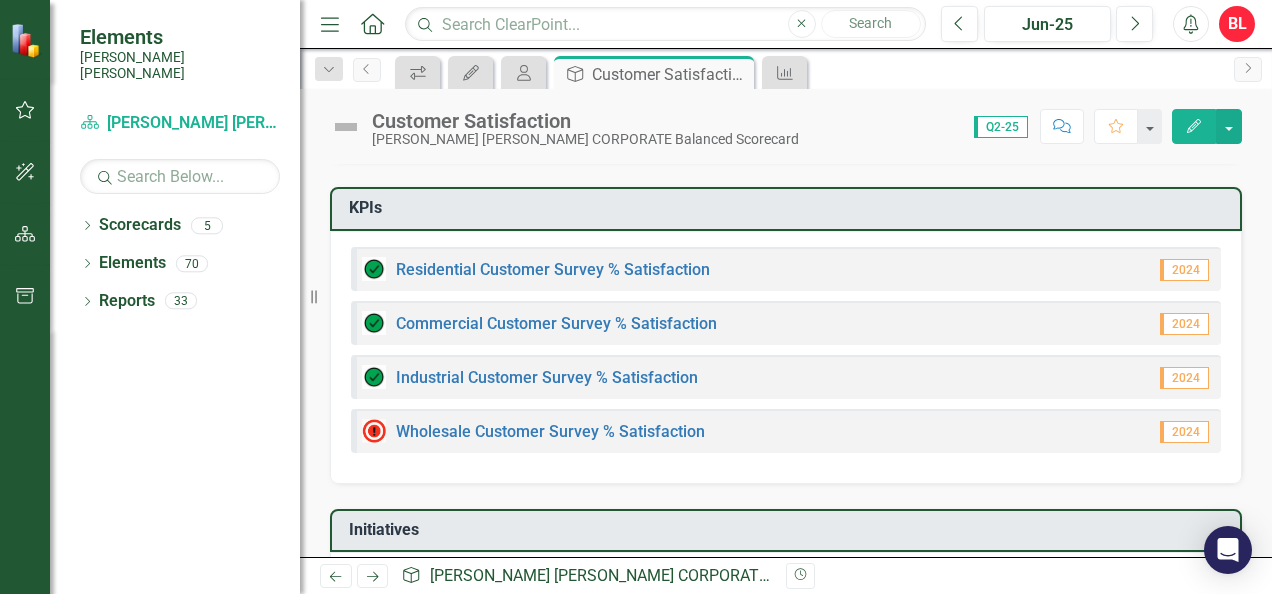 scroll, scrollTop: 200, scrollLeft: 0, axis: vertical 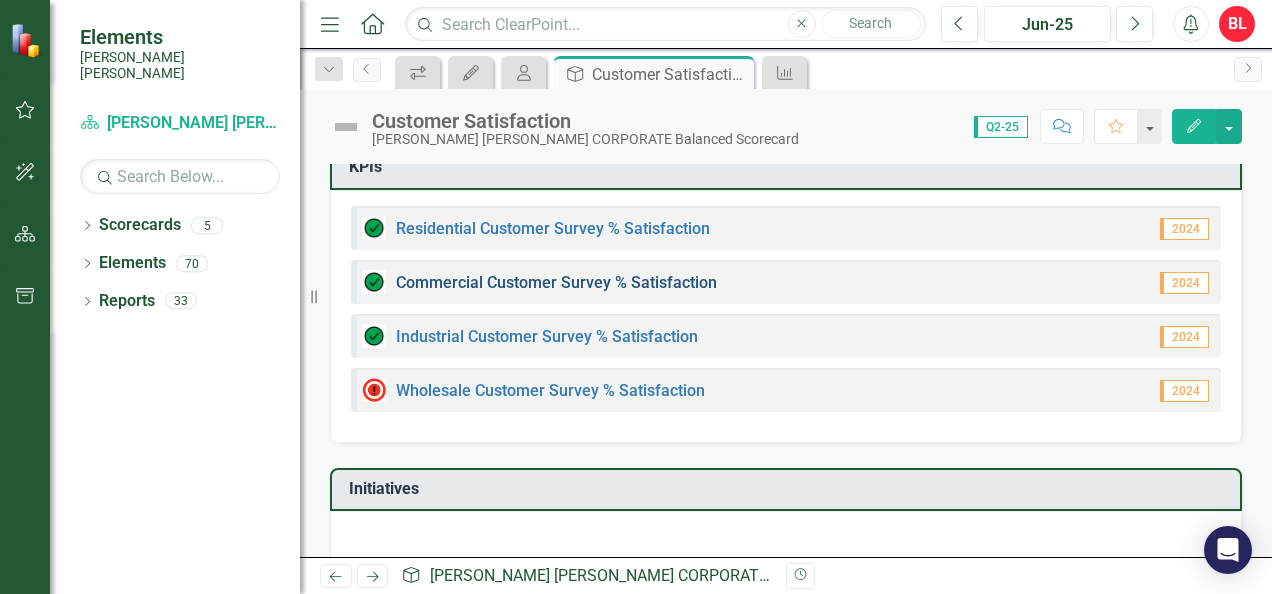 click on "Commercial Customer Survey % Satisfaction​" at bounding box center [556, 282] 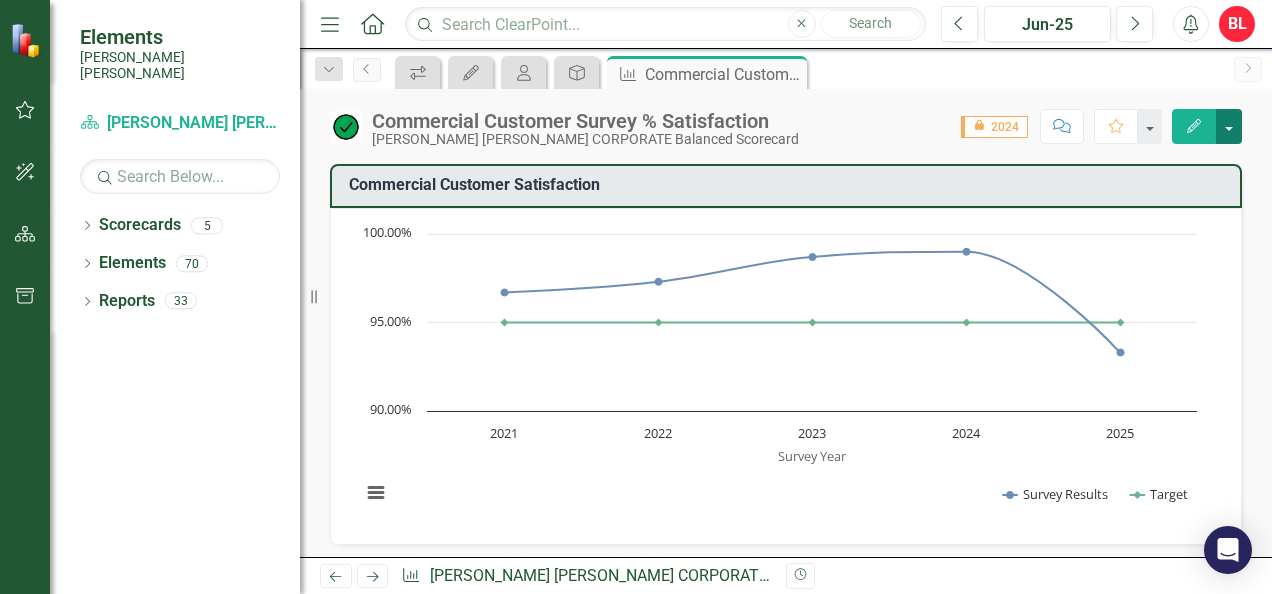 click at bounding box center (1229, 126) 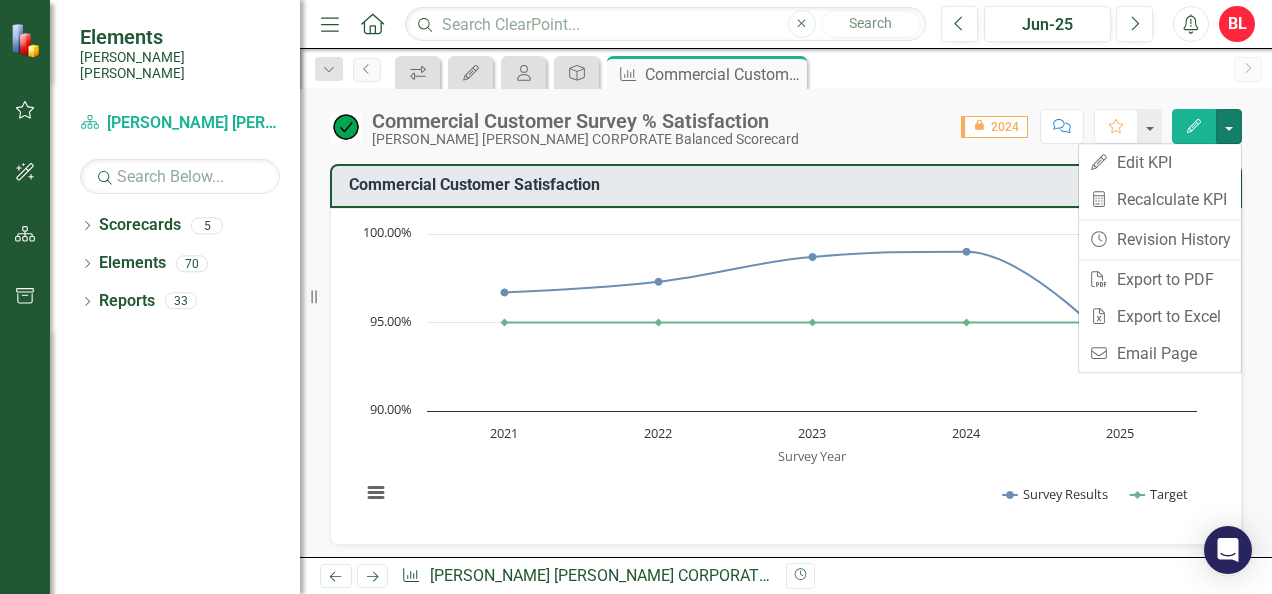 click on "Menu Home Search Close Search Previous Jun-25 Next Alerts BL User Edit Profile Disable Sound Silence Alerts Help Support Center icon.tutorial Show Tutorials icon.portal Success Portal Logout Log Out Dropdown Search icon.workspace My Workspace Close My Updates My Updates Close My Scorecard My Scorecard Close Objective Customer Satisfaction Close KPI Commercial Customer Survey % Satisfaction​ Pin Previous icon.workspace My Updates My Scorecard Objective KPI Commercial Customer Survey % Satisfaction​ Pin Close Next Commercial Customer Survey % Satisfaction​ Santee Cooper CORPORATE Balanced Scorecard Score: 0.00 icon.lock 2024 Completed  Comment Favorite Edit Commercial Customer Satisfaction​ Chart Combination chart with 2 data series. The chart has 1 X axis displaying Survey Year.  The chart has 1 Y axis displaying values. Data ranges from 93.3 to 99. Survey Year Chart context menu Survey Results Target 2021 2022 2023 2024 2025 90.00% 95.00% 100.00% Target ​ 2025: 95.00% ​ Analysis icon.lock
VB" at bounding box center [786, 297] 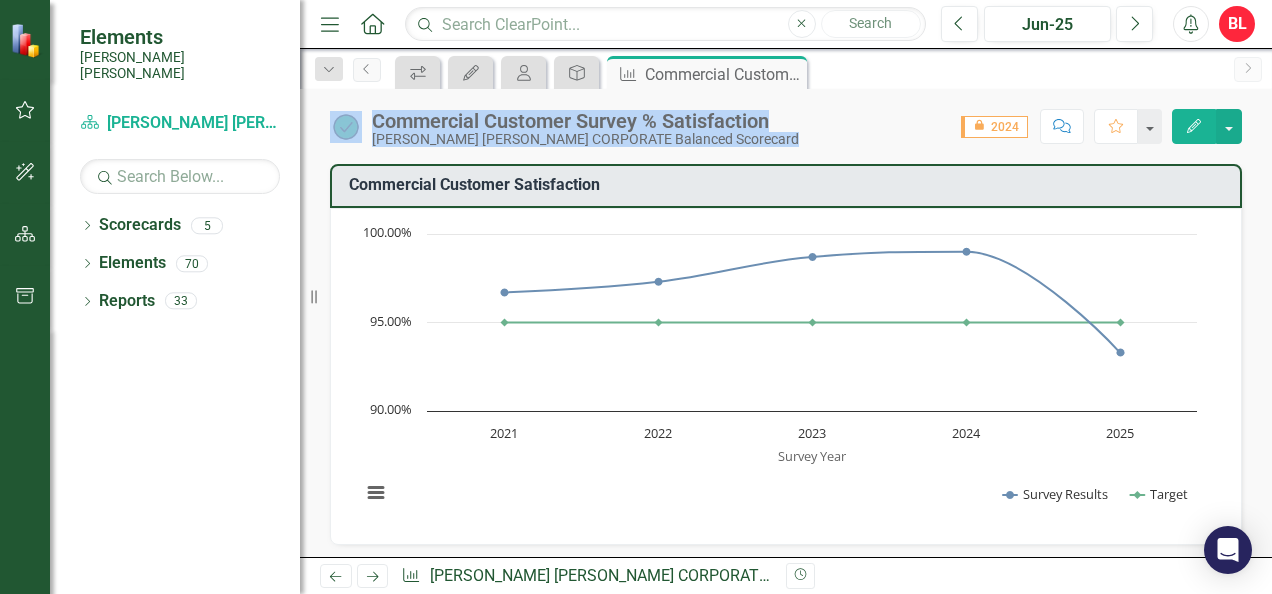 drag, startPoint x: 990, startPoint y: 88, endPoint x: 878, endPoint y: 104, distance: 113.137085 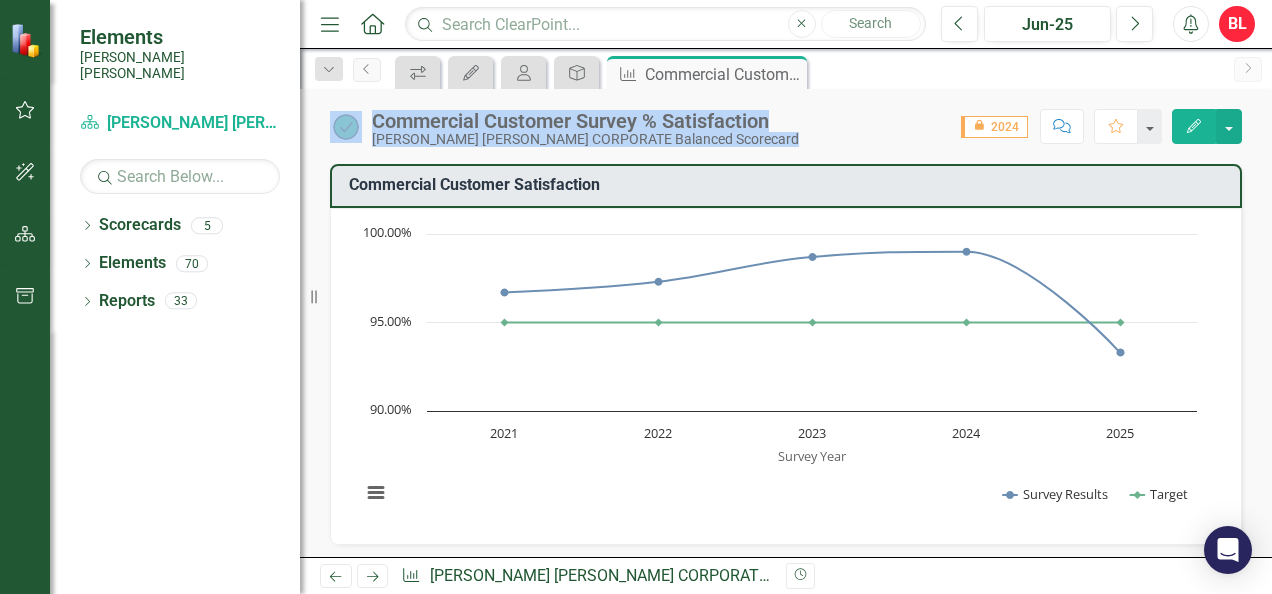 click on "Commercial Customer Survey % Satisfaction​ Santee Cooper CORPORATE Balanced Scorecard Score: 0.00 icon.lock 2024 Completed  Comment Favorite Edit" at bounding box center (786, 119) 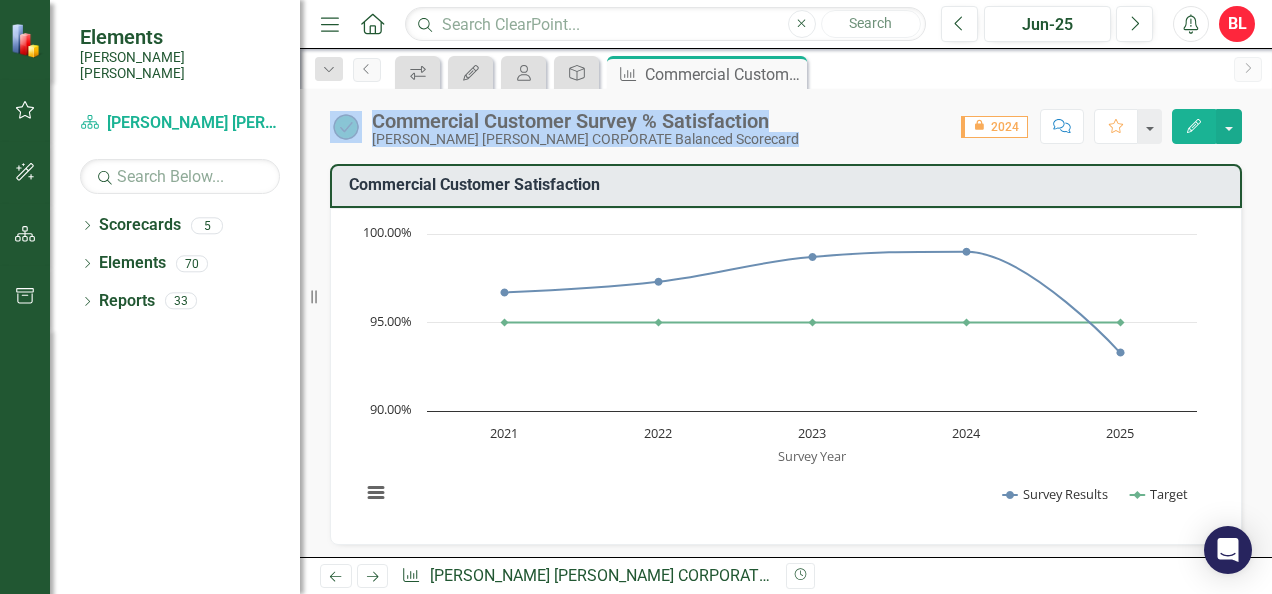 click 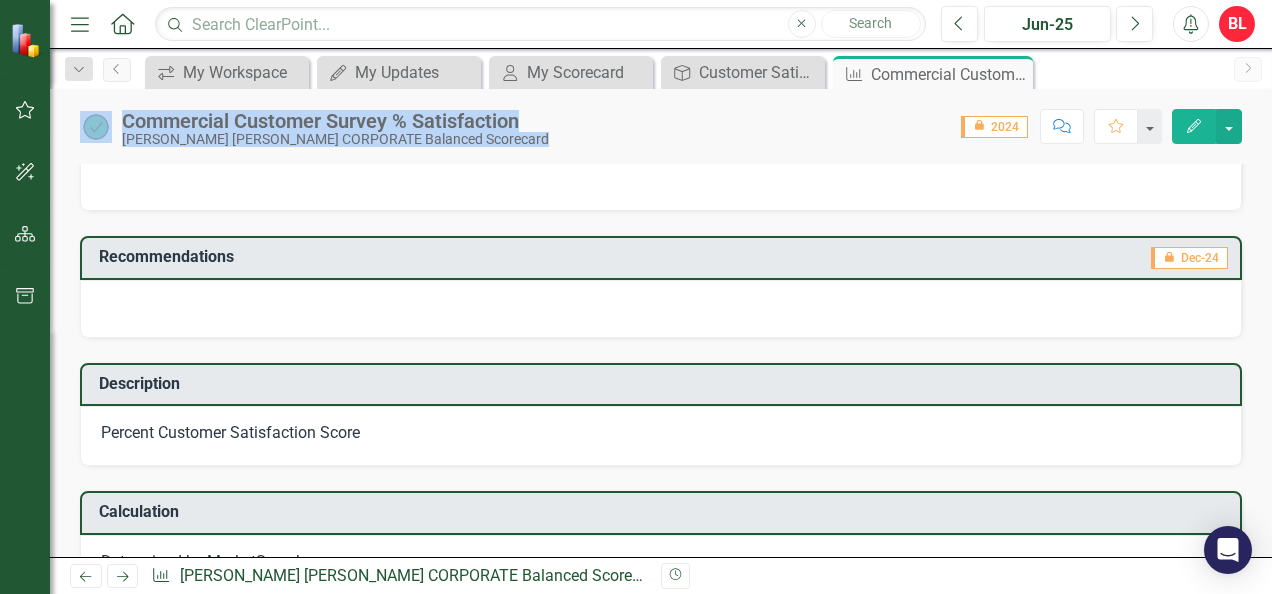 scroll, scrollTop: 500, scrollLeft: 0, axis: vertical 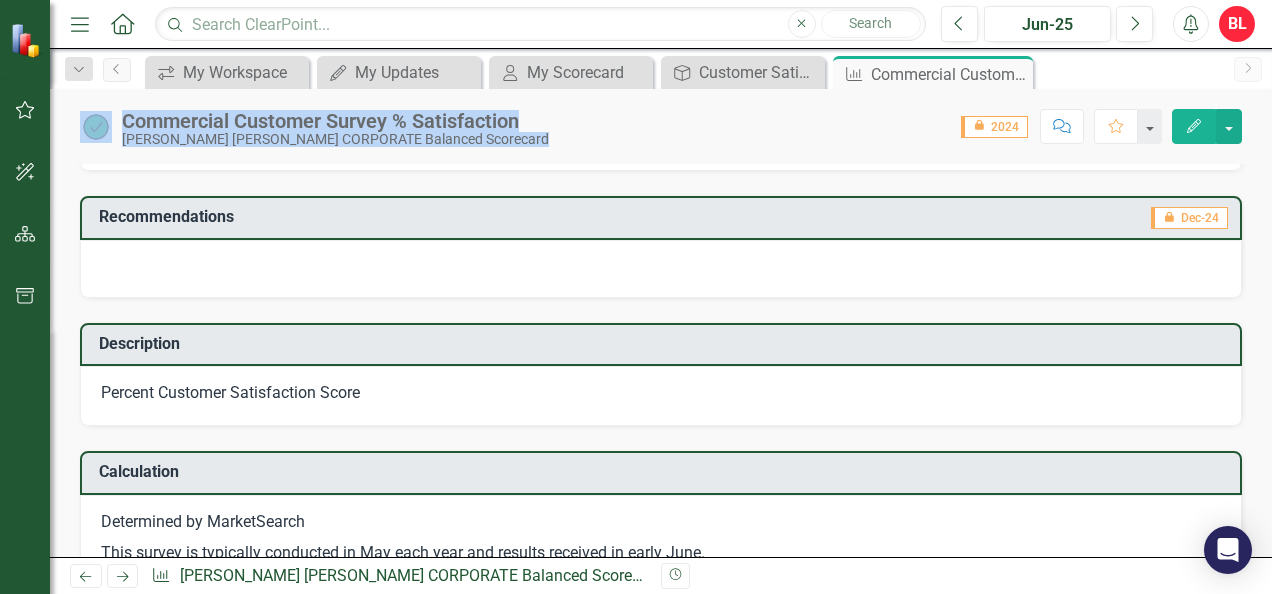 click at bounding box center [661, 269] 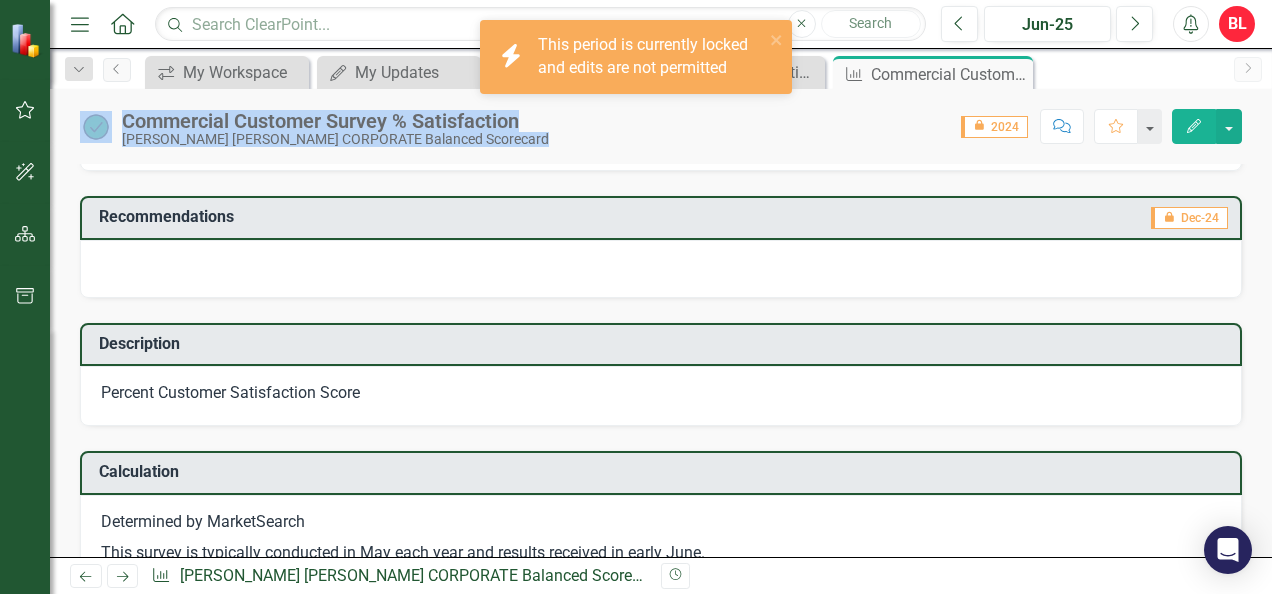 drag, startPoint x: 370, startPoint y: 263, endPoint x: 200, endPoint y: 205, distance: 179.62183 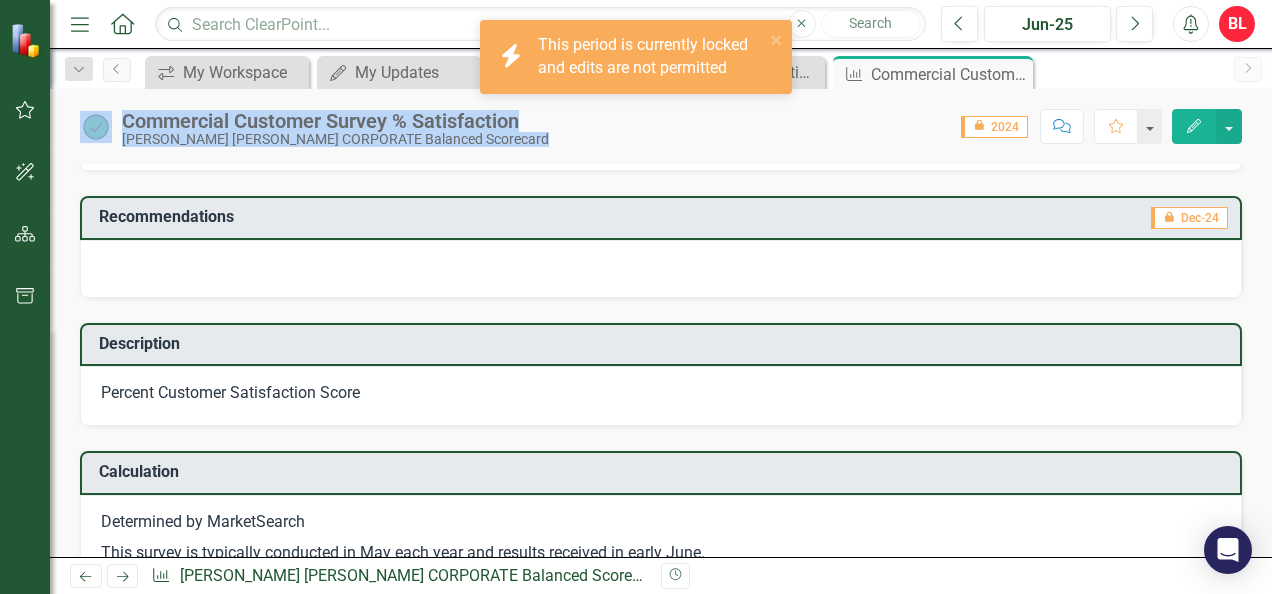 click on "Recommendations" at bounding box center [455, 217] 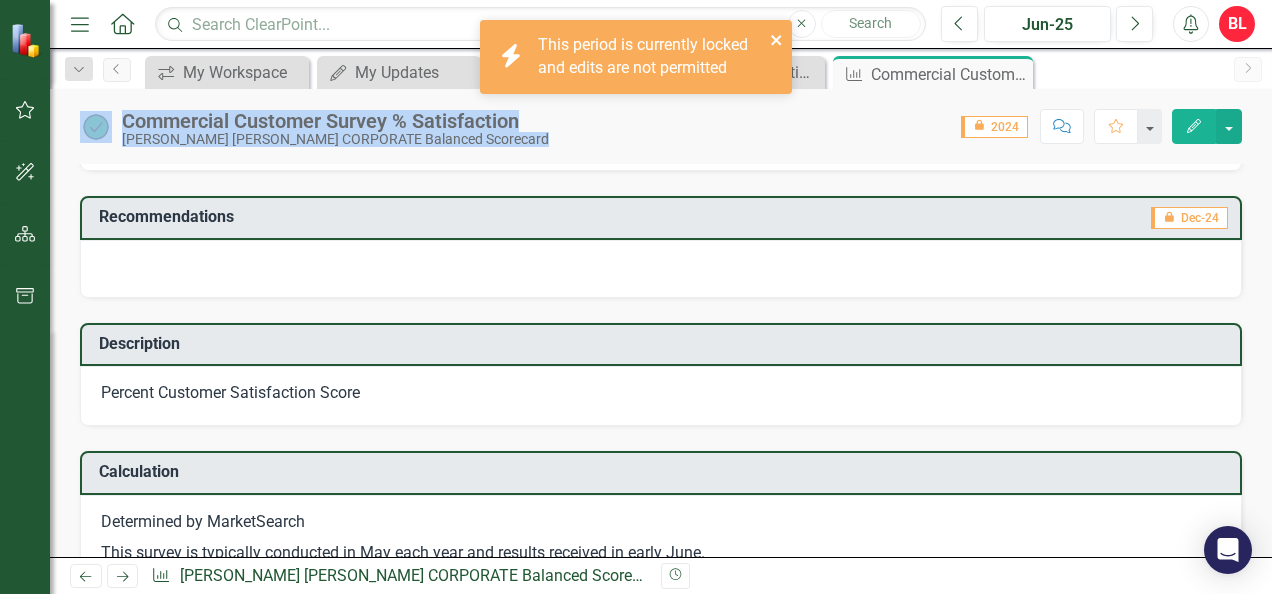 click 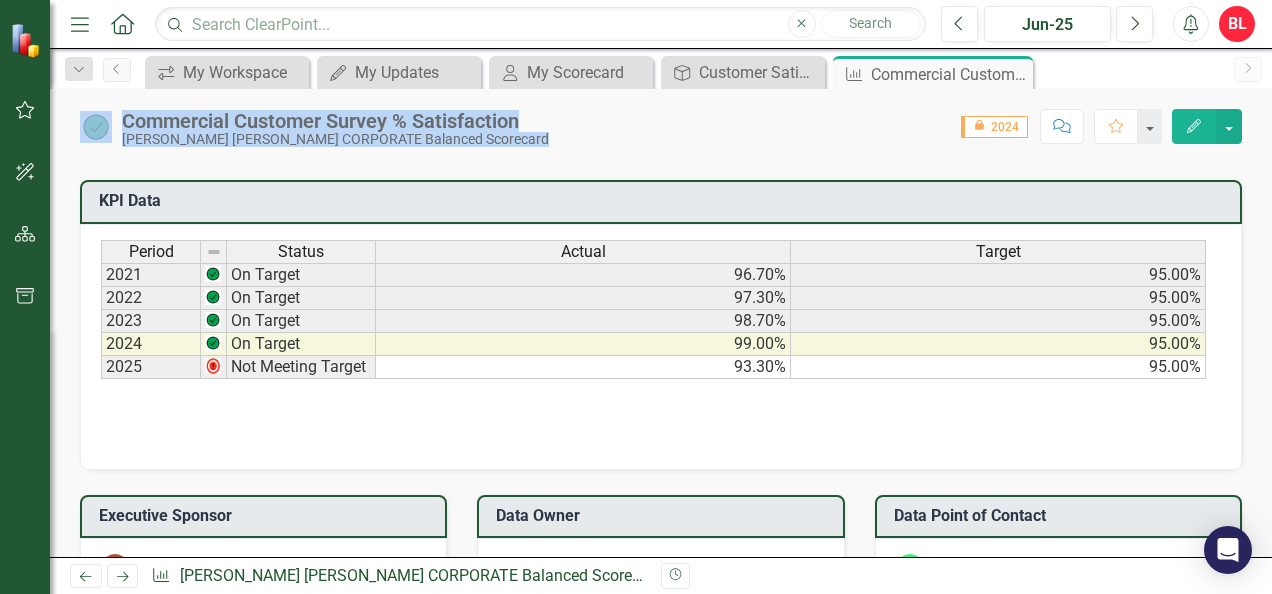 scroll, scrollTop: 1100, scrollLeft: 0, axis: vertical 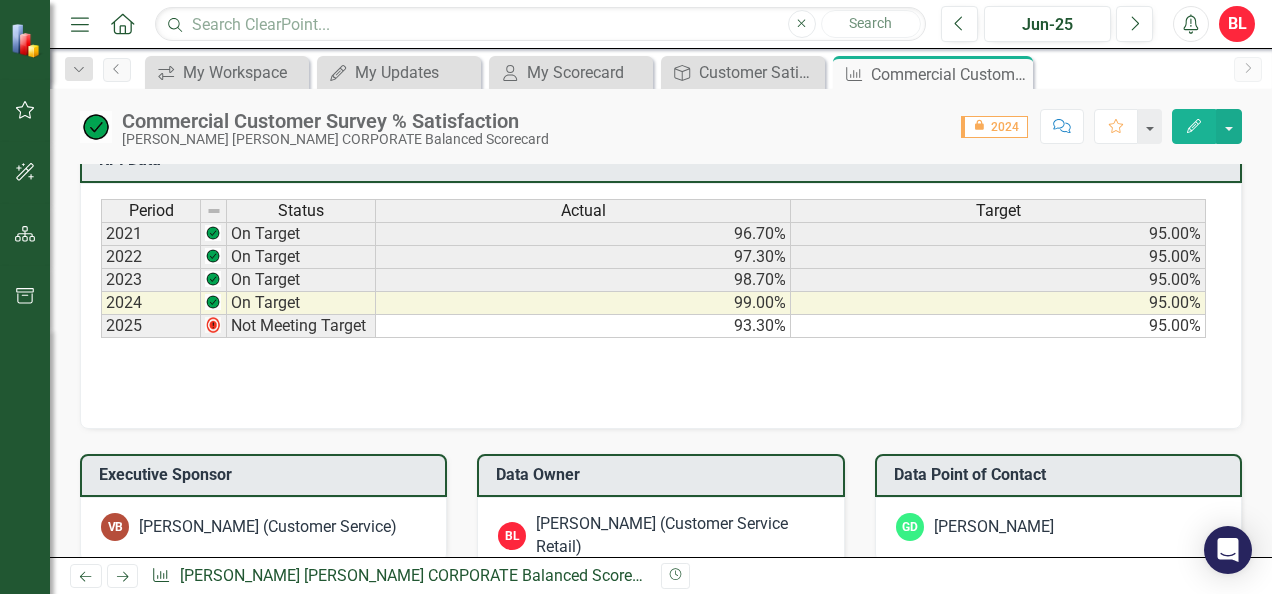 click on "Not Meeting Target" at bounding box center [301, 326] 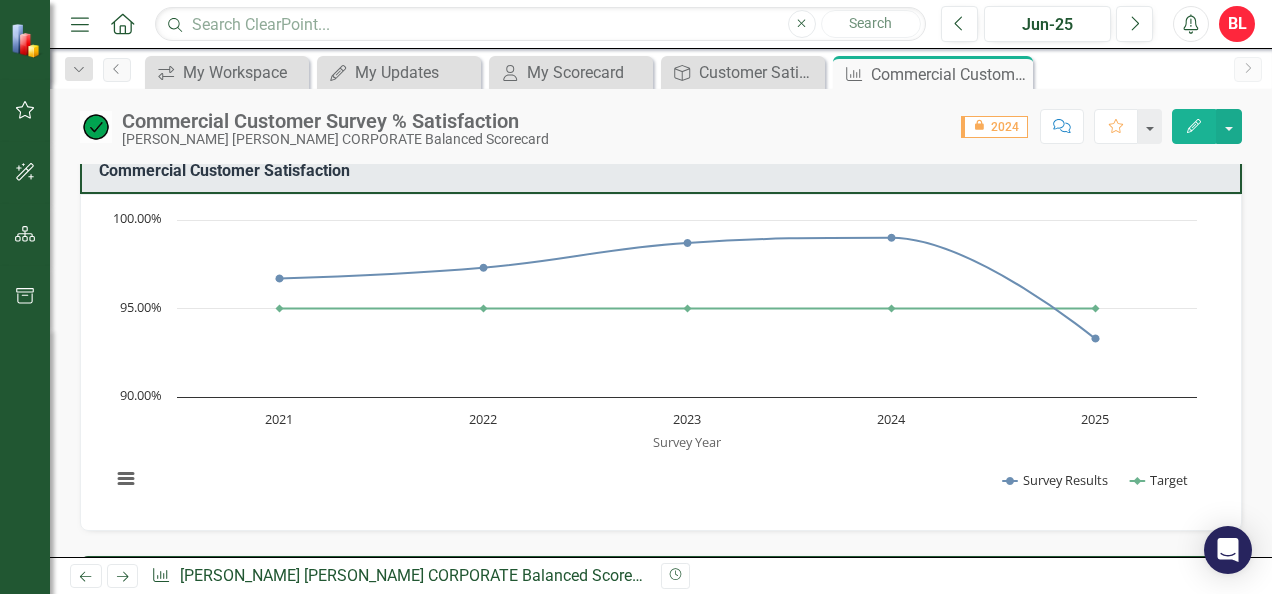 scroll, scrollTop: 0, scrollLeft: 0, axis: both 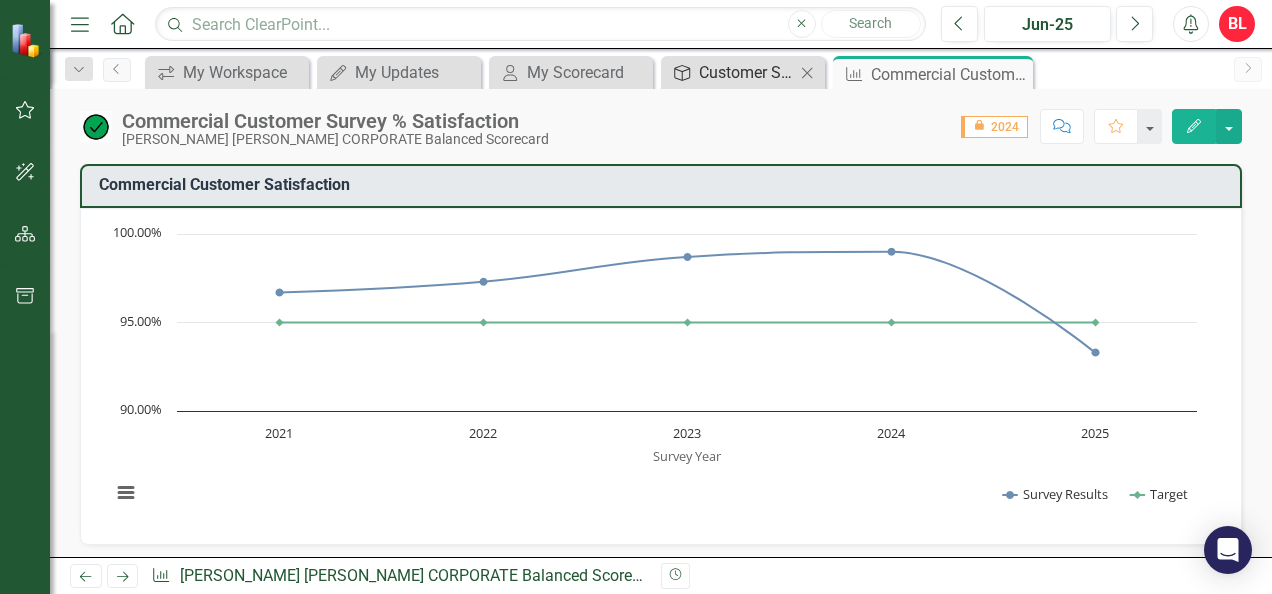click on "Customer Satisfaction" at bounding box center [747, 72] 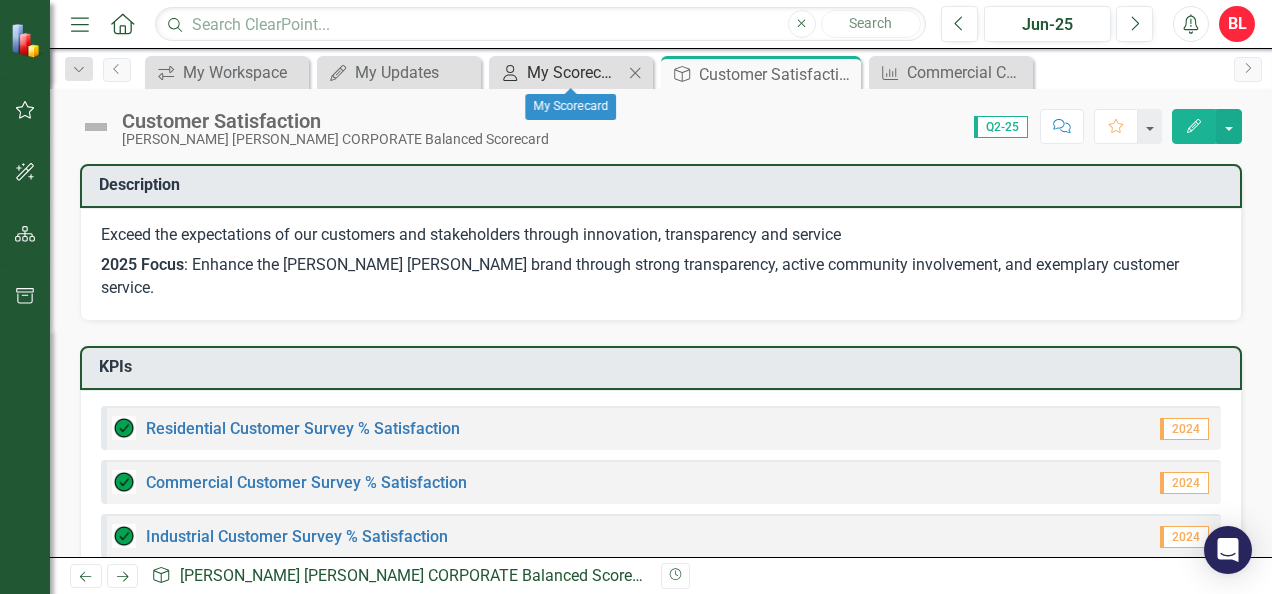 click on "My Scorecard" at bounding box center [575, 72] 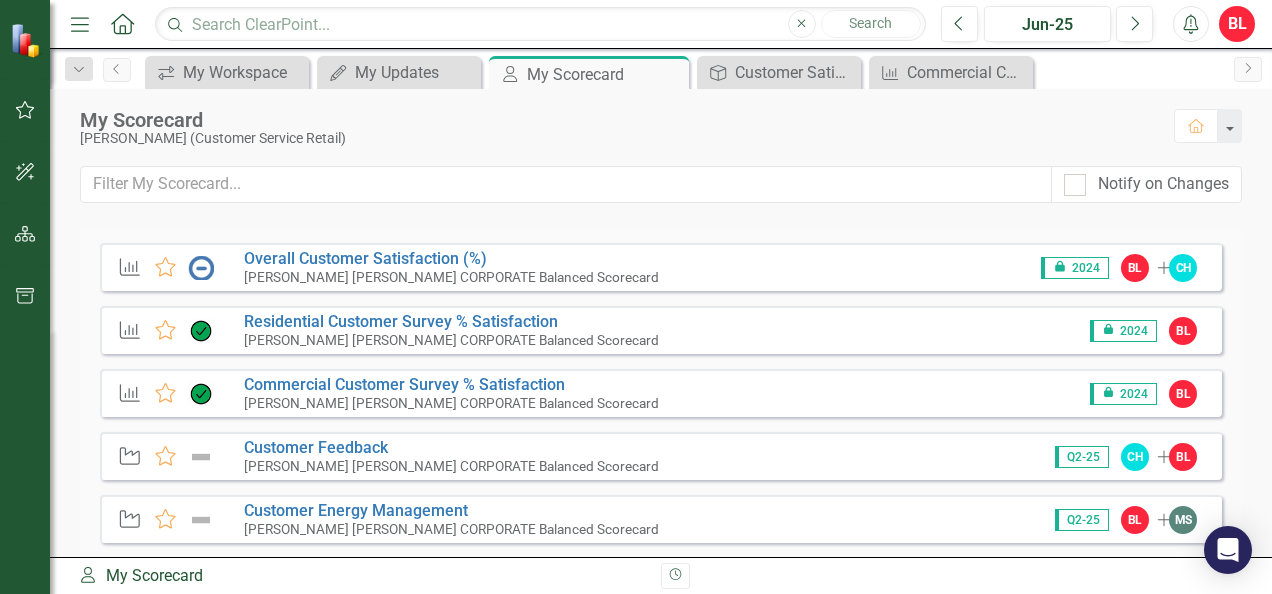 scroll, scrollTop: 0, scrollLeft: 0, axis: both 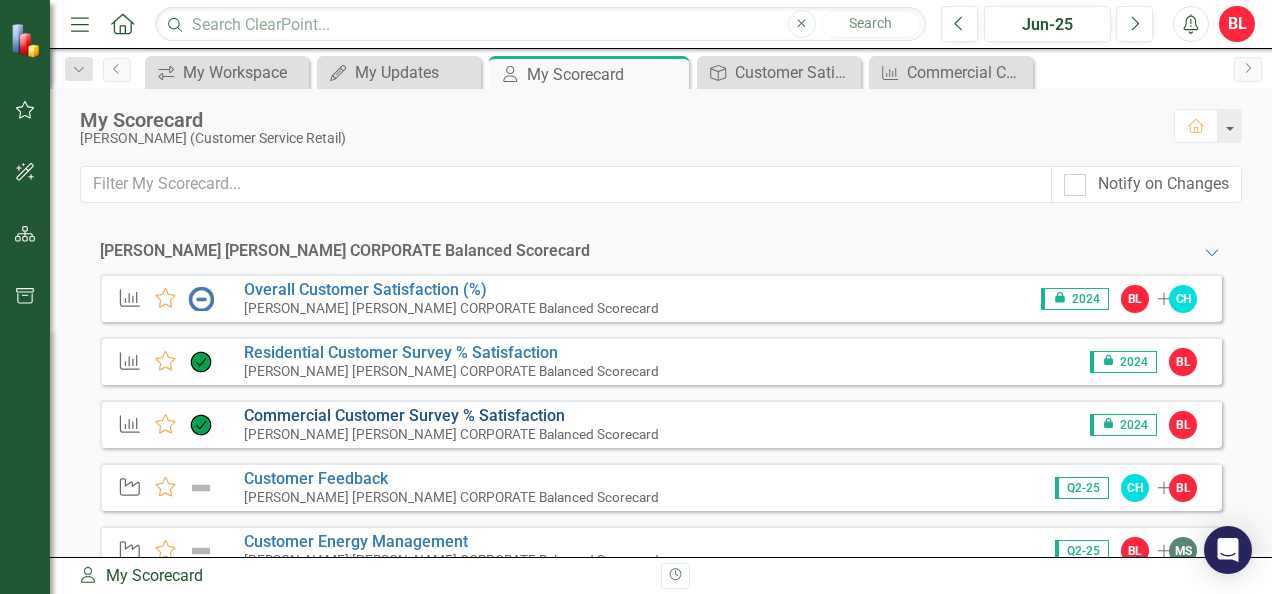 click on "Commercial Customer Survey % Satisfaction​" at bounding box center [404, 415] 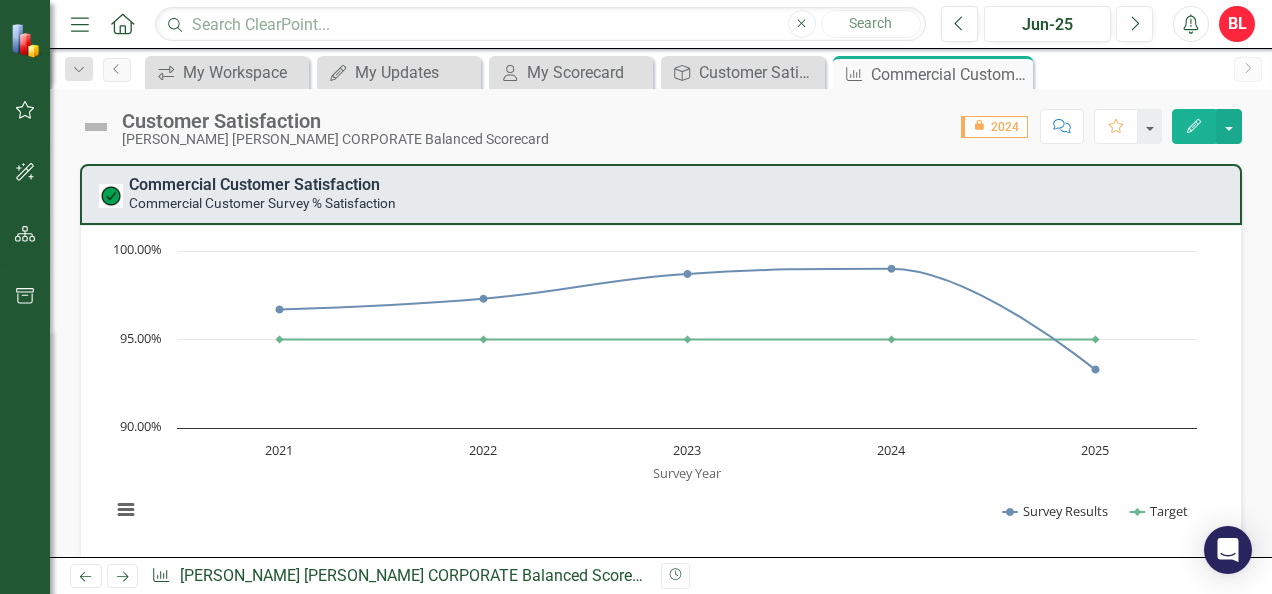 click 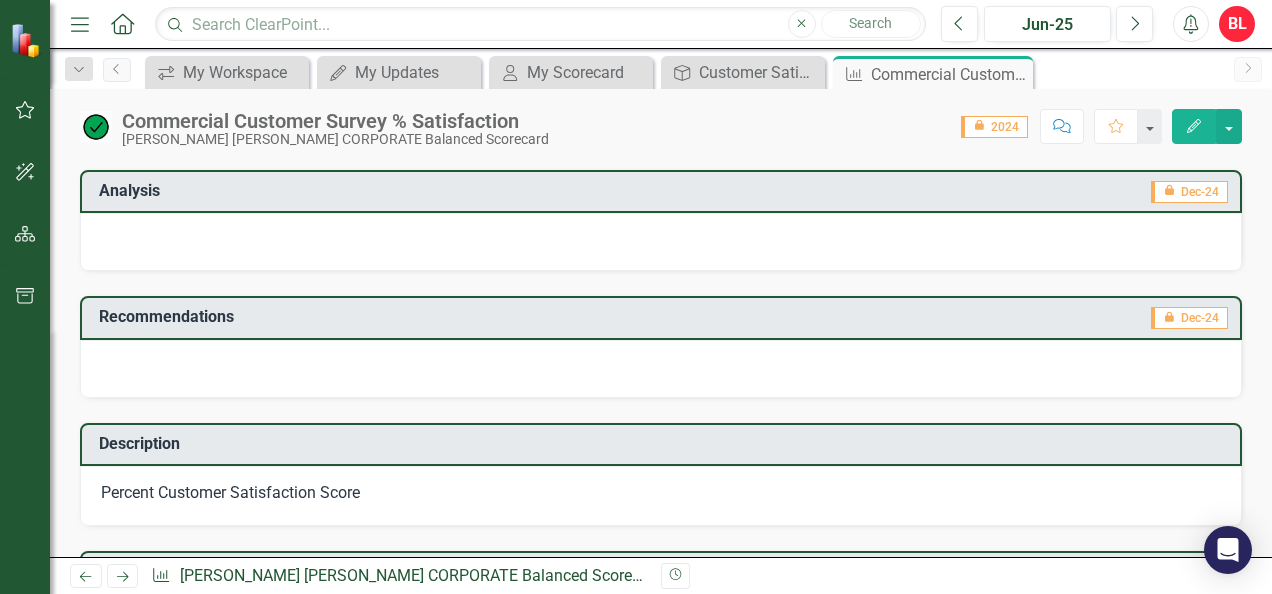 scroll, scrollTop: 0, scrollLeft: 0, axis: both 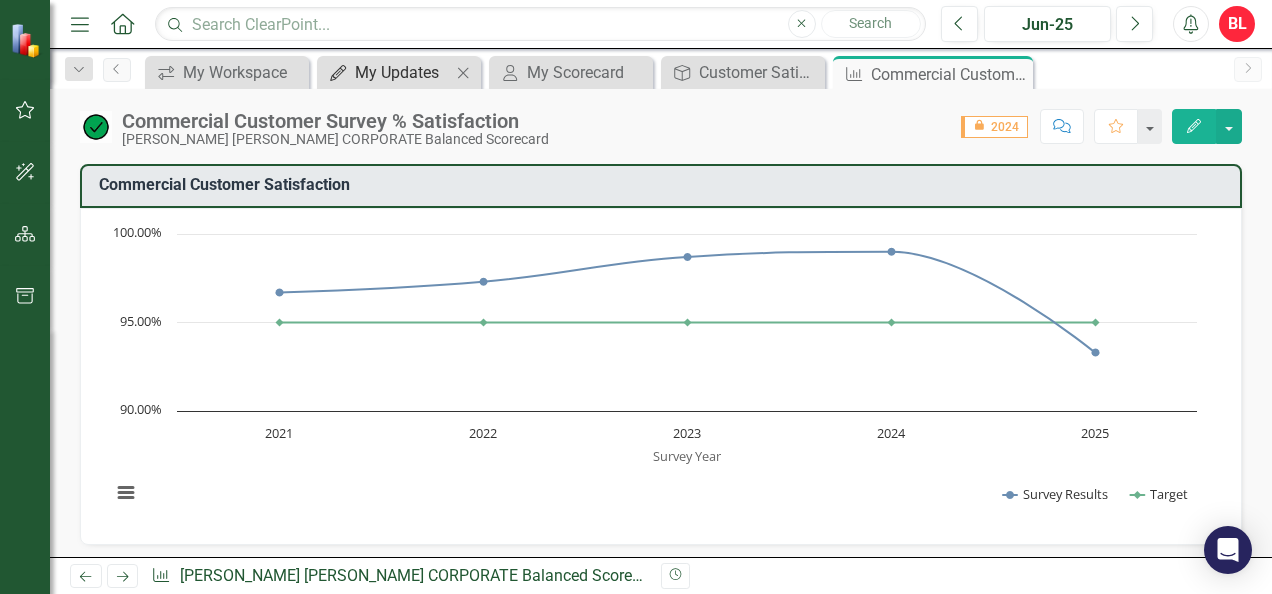 click on "My Updates" at bounding box center (403, 72) 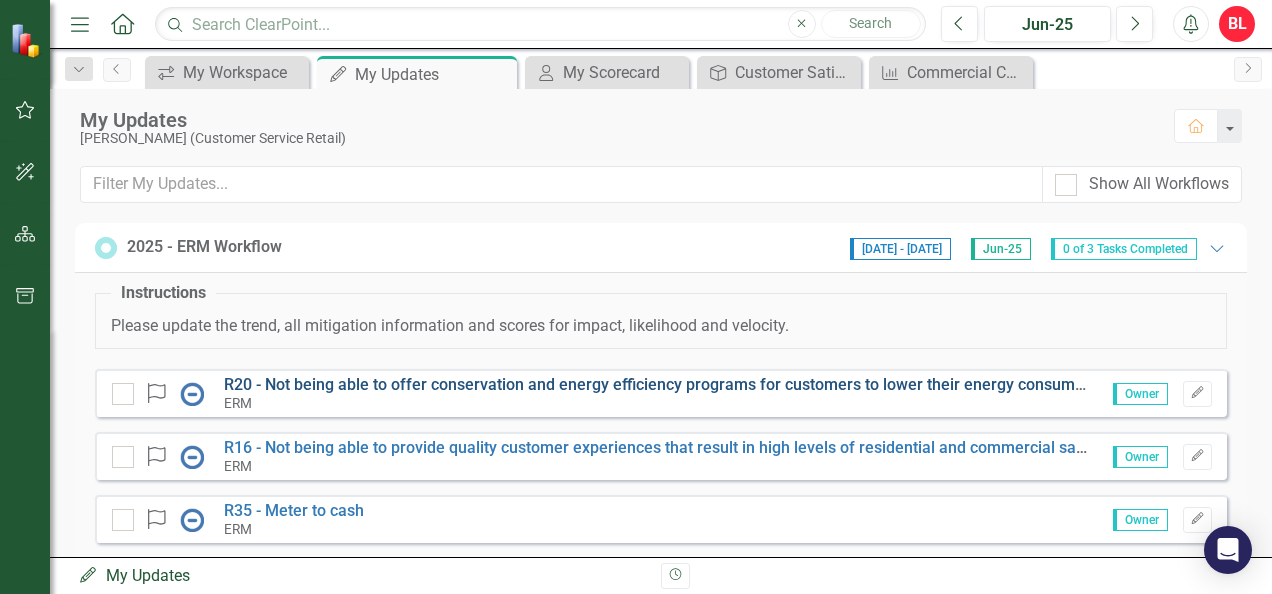 scroll, scrollTop: 0, scrollLeft: 0, axis: both 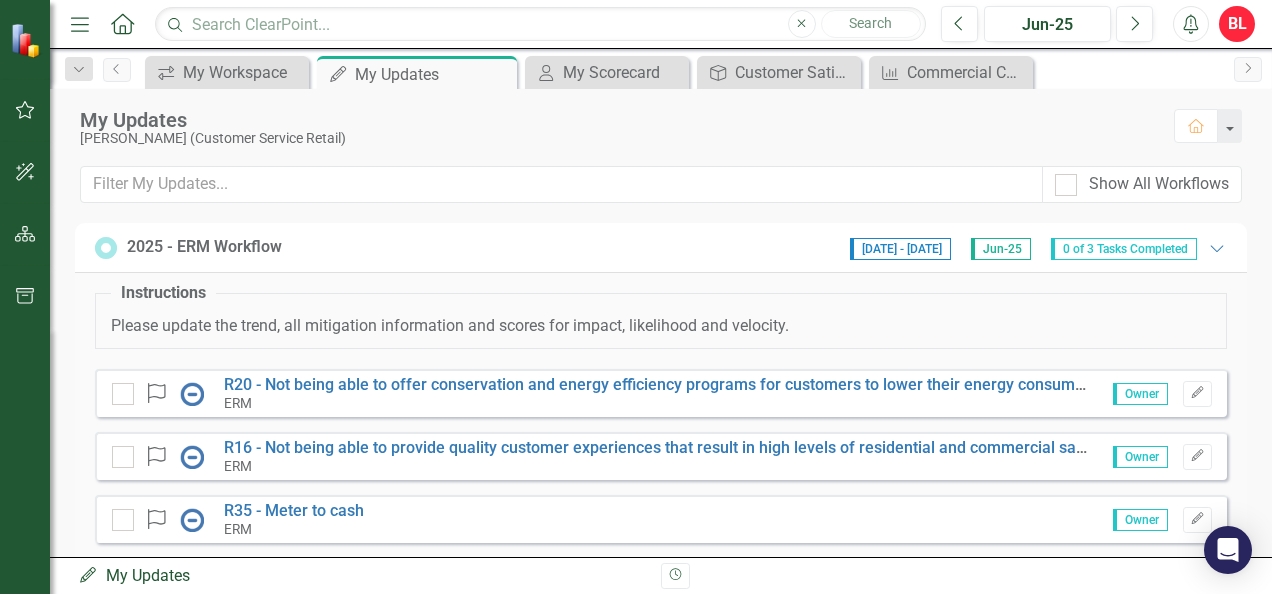 click on "Jun-25" at bounding box center (1001, 249) 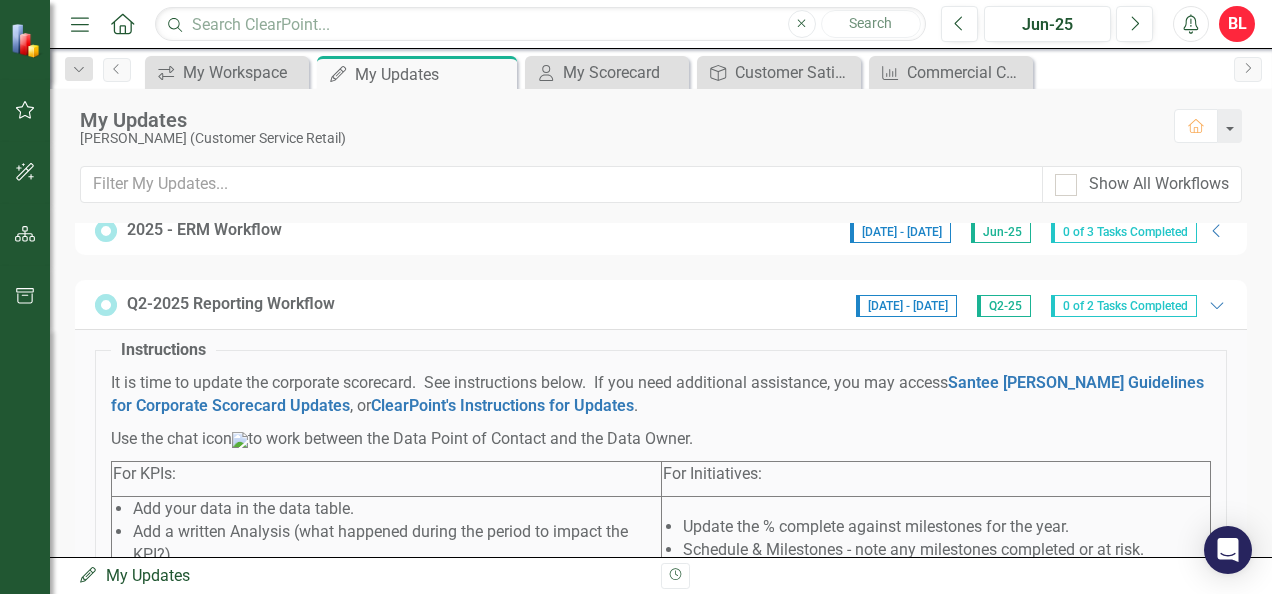 scroll, scrollTop: 0, scrollLeft: 0, axis: both 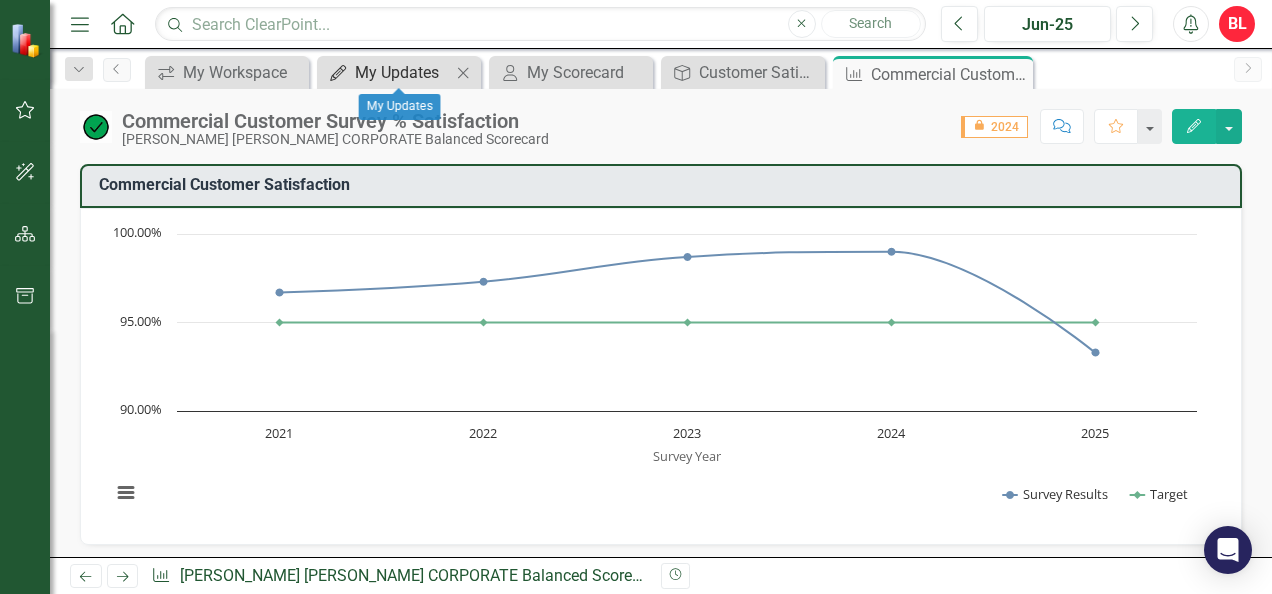 click on "My Updates" at bounding box center (403, 72) 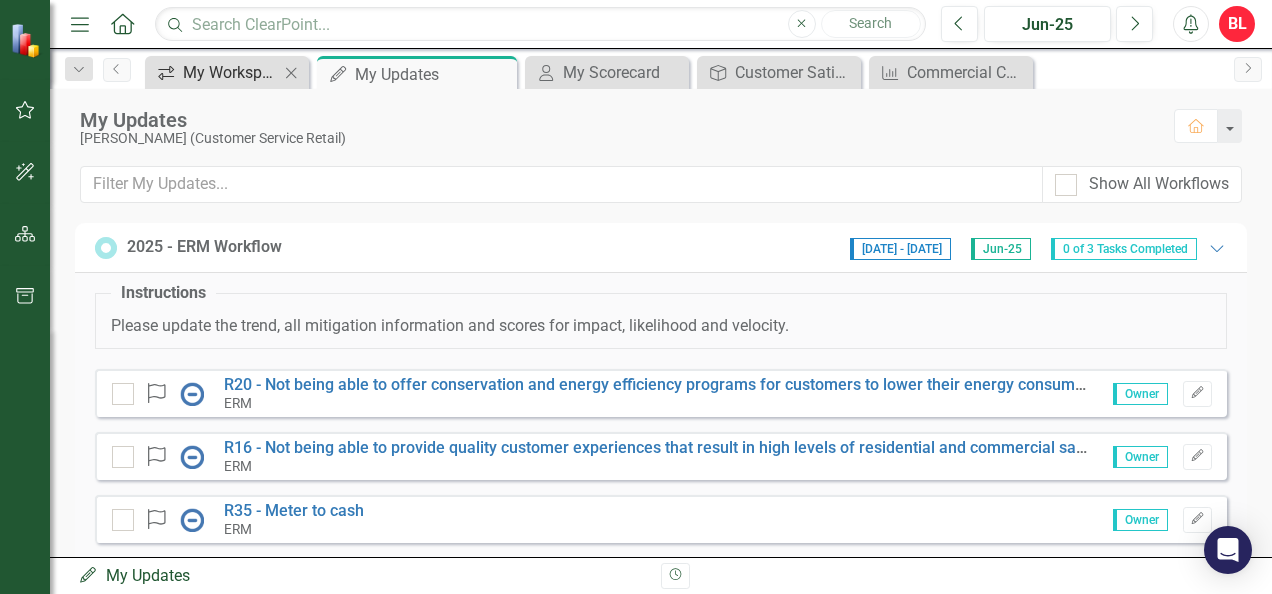 click on "My Workspace" at bounding box center (231, 72) 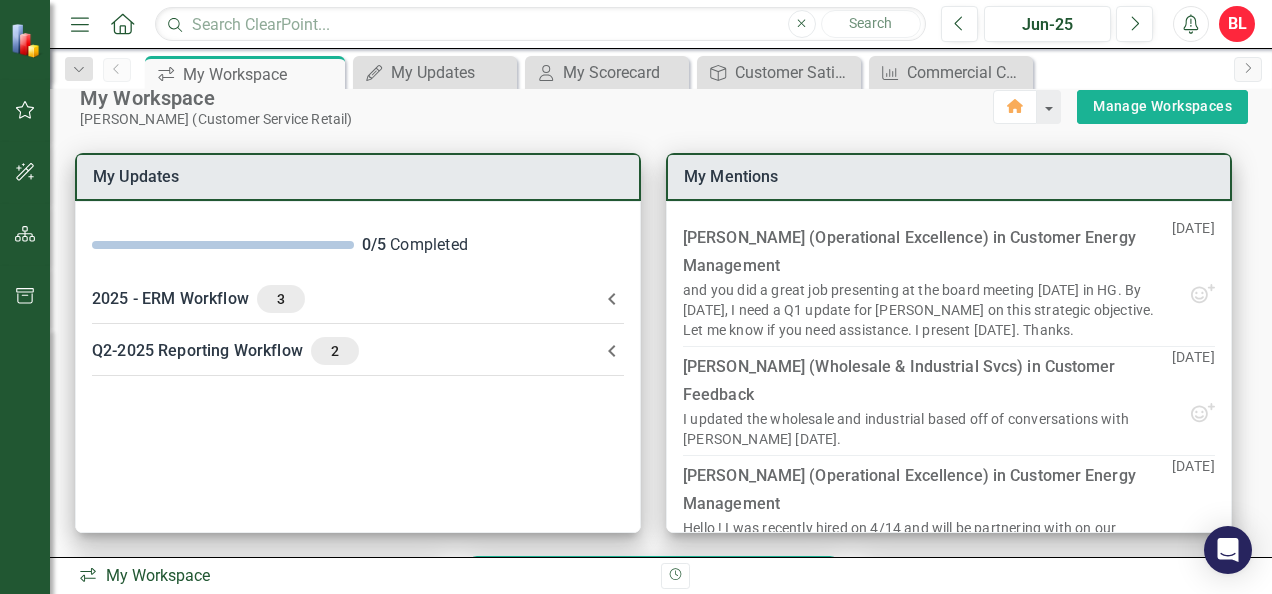 scroll, scrollTop: 0, scrollLeft: 0, axis: both 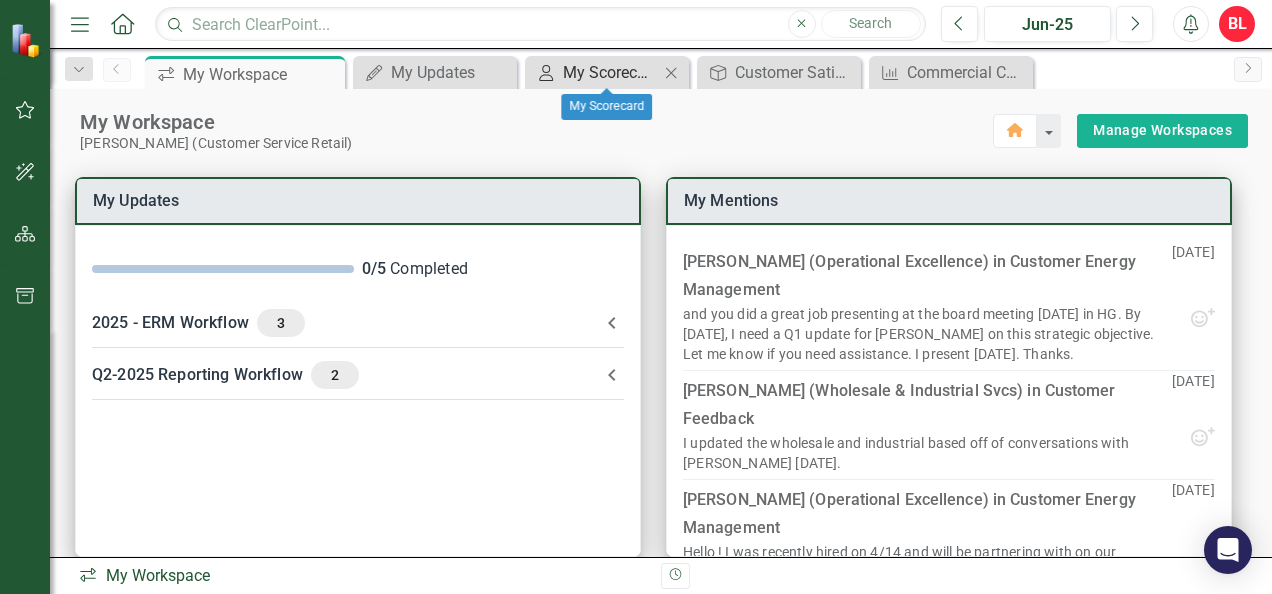 click on "My Scorecard" at bounding box center [611, 72] 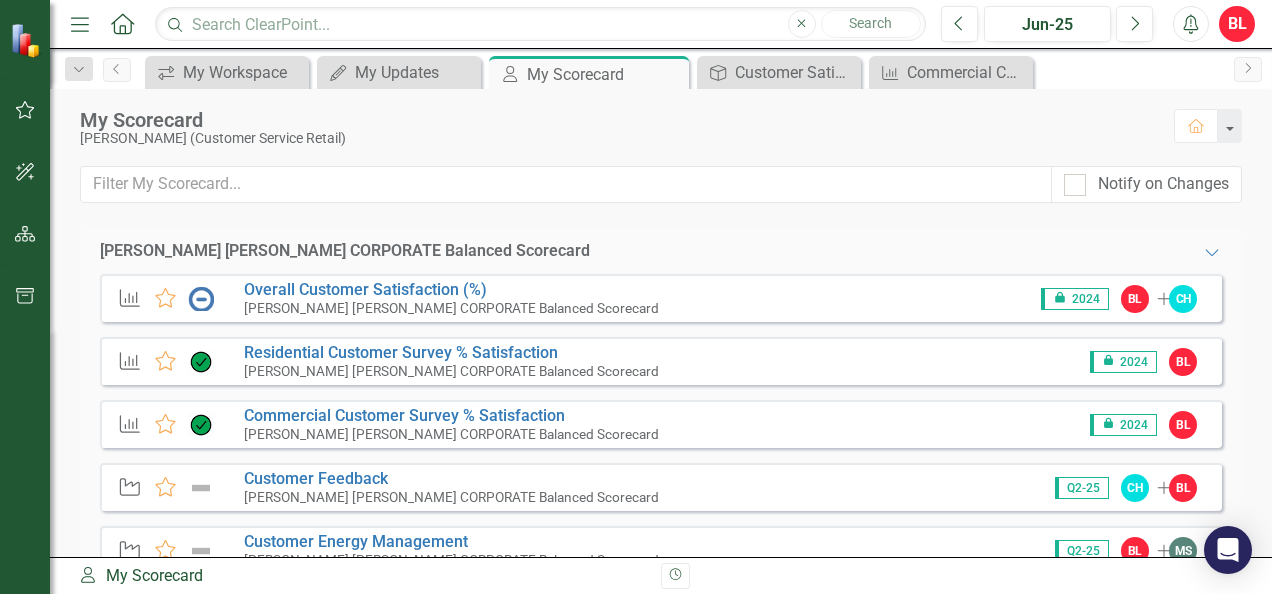 click on "icon.lock 2024" at bounding box center [1123, 425] 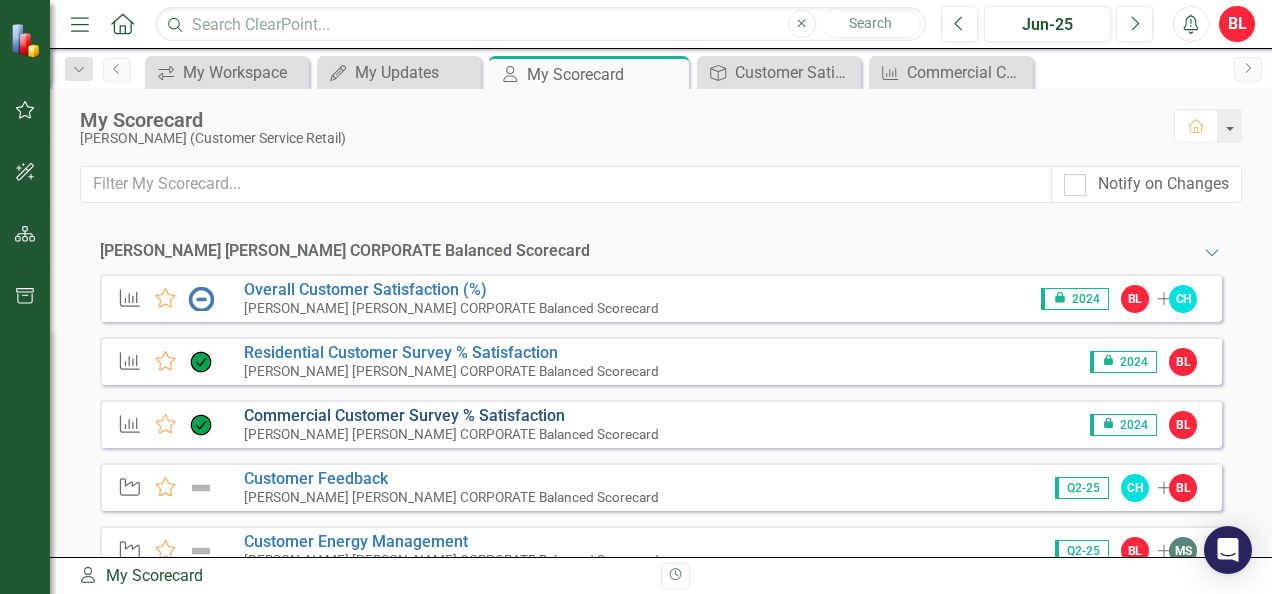 click on "Commercial Customer Survey % Satisfaction​" at bounding box center [404, 415] 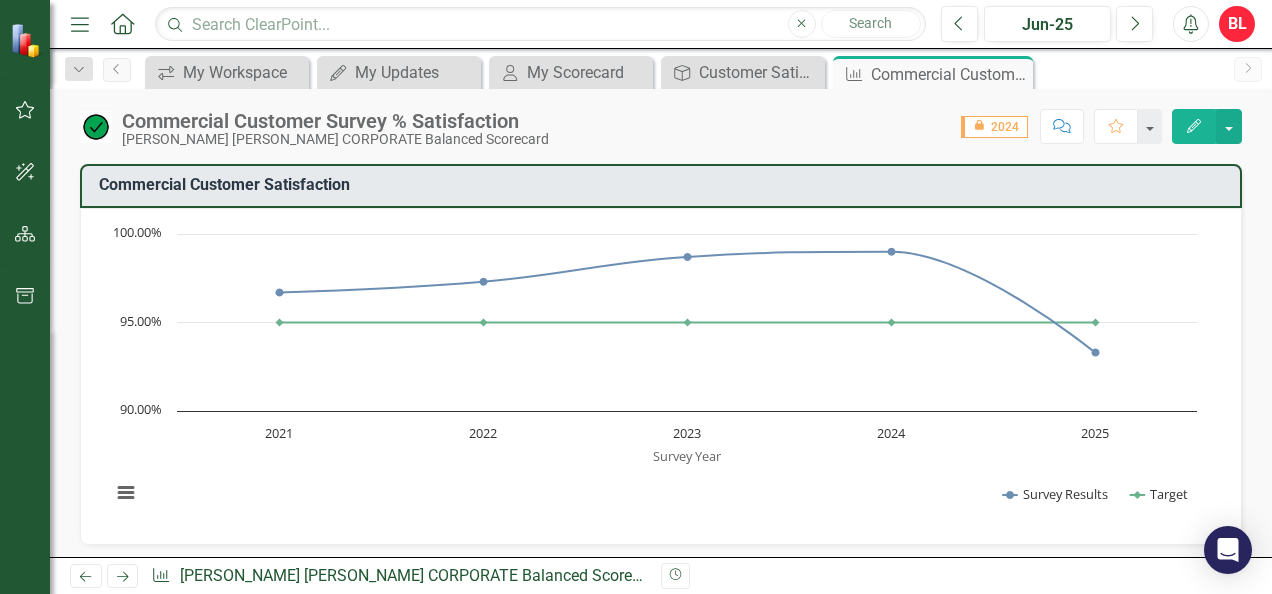 click on "icon.lock 2024" at bounding box center [994, 127] 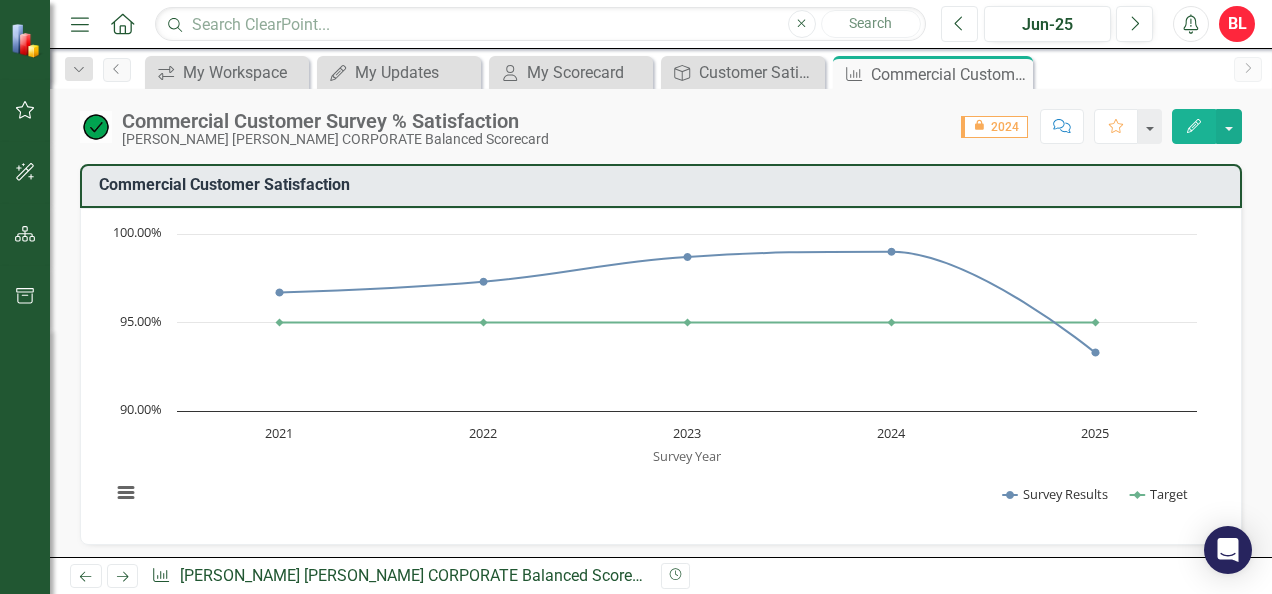click on "Previous" 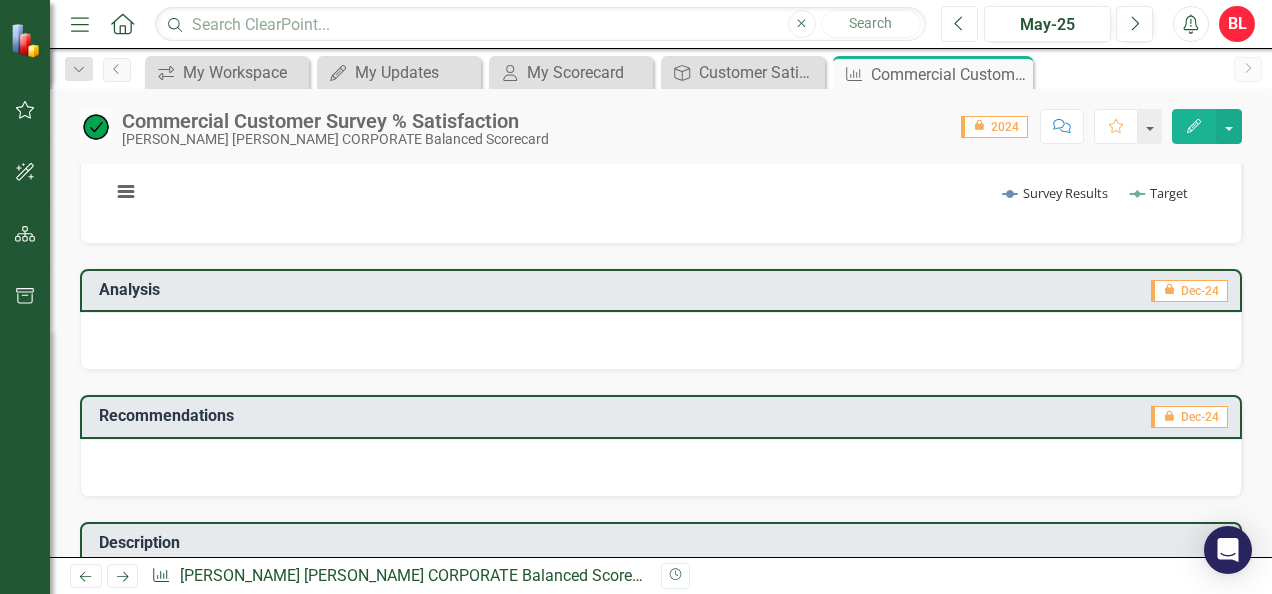 scroll, scrollTop: 300, scrollLeft: 0, axis: vertical 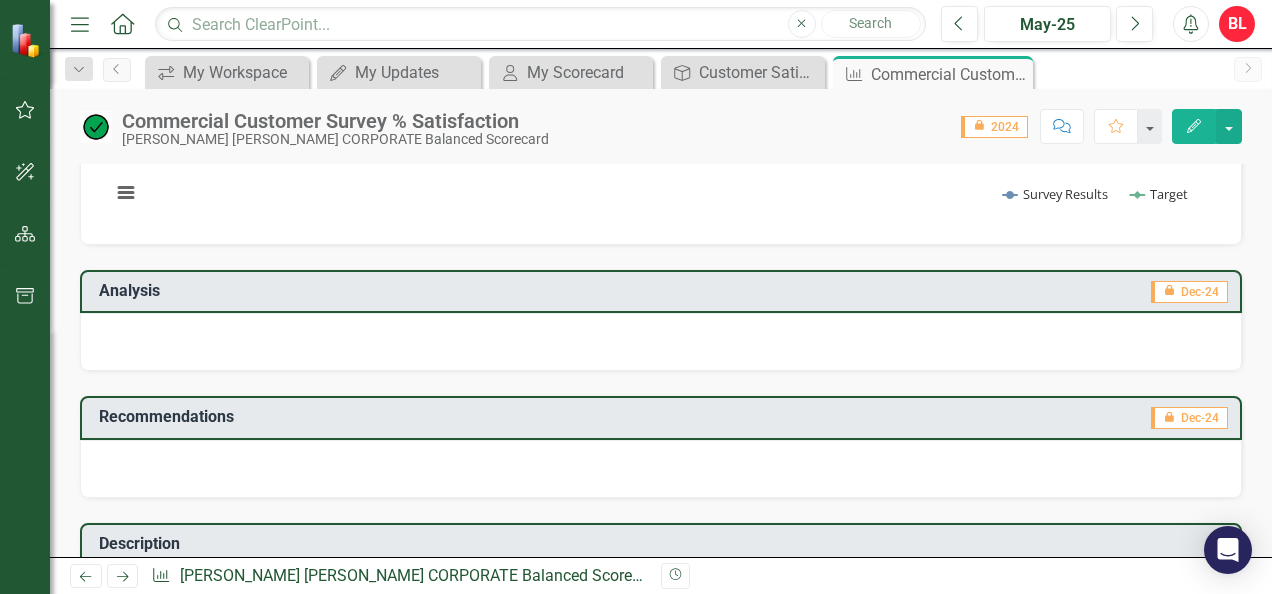 click at bounding box center (661, 469) 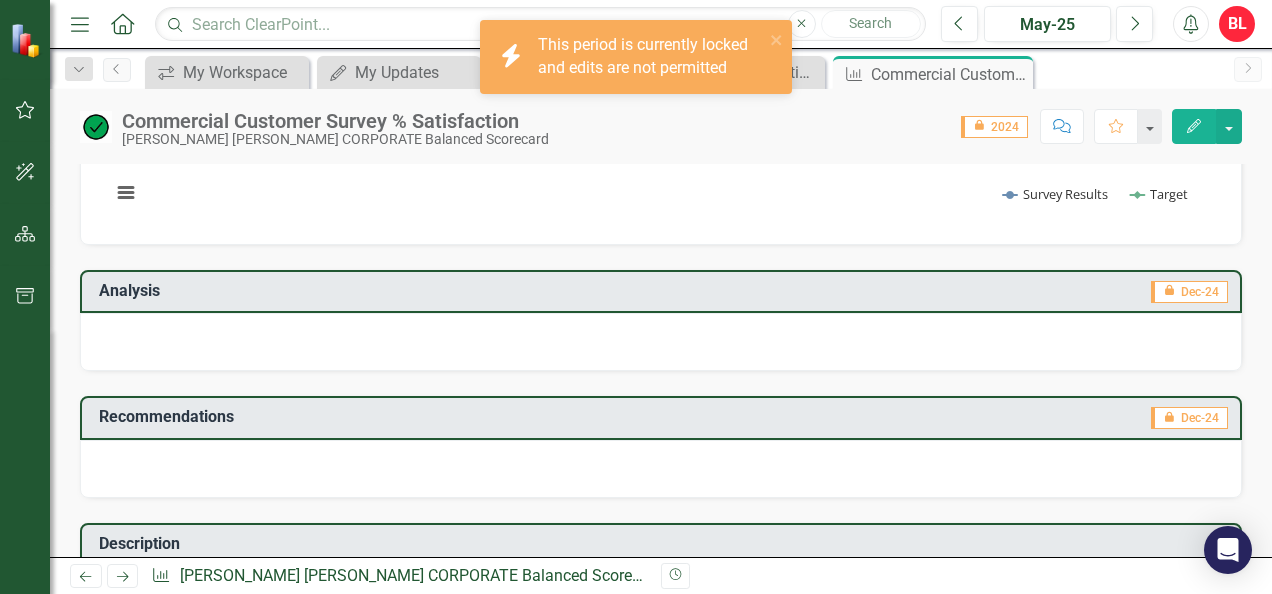drag, startPoint x: 1013, startPoint y: 472, endPoint x: 1010, endPoint y: 413, distance: 59.07622 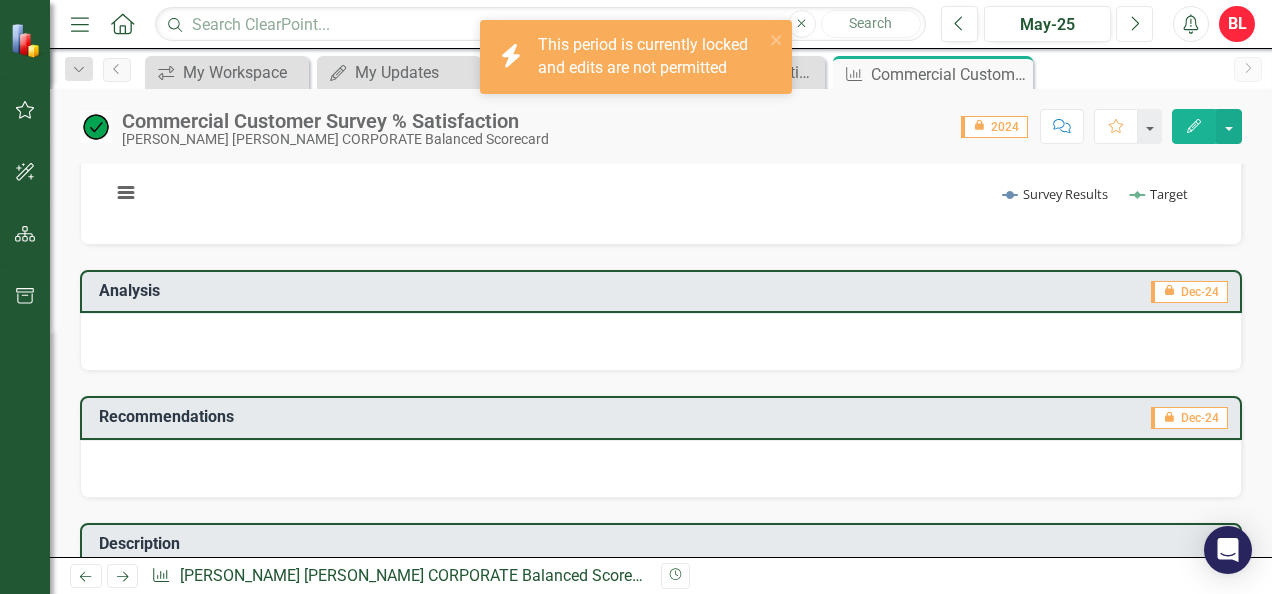 click on "Next" 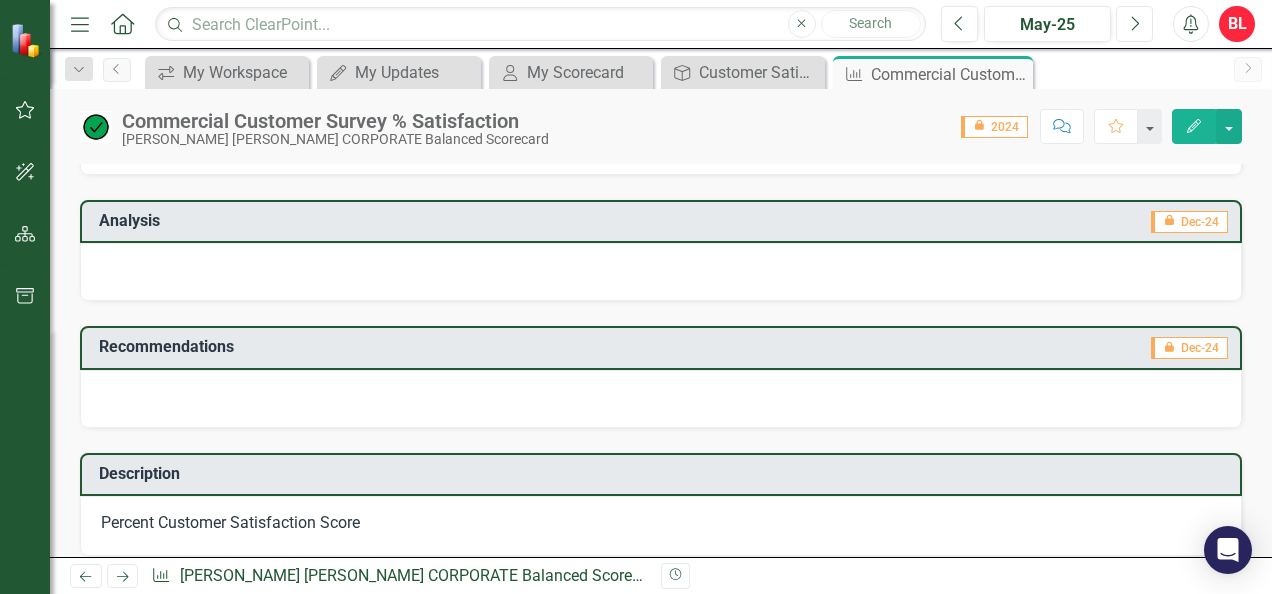 scroll, scrollTop: 400, scrollLeft: 0, axis: vertical 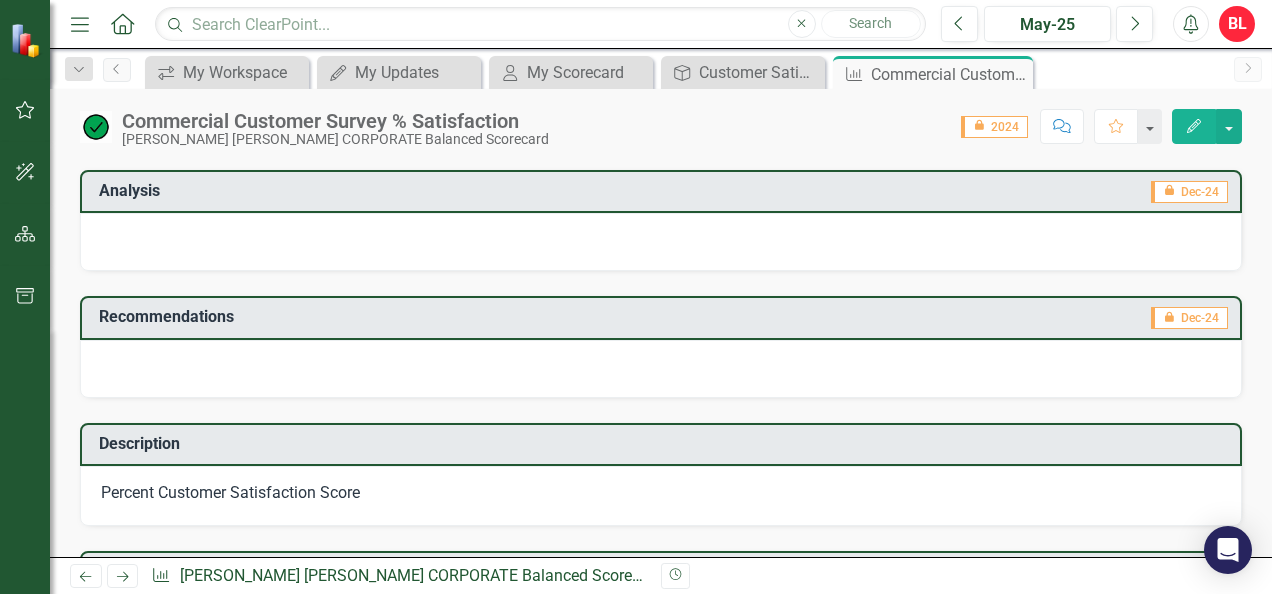 click at bounding box center (661, 369) 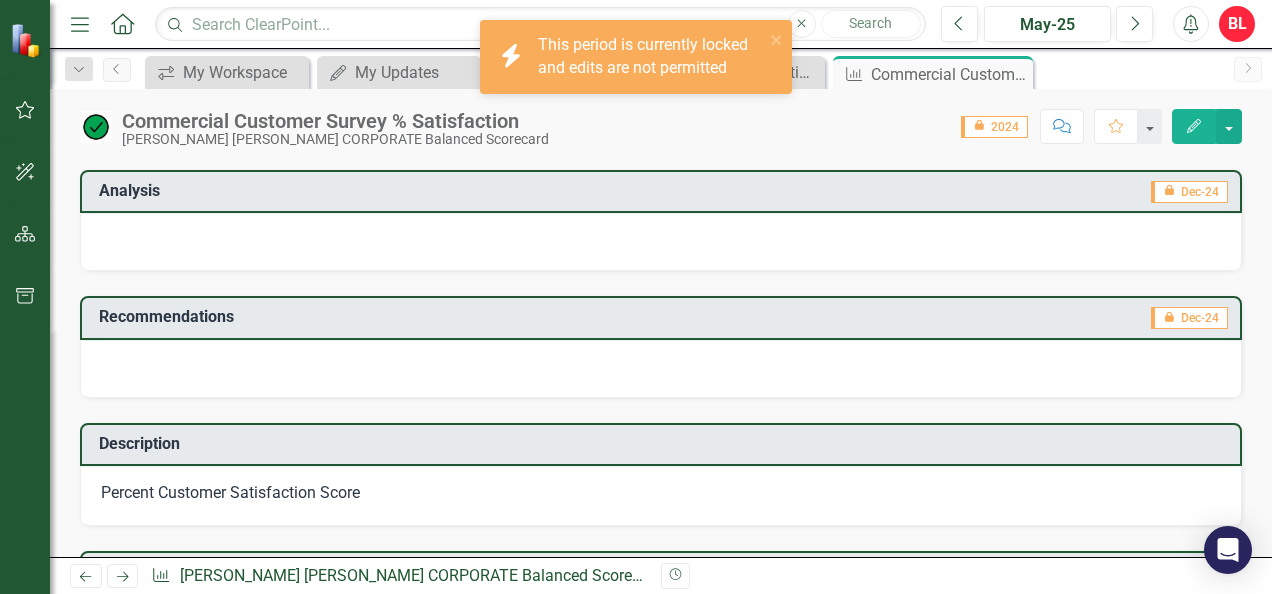 click at bounding box center [661, 369] 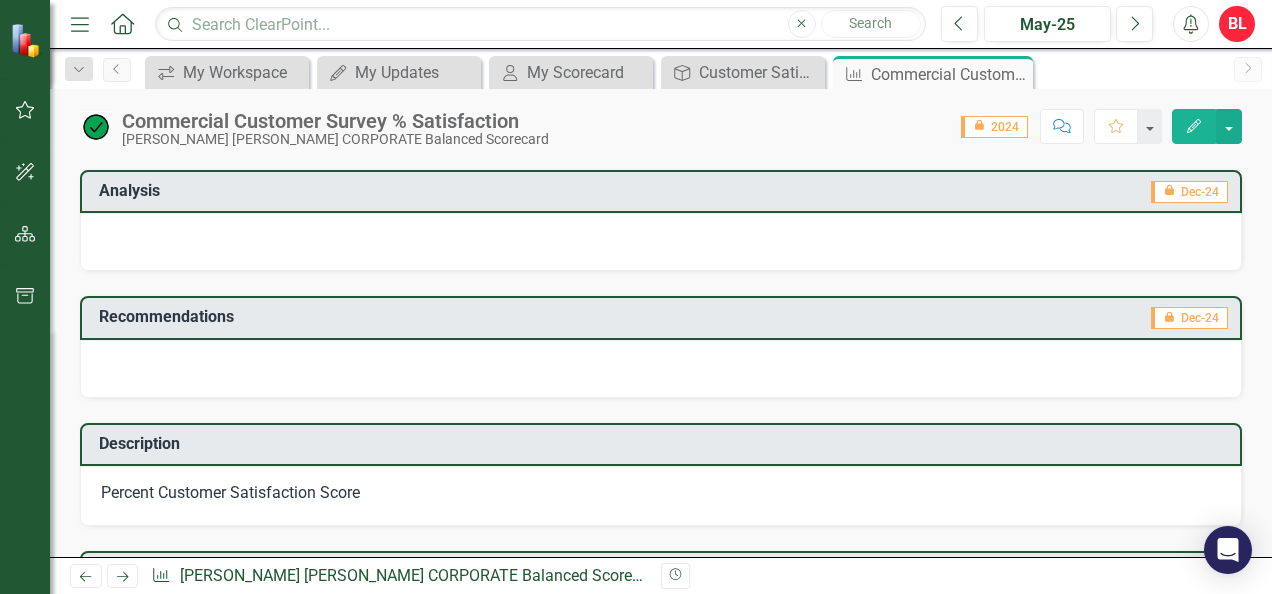 scroll, scrollTop: 0, scrollLeft: 0, axis: both 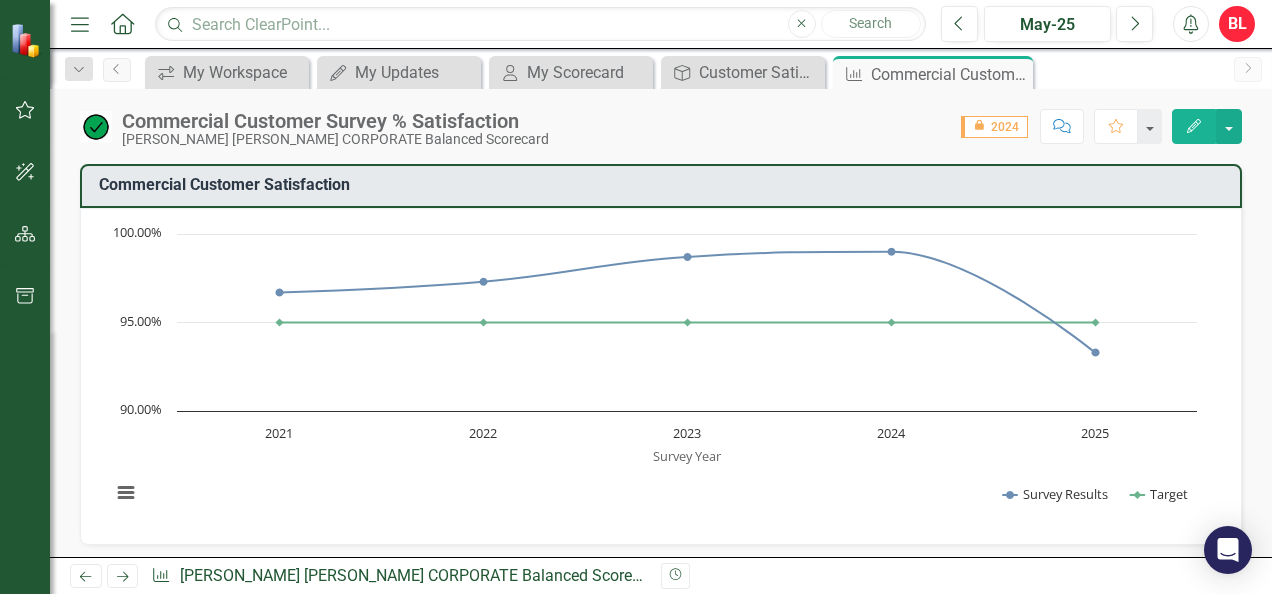 click on "Edit" 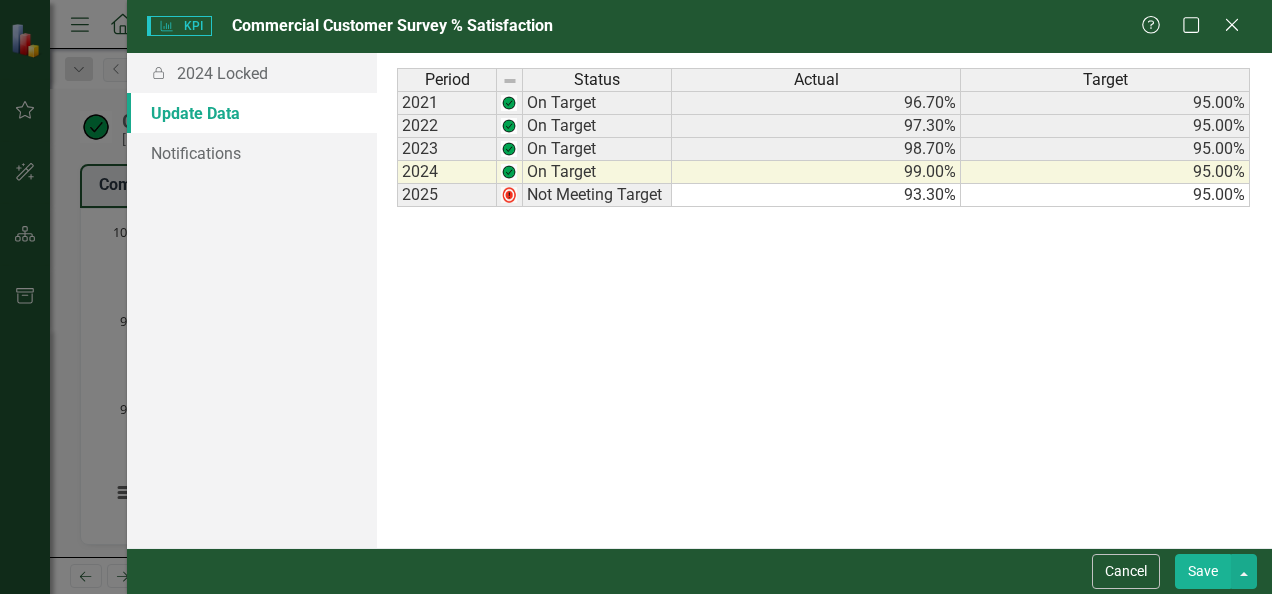 click on "Period Status Actual Target 2021 On Target 96.70% 95.00% 2022 On Target 97.30% 95.00% 2023 On Target 98.70% 95.00% 2024 On Target 99.00% 95.00% 2025 Not Meeting Target 93.30% 95.00%" at bounding box center [397, 137] 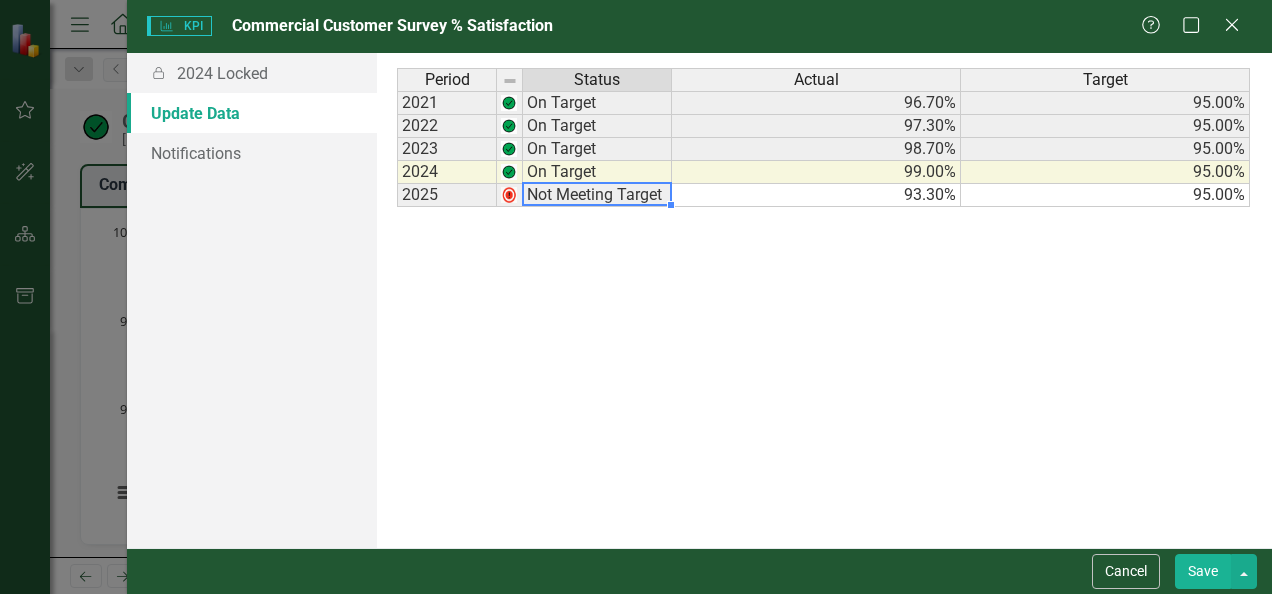 click on "Not Meeting Target" at bounding box center (597, 195) 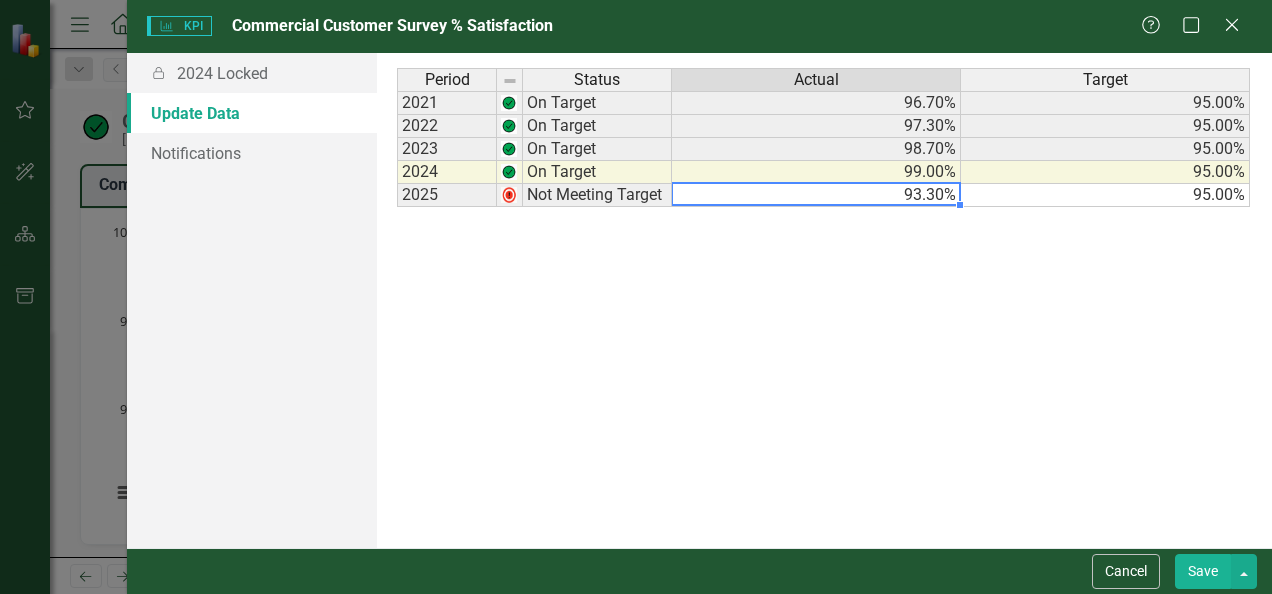 click on "93.30%" at bounding box center (816, 195) 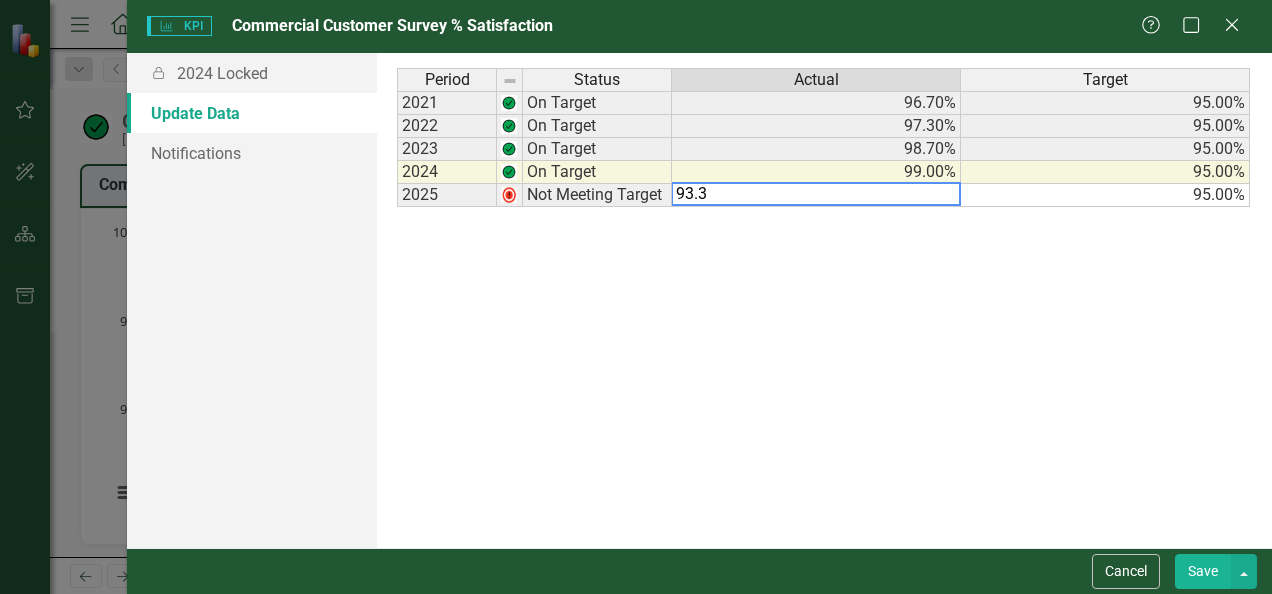 click on "Period Status Actual Target 2021 On Target 96.70% 95.00% 2022 On Target 97.30% 95.00% 2023 On Target 98.70% 95.00% 2024 On Target 99.00% 95.00% 2025 Not Meeting Target 93.30% 95.00%" at bounding box center [824, 300] 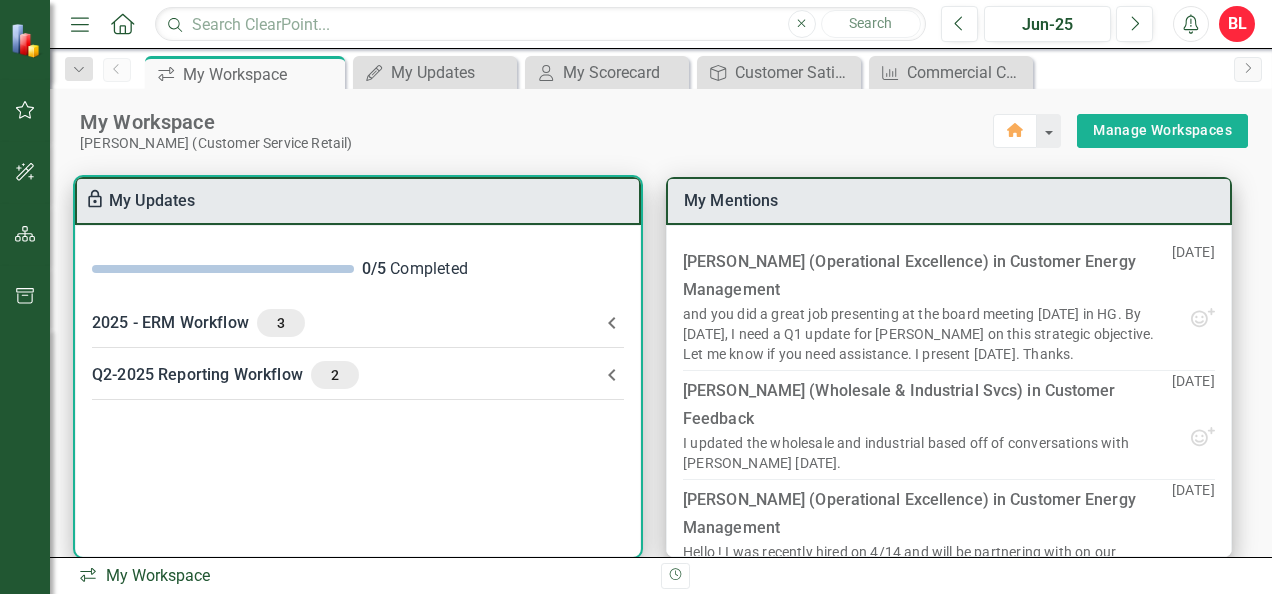 click on "0 / 5 Completed" at bounding box center [493, 269] 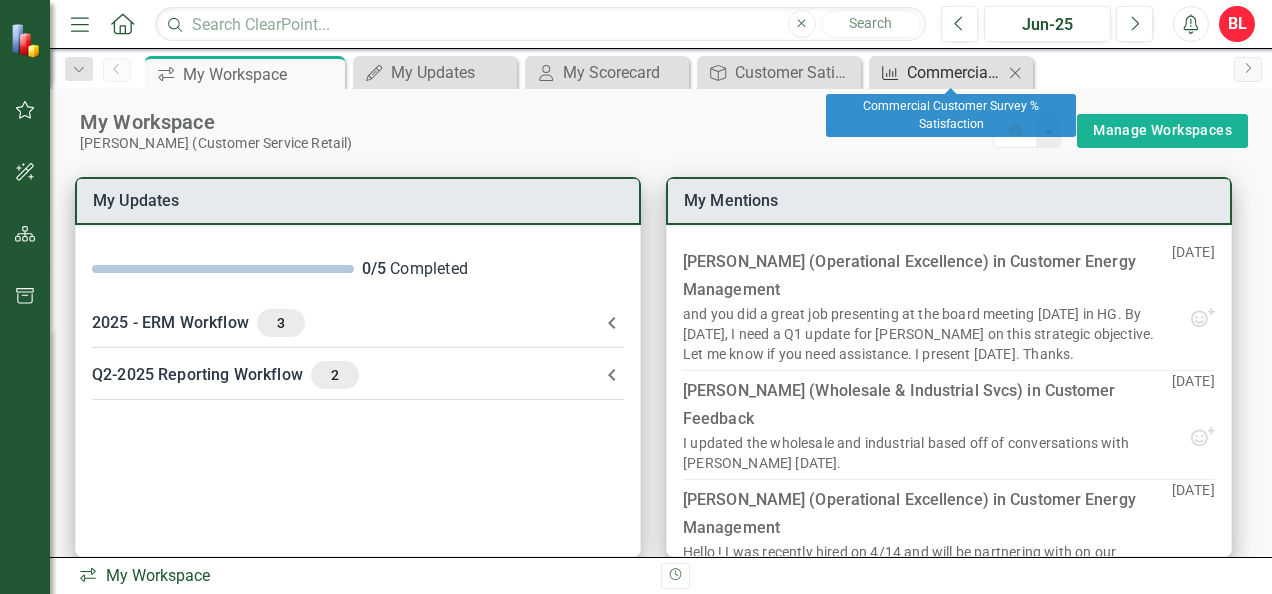 click on "Commercial Customer Survey % Satisfaction​" at bounding box center [955, 72] 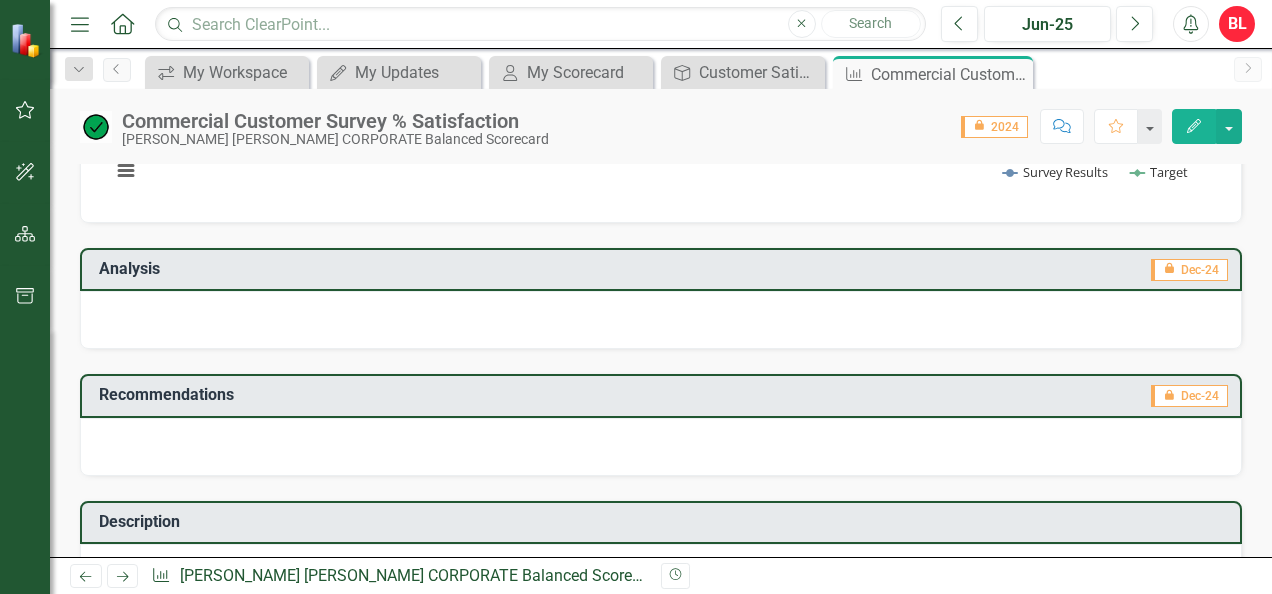 scroll, scrollTop: 314, scrollLeft: 0, axis: vertical 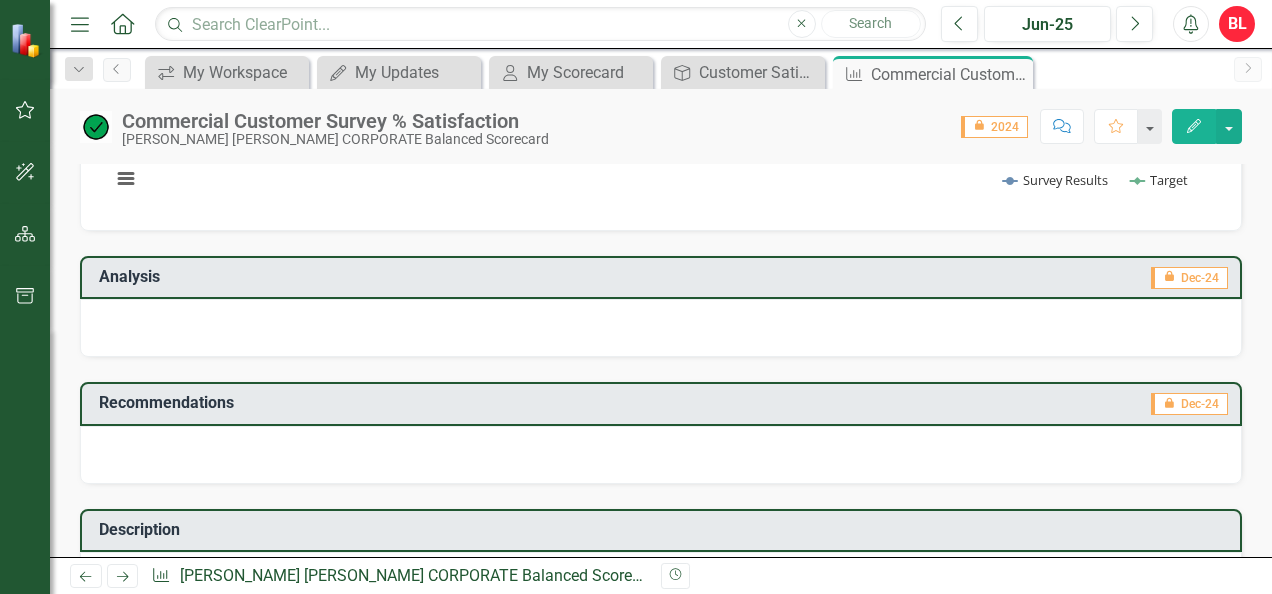 click at bounding box center (661, 455) 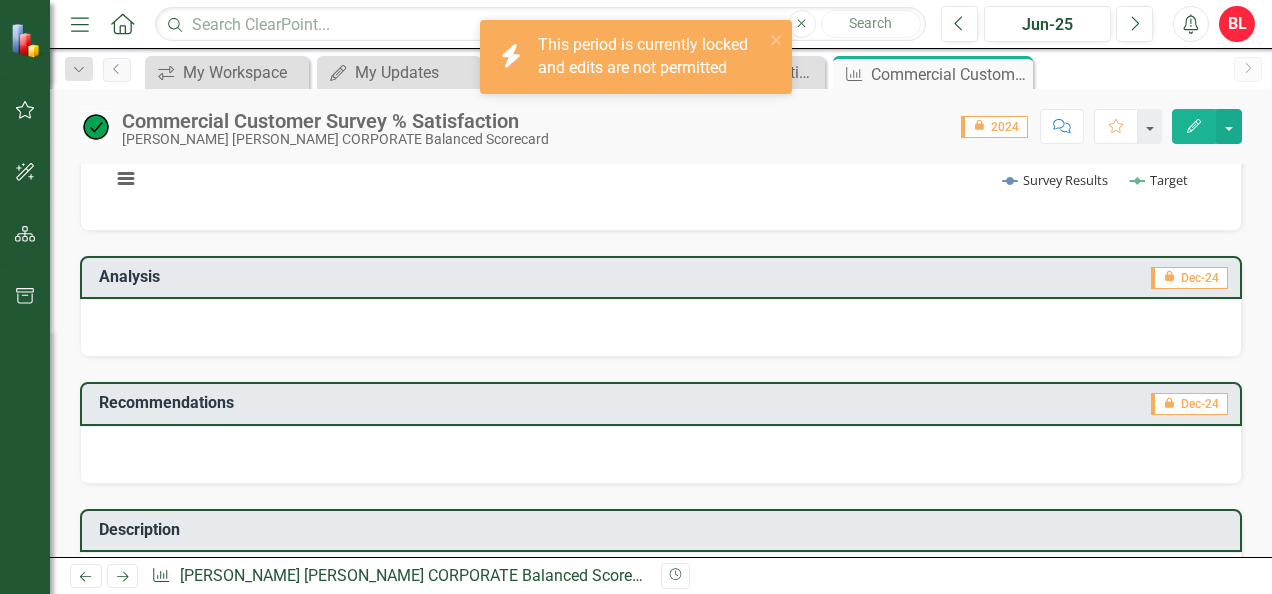 click at bounding box center (661, 455) 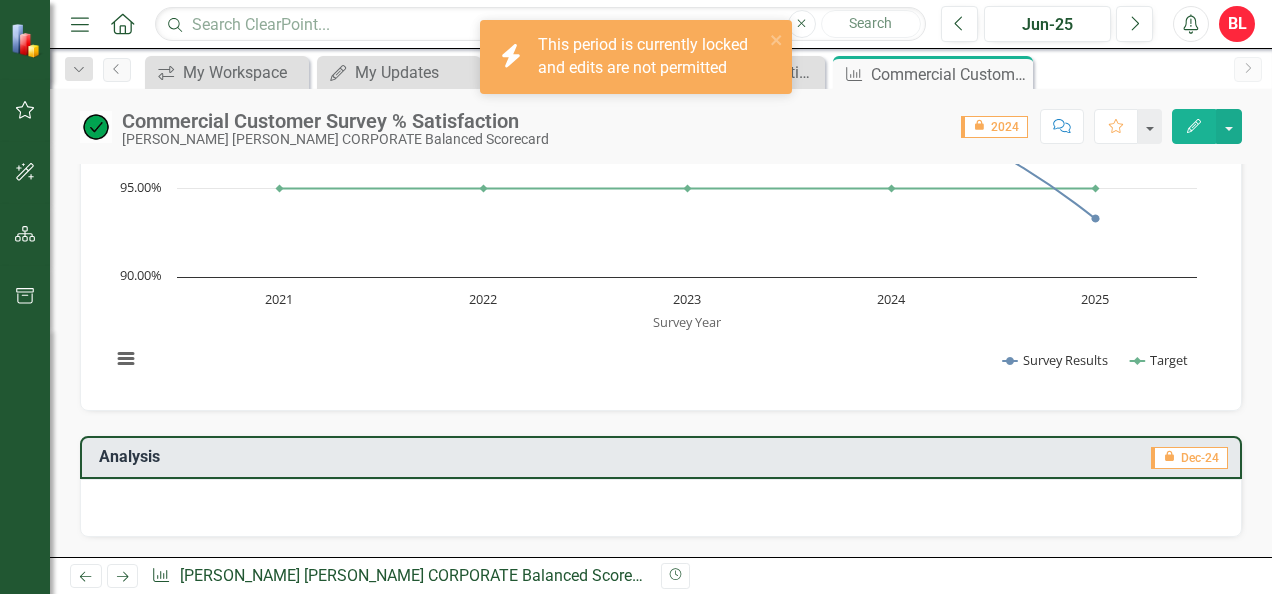 scroll, scrollTop: 0, scrollLeft: 0, axis: both 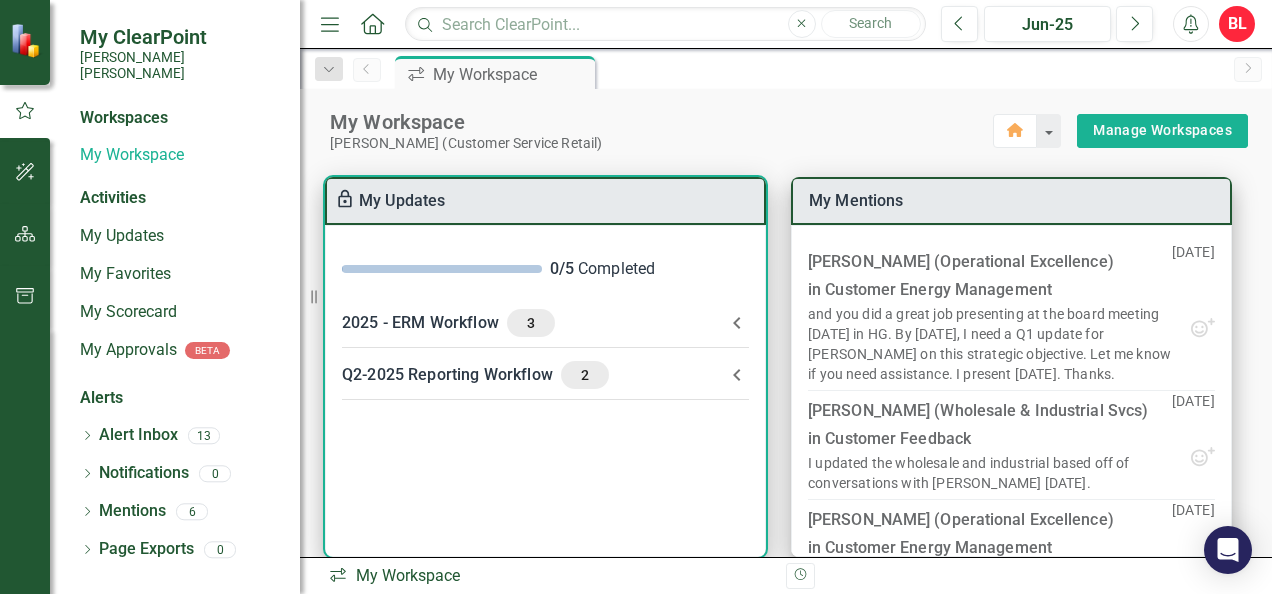 drag, startPoint x: 585, startPoint y: 248, endPoint x: 580, endPoint y: 260, distance: 13 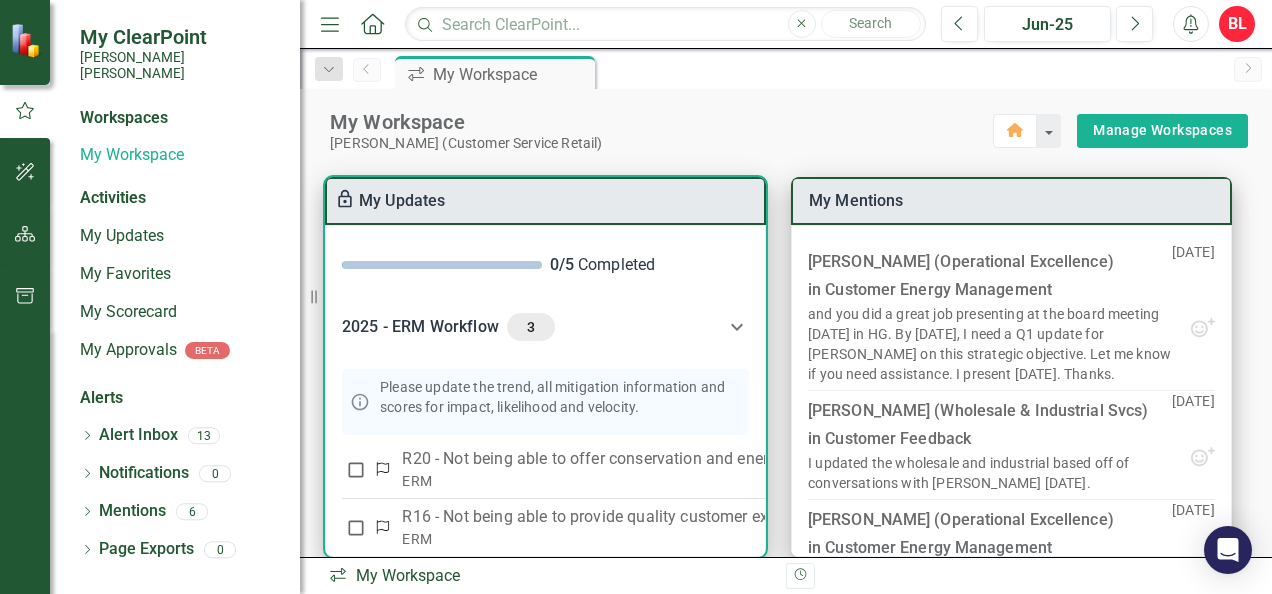 scroll, scrollTop: 0, scrollLeft: 0, axis: both 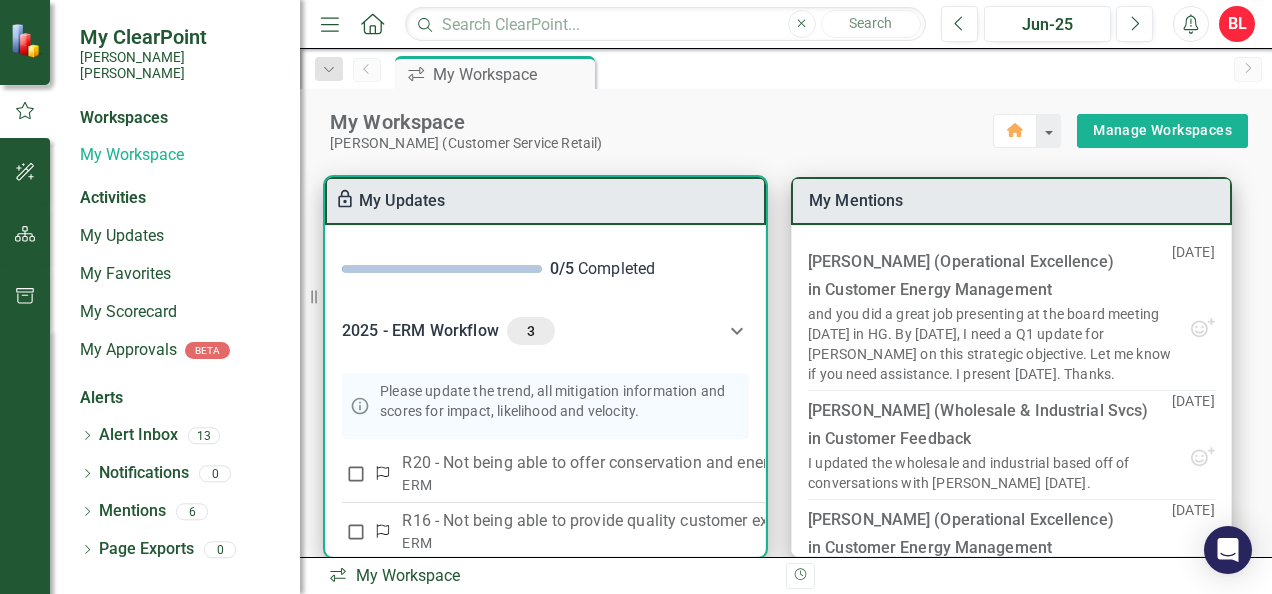 click on "3" at bounding box center [531, 331] 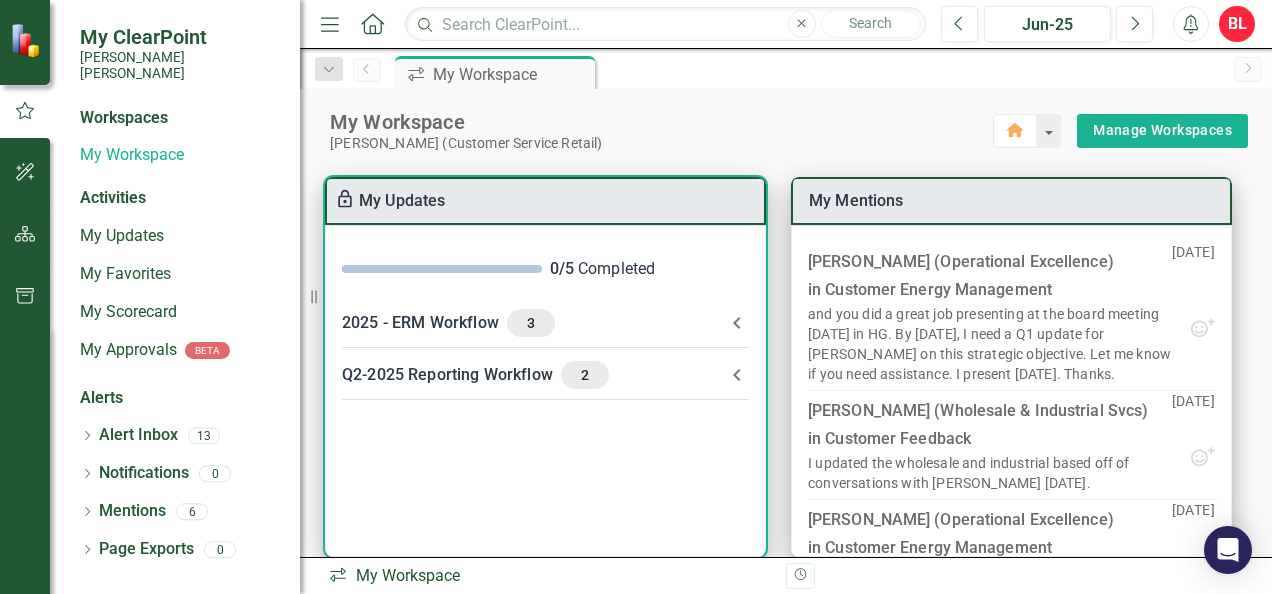 click on "2" at bounding box center [585, 375] 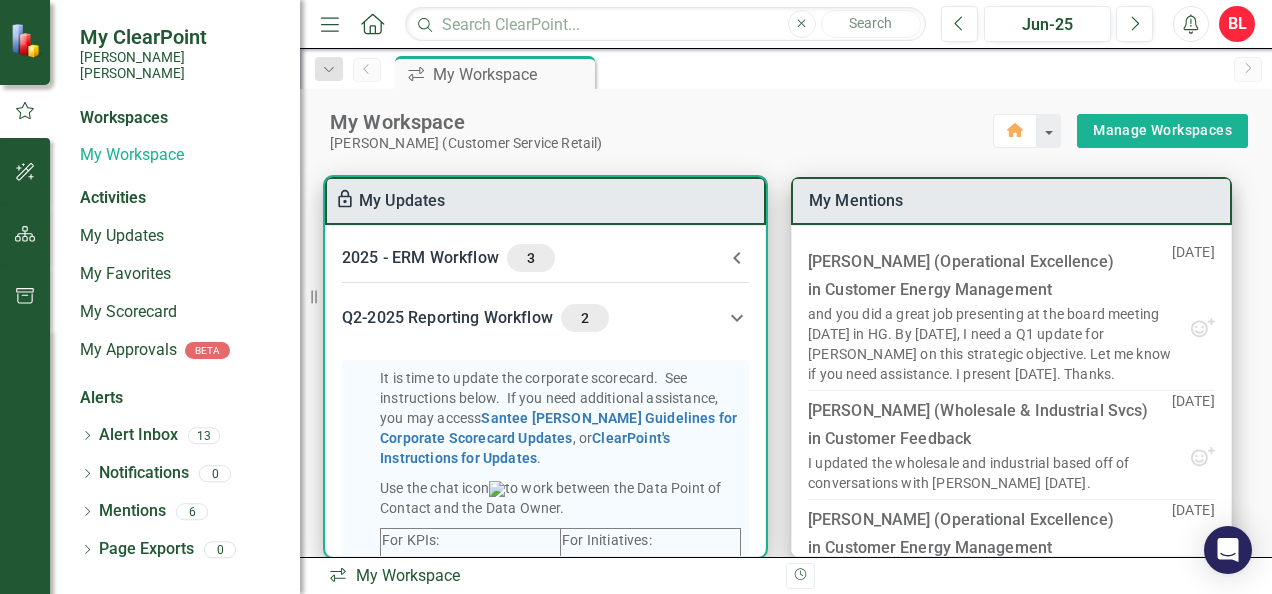 scroll, scrollTop: 0, scrollLeft: 0, axis: both 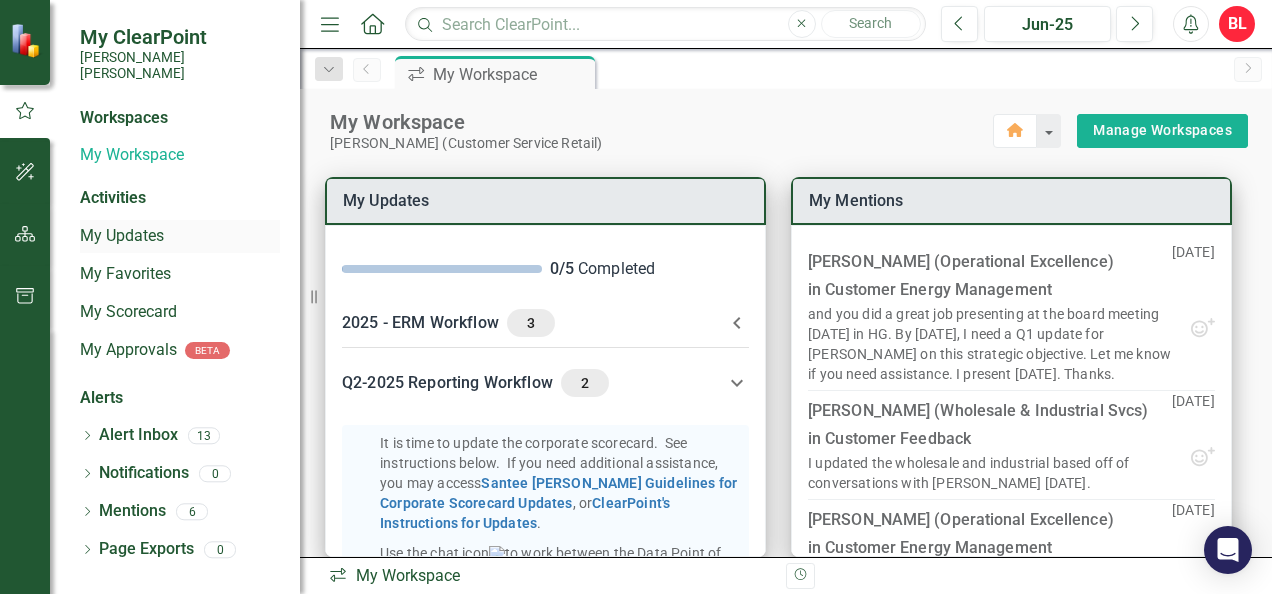 click on "My Updates" at bounding box center (180, 236) 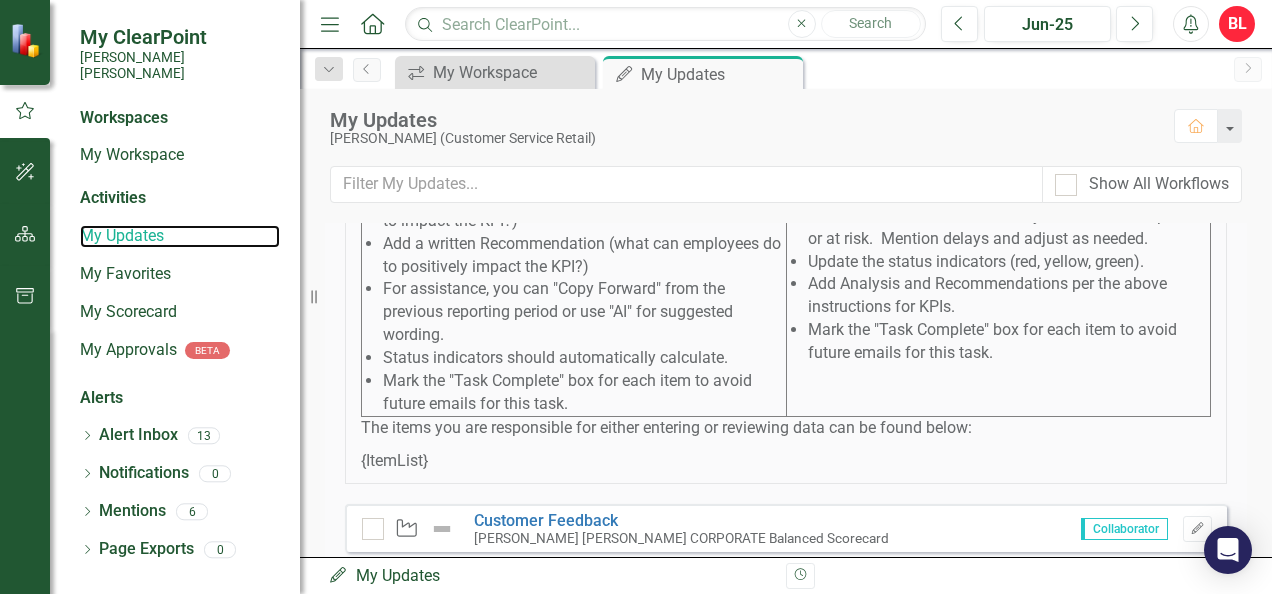 scroll, scrollTop: 388, scrollLeft: 0, axis: vertical 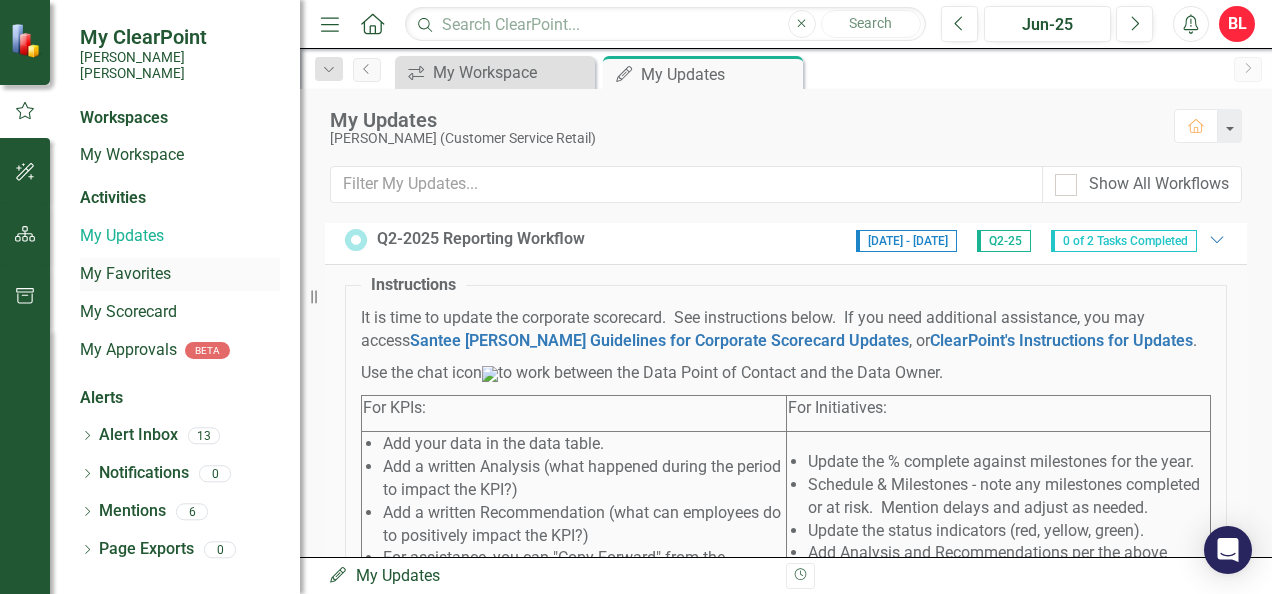 click on "My Favorites" at bounding box center (180, 274) 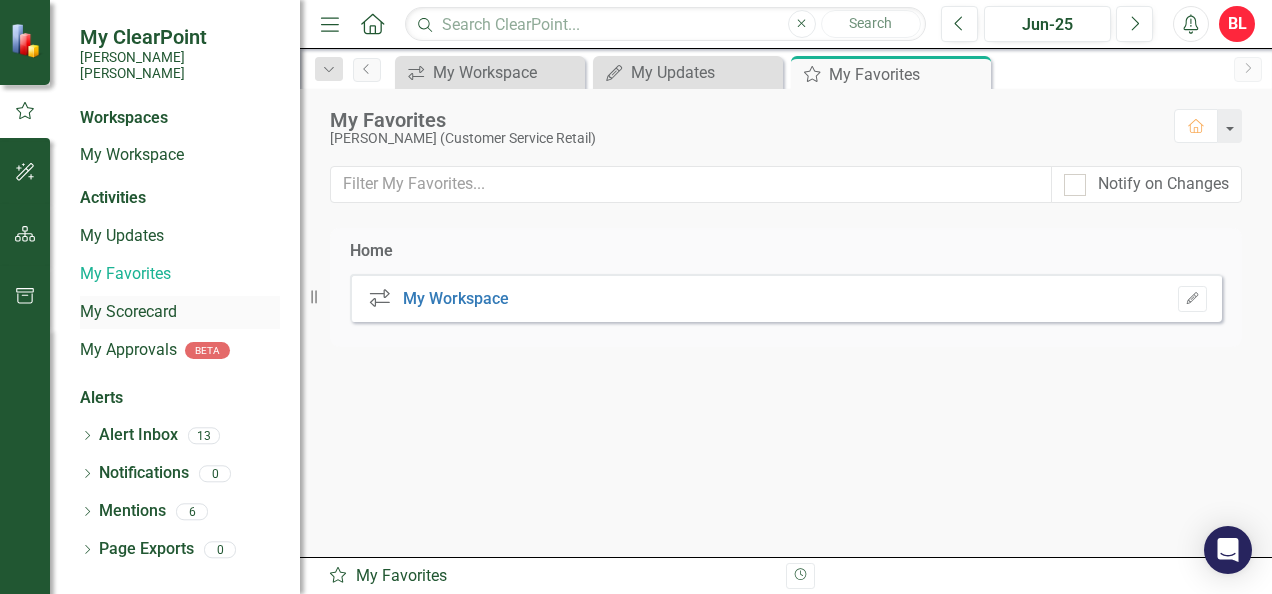 click on "My Scorecard" at bounding box center (180, 312) 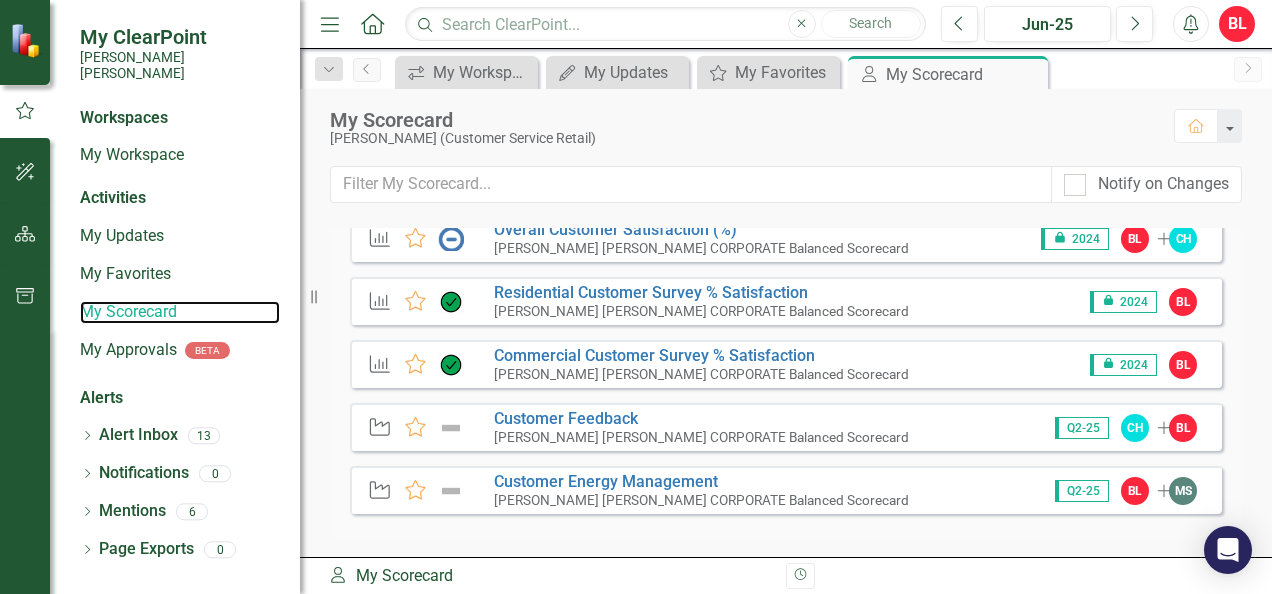 scroll, scrollTop: 100, scrollLeft: 0, axis: vertical 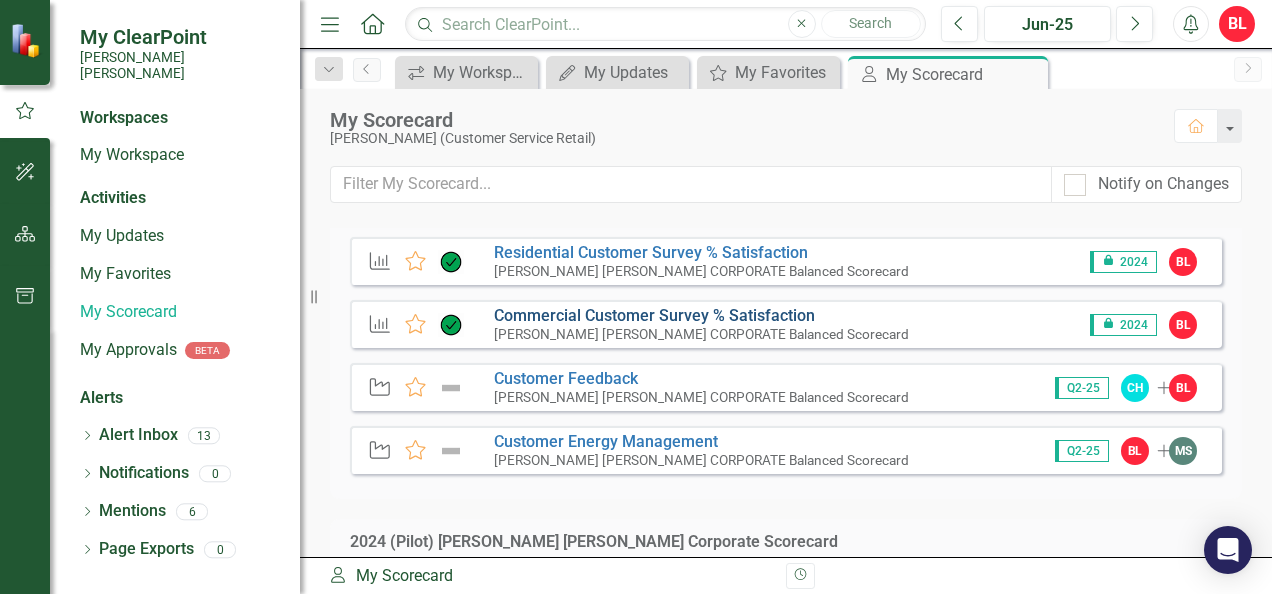 click on "Commercial Customer Survey % Satisfaction​" at bounding box center [654, 315] 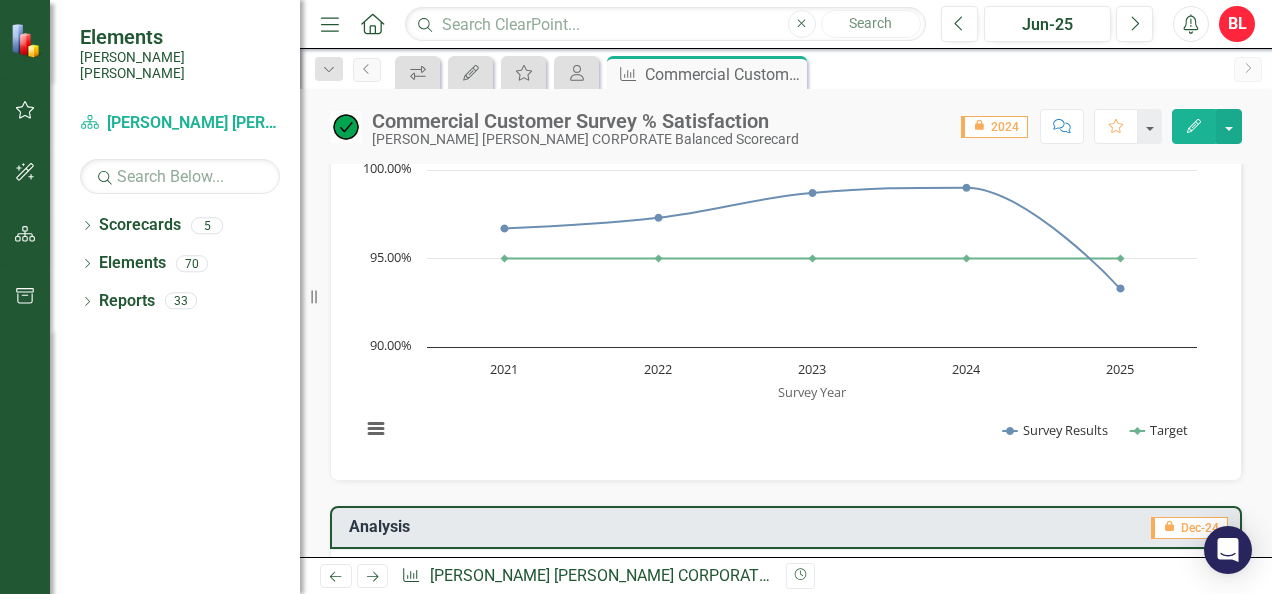 scroll, scrollTop: 0, scrollLeft: 0, axis: both 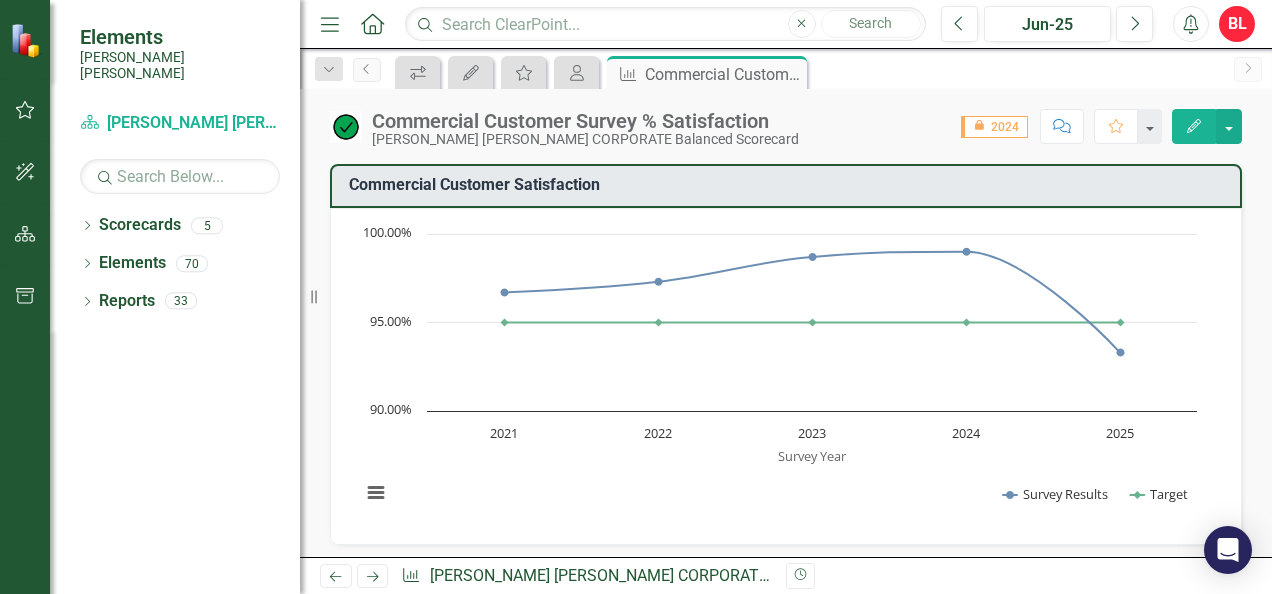 click on "icon.lock 2024" at bounding box center [994, 127] 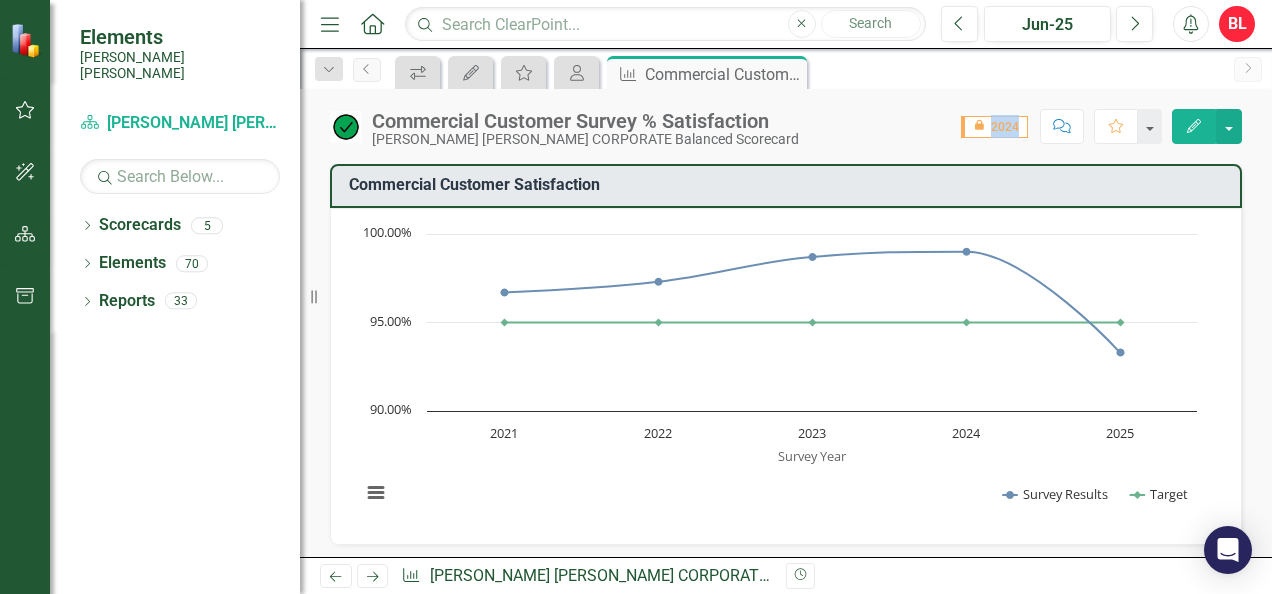 click on "icon.lock 2024" at bounding box center [994, 127] 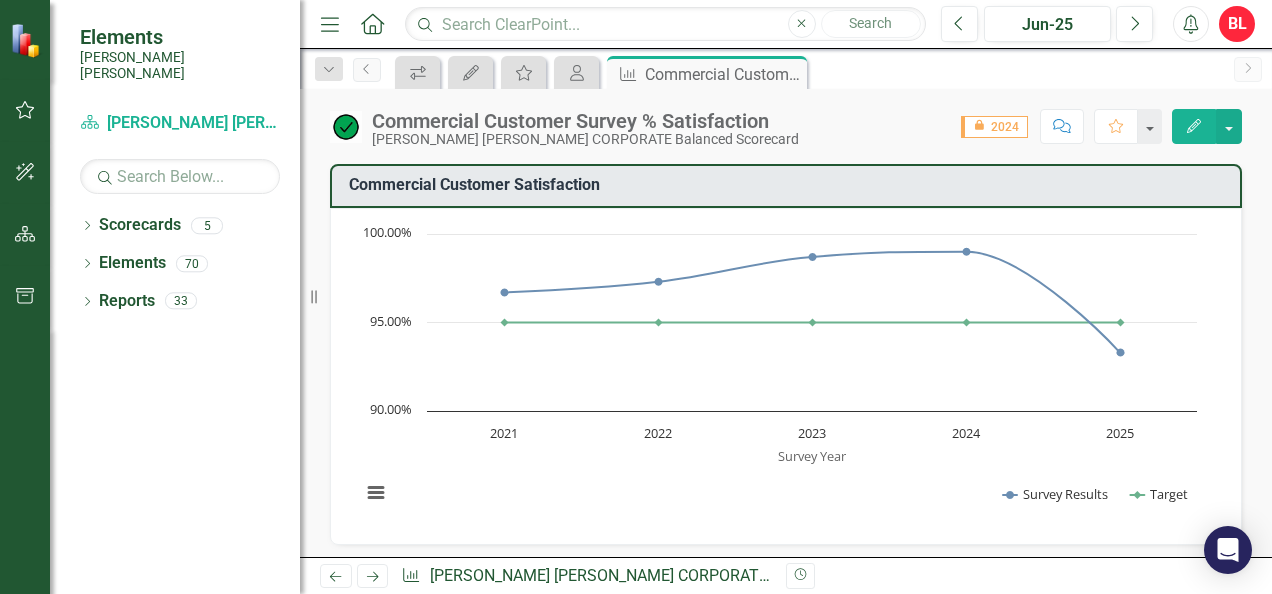 drag, startPoint x: 1010, startPoint y: 129, endPoint x: 886, endPoint y: 128, distance: 124.004036 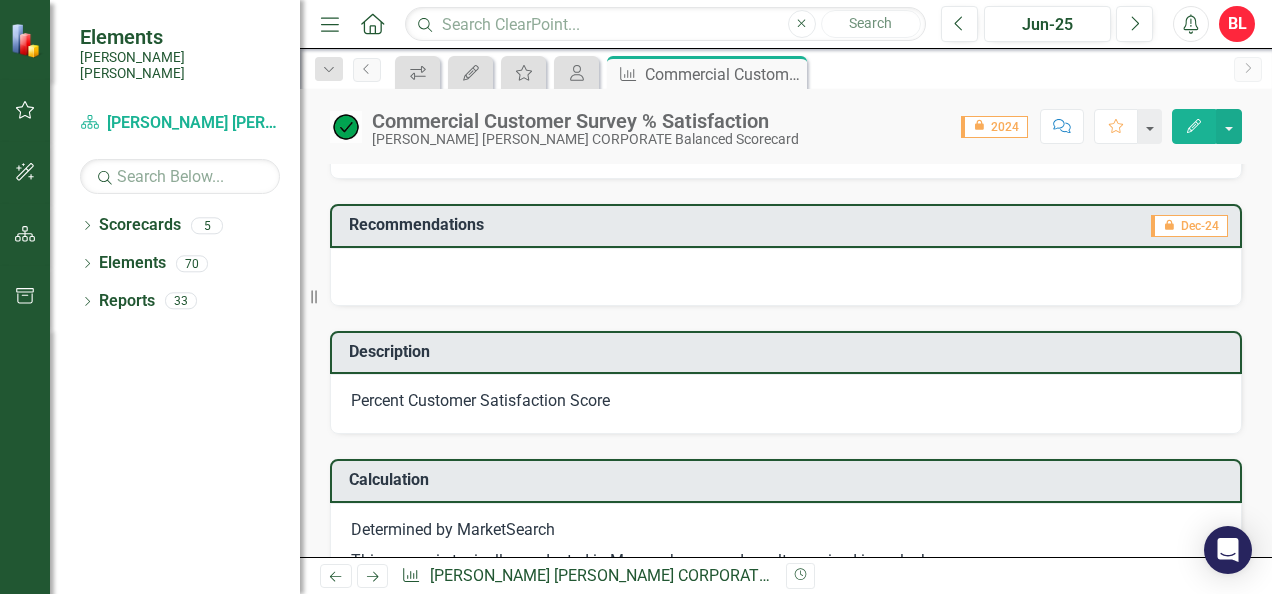 scroll, scrollTop: 514, scrollLeft: 0, axis: vertical 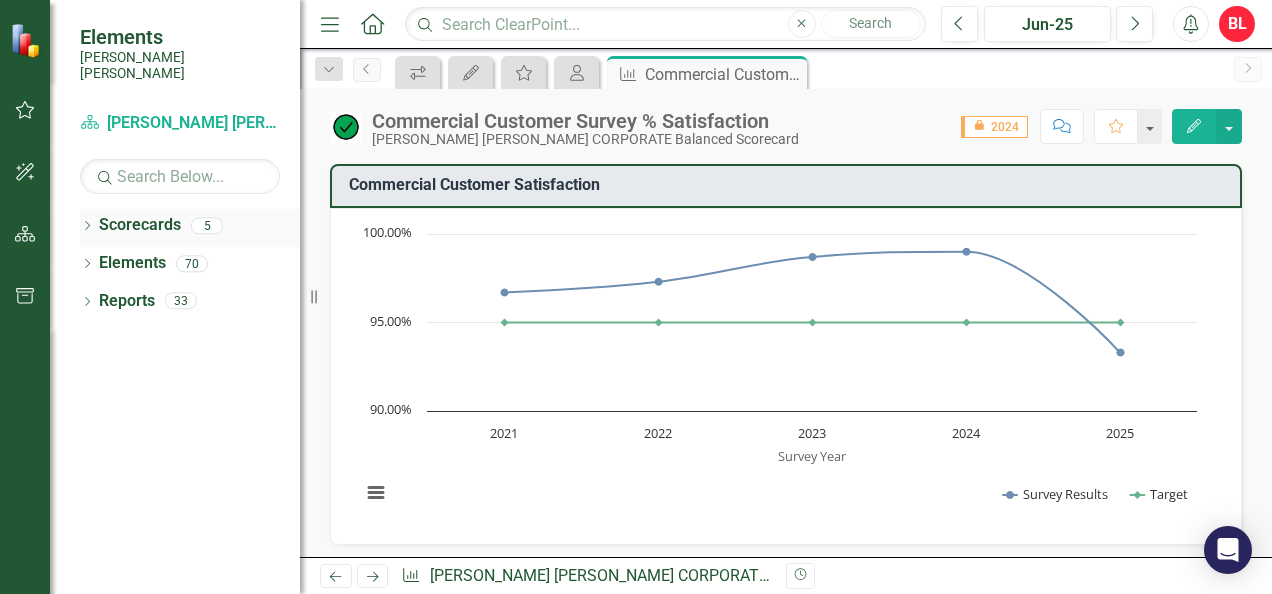 click on "Scorecards" at bounding box center (140, 225) 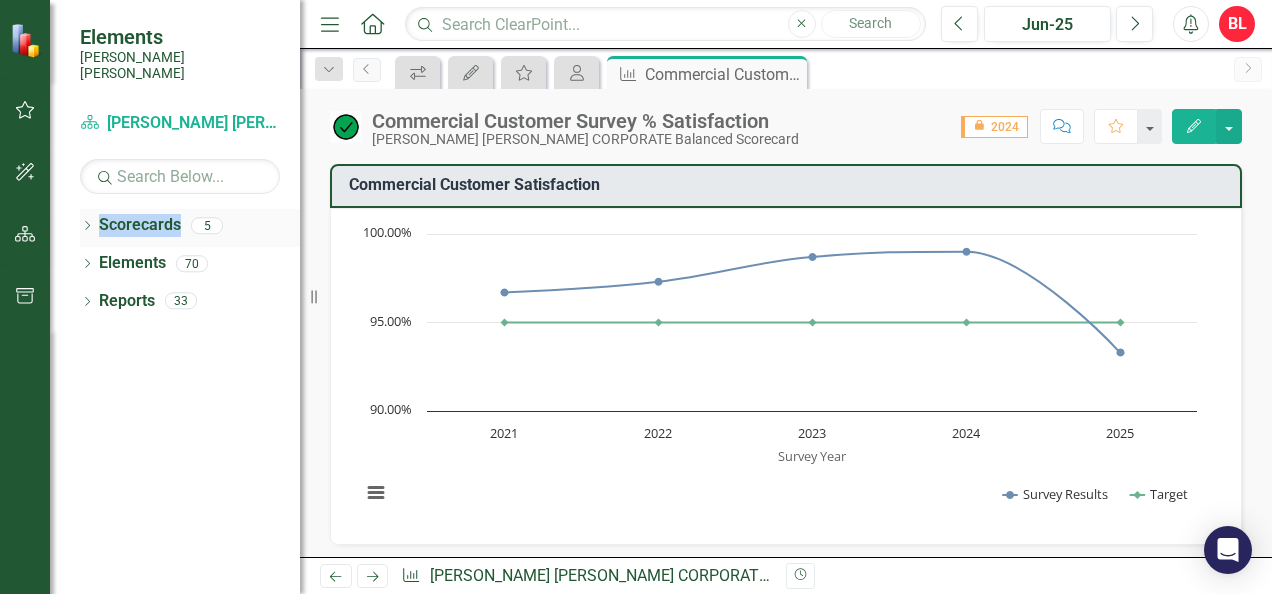 click on "Scorecards" at bounding box center [140, 225] 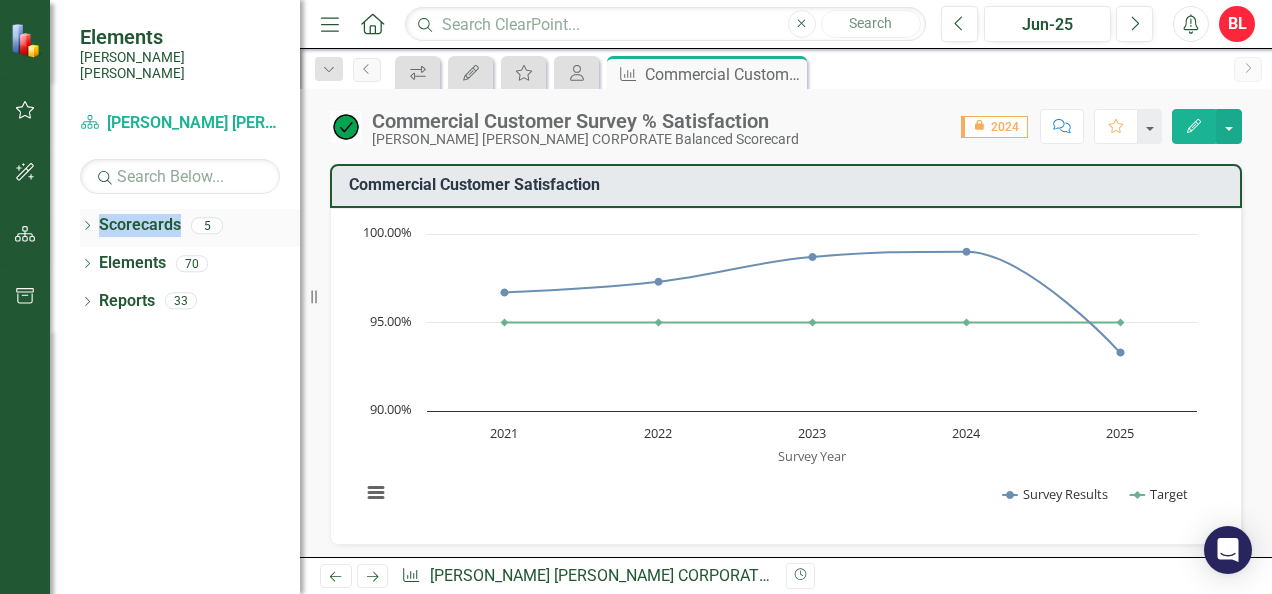 drag, startPoint x: 122, startPoint y: 210, endPoint x: 132, endPoint y: 209, distance: 10.049875 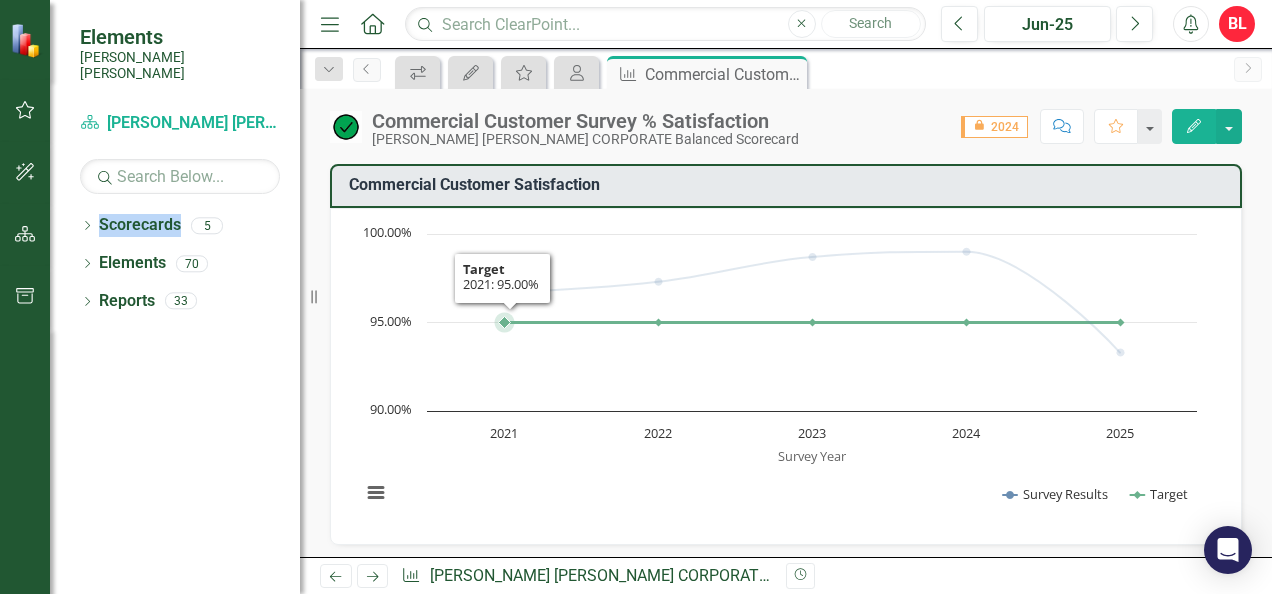 click 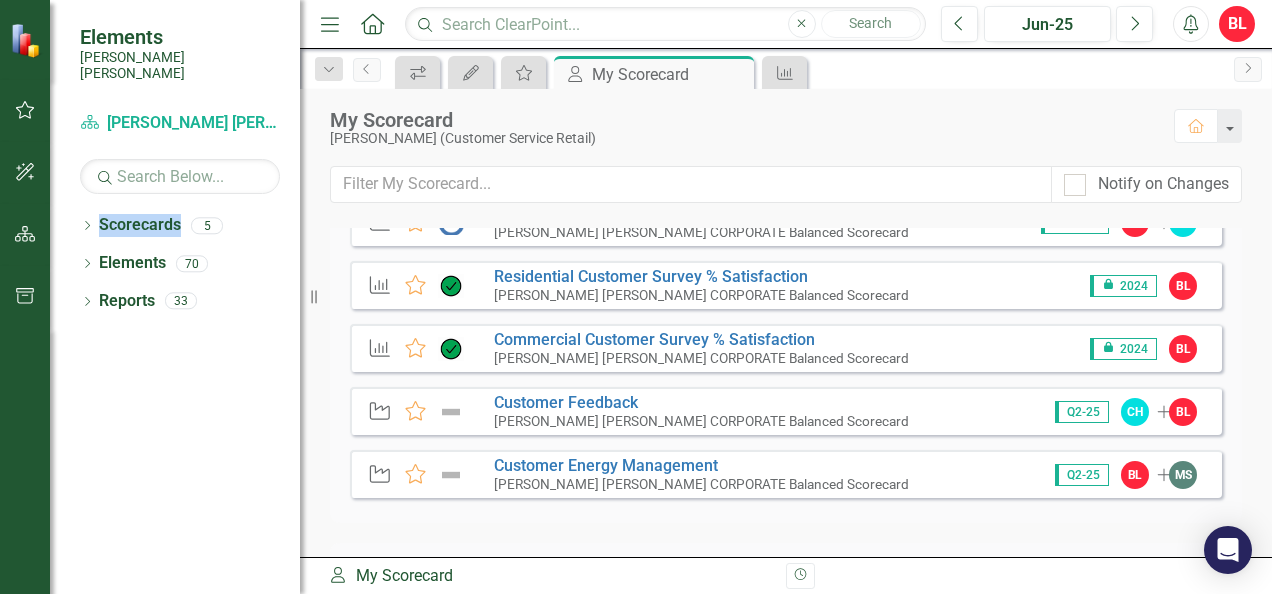 scroll, scrollTop: 100, scrollLeft: 0, axis: vertical 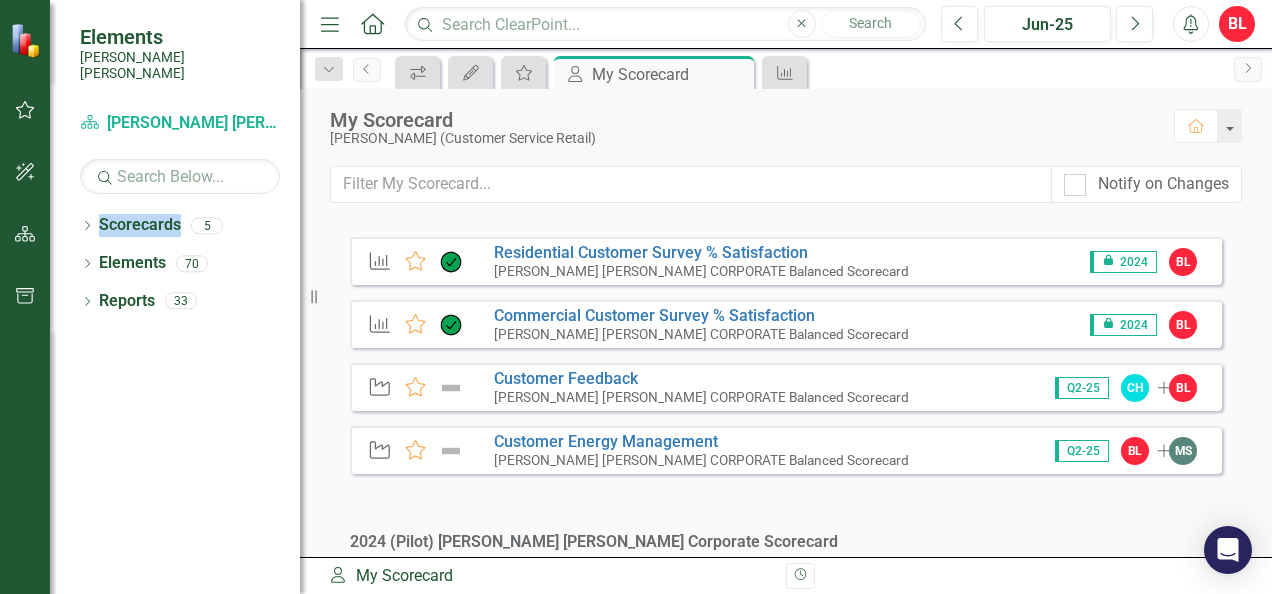 click on "KPI" 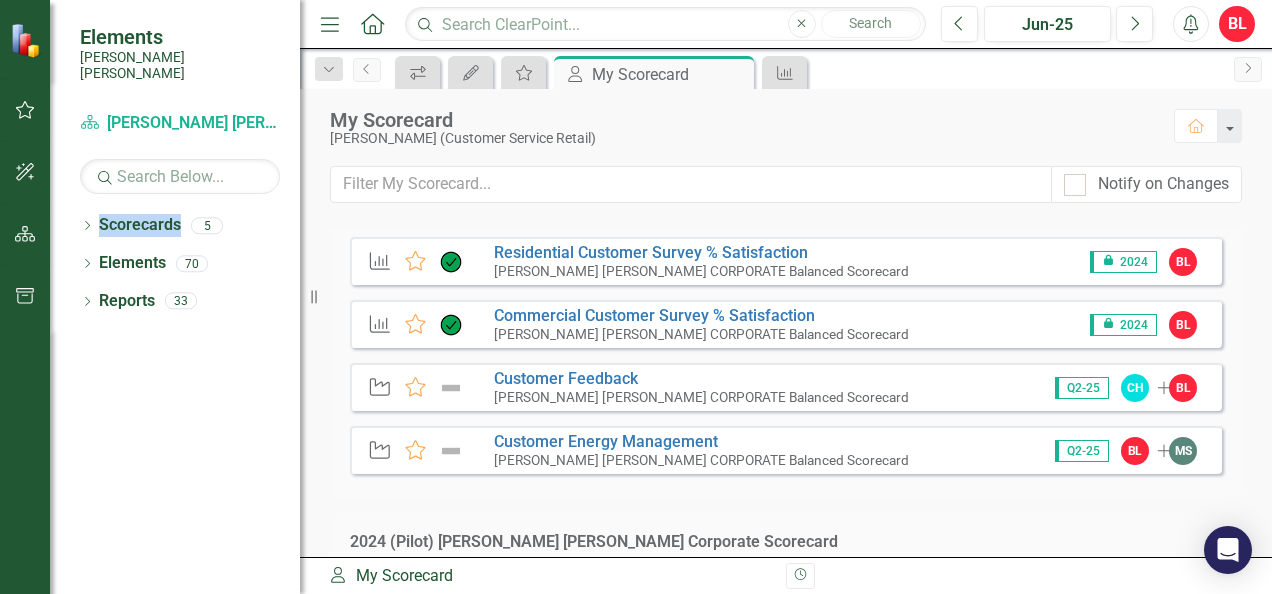 click 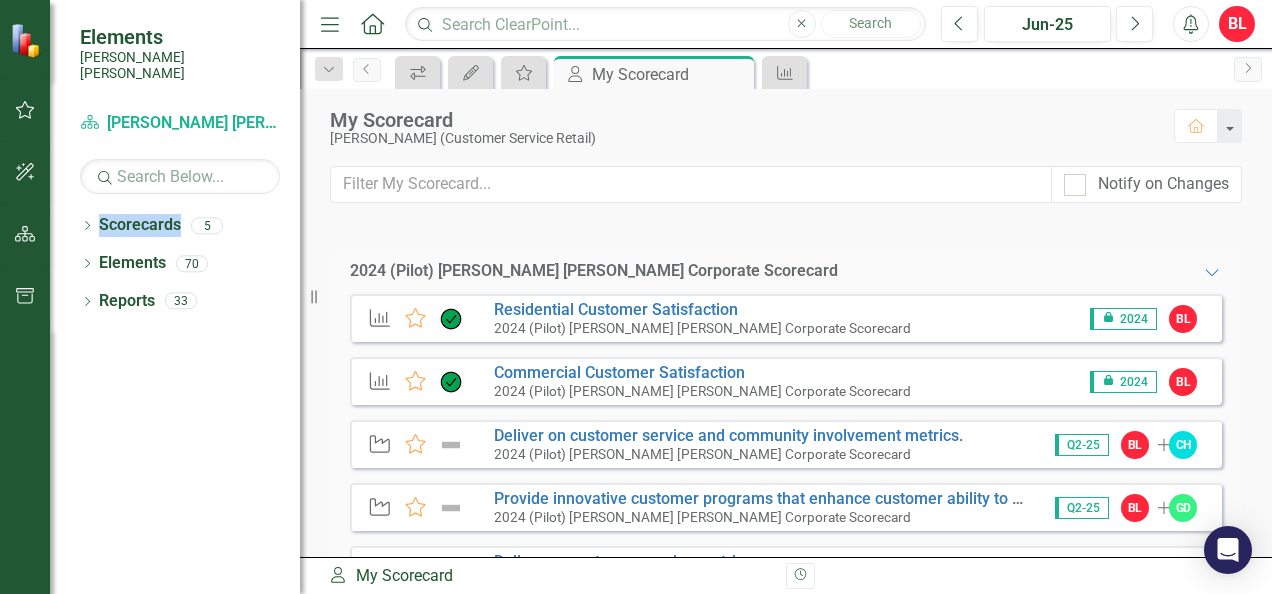scroll, scrollTop: 400, scrollLeft: 0, axis: vertical 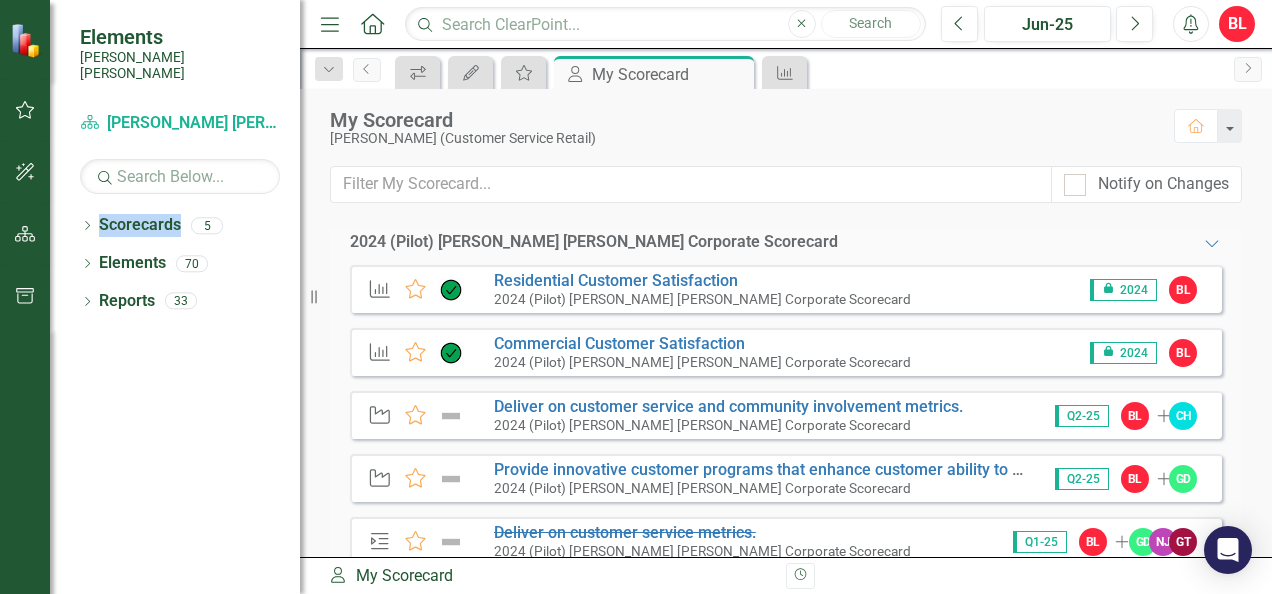 click on "KPI" 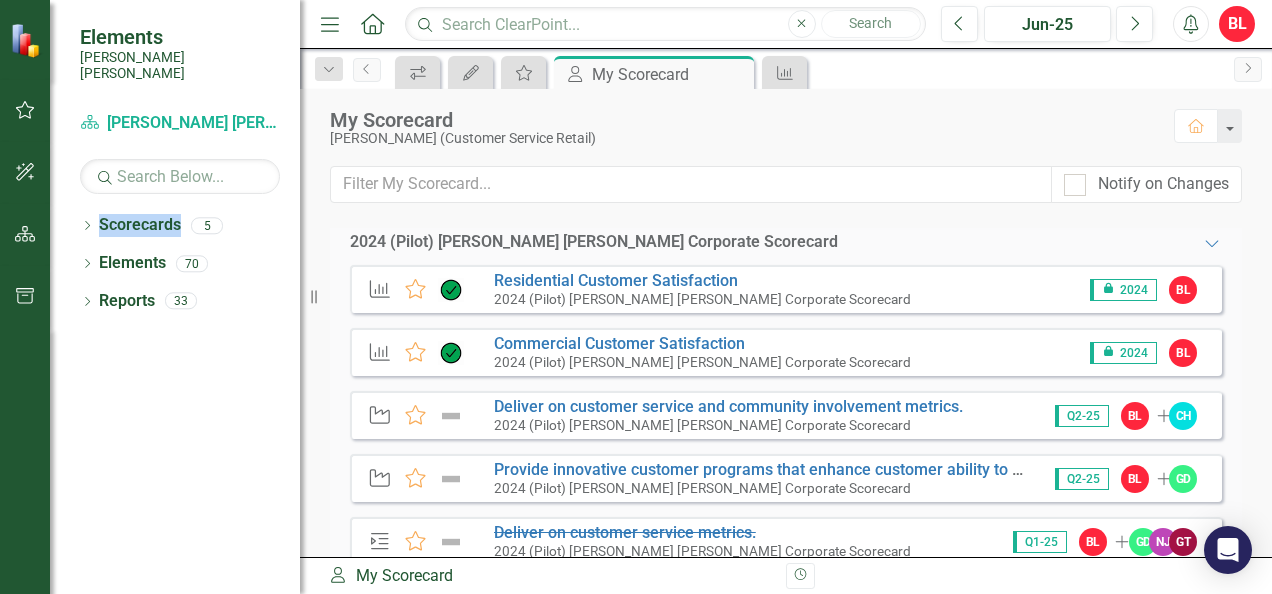 click 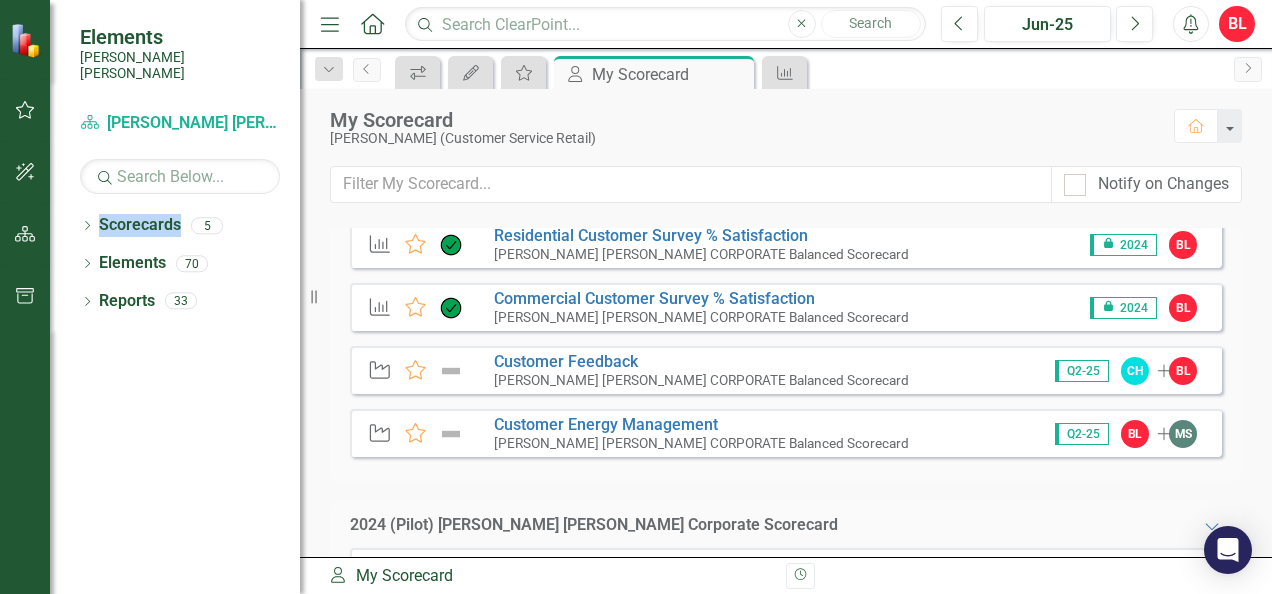 scroll, scrollTop: 0, scrollLeft: 0, axis: both 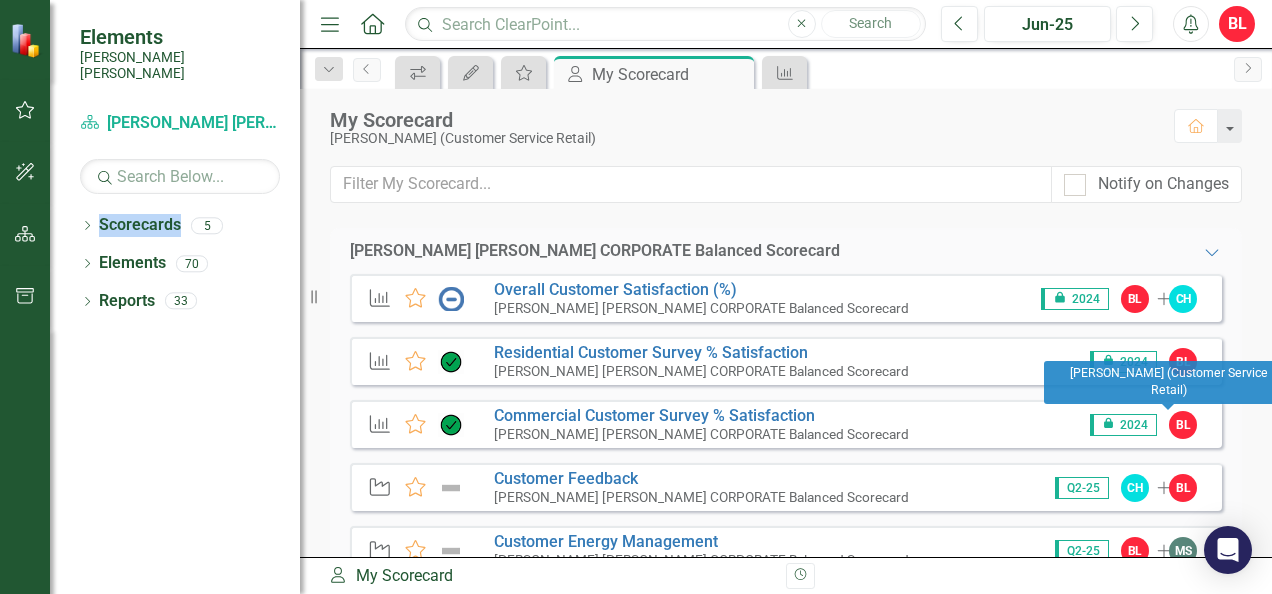 click on "BL" at bounding box center [1183, 425] 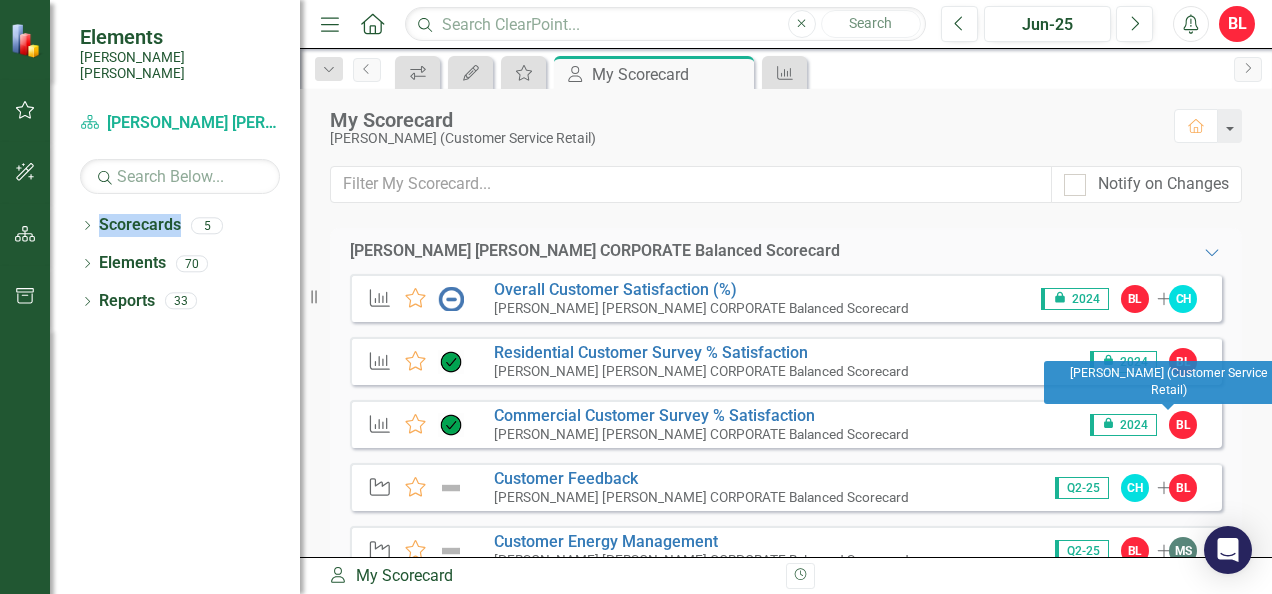 click on "BL" at bounding box center (1183, 425) 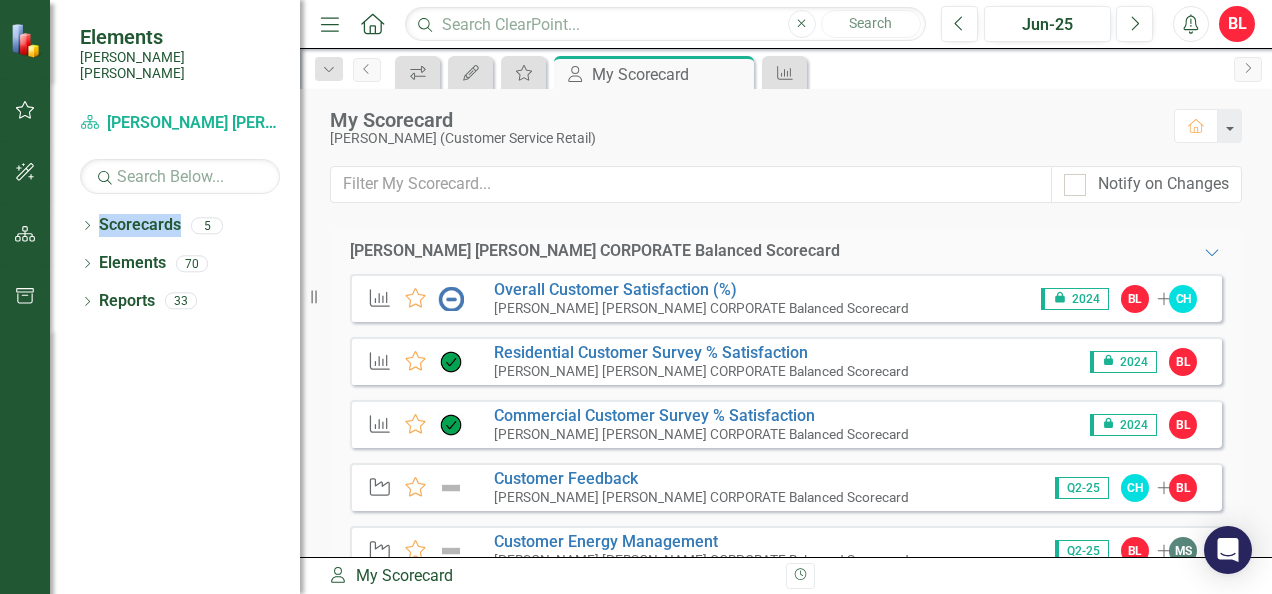click on "CH" at bounding box center (1183, 299) 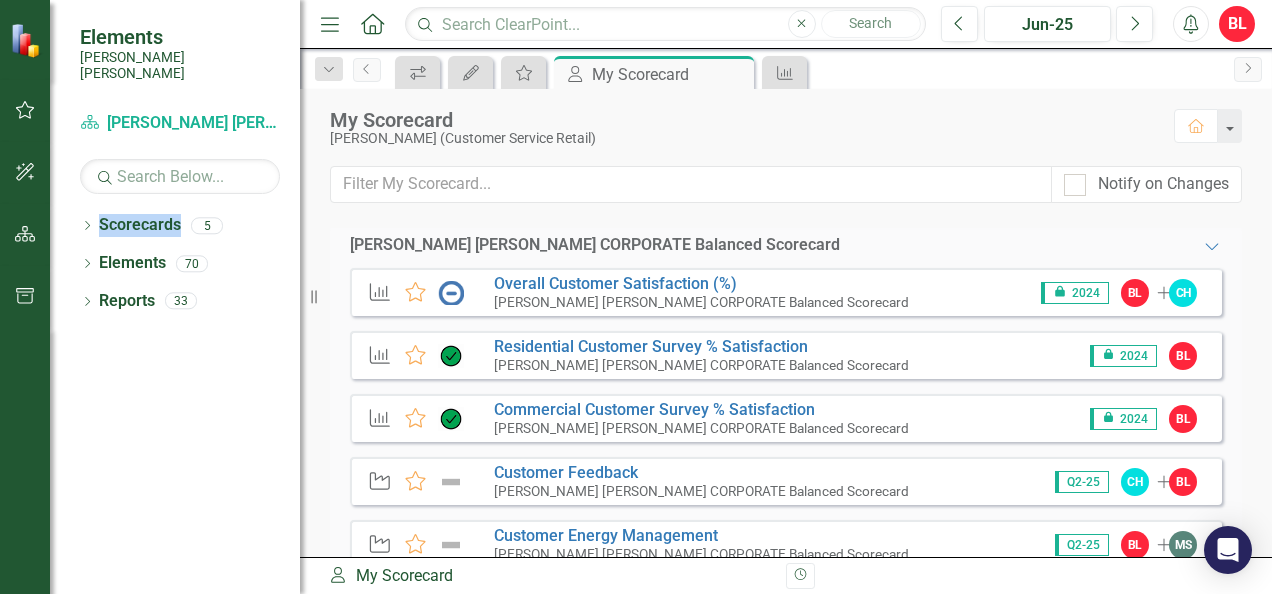 scroll, scrollTop: 0, scrollLeft: 0, axis: both 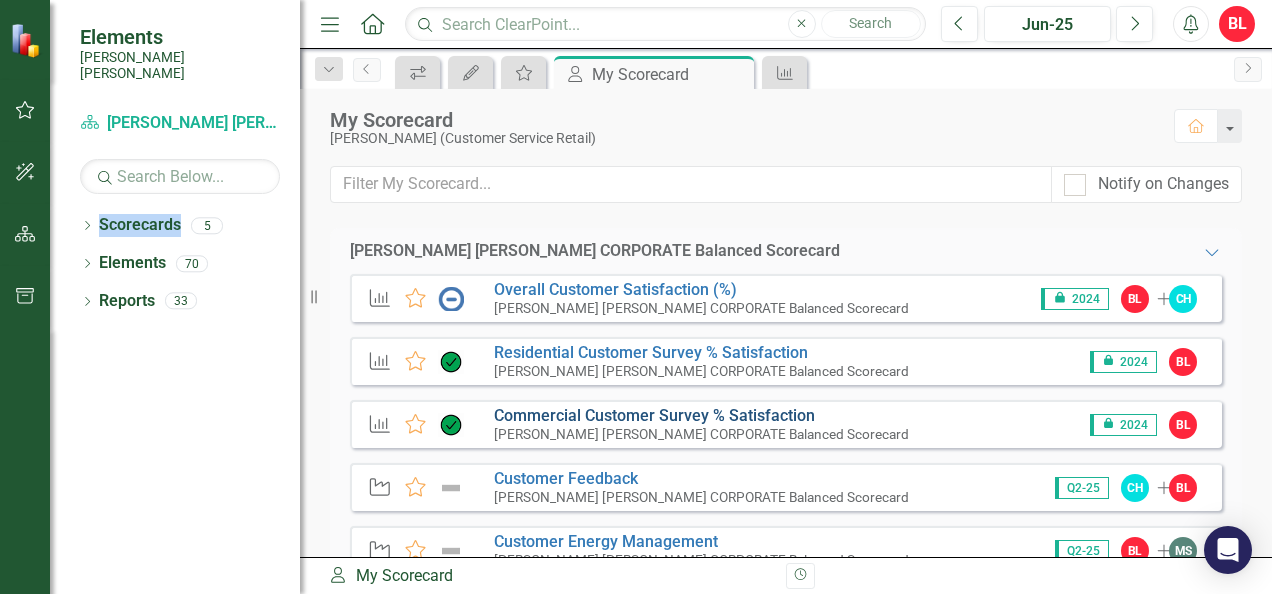 click on "Commercial Customer Survey % Satisfaction​" at bounding box center [654, 415] 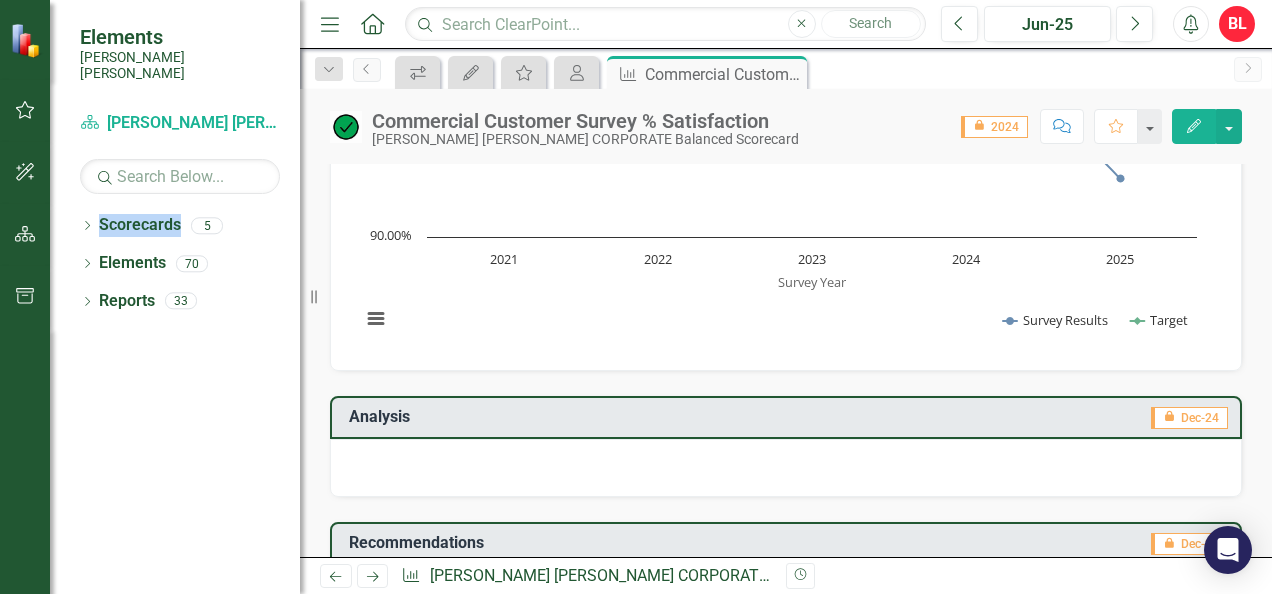 scroll, scrollTop: 0, scrollLeft: 0, axis: both 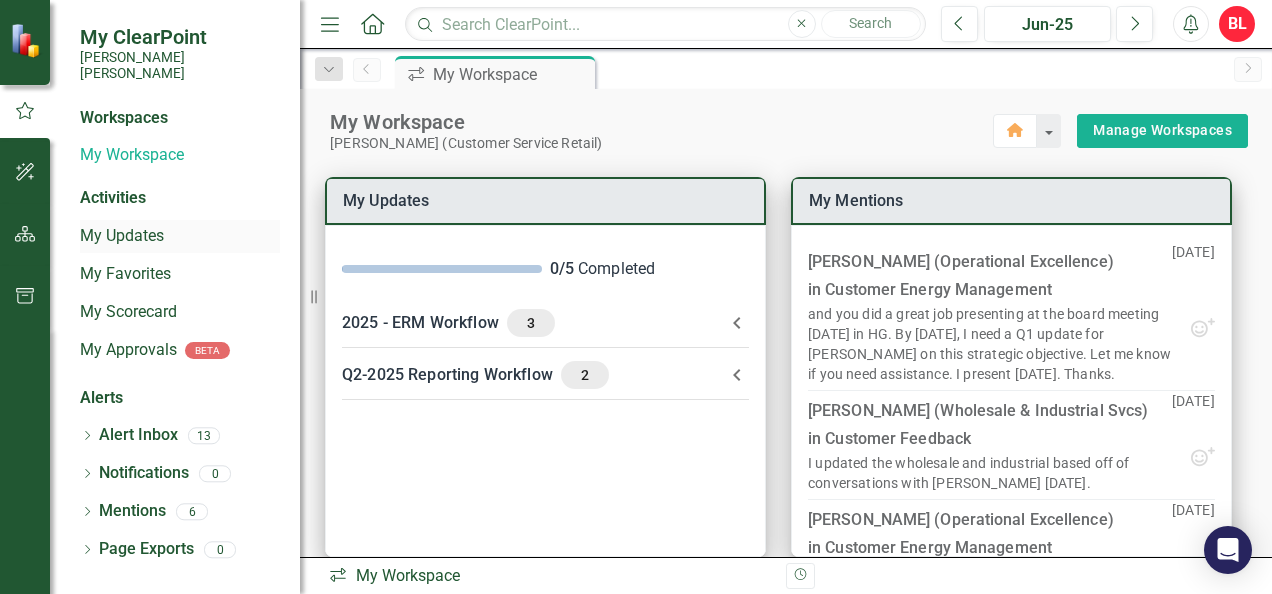 click on "My Updates" at bounding box center (180, 236) 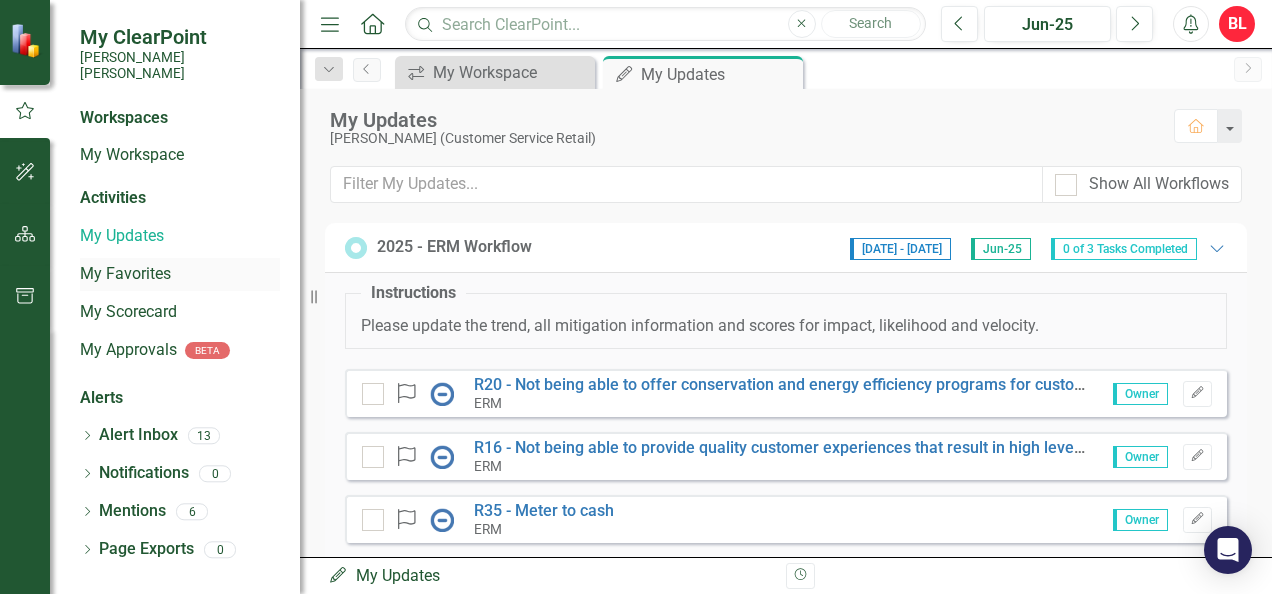 click on "My Favorites" at bounding box center [180, 274] 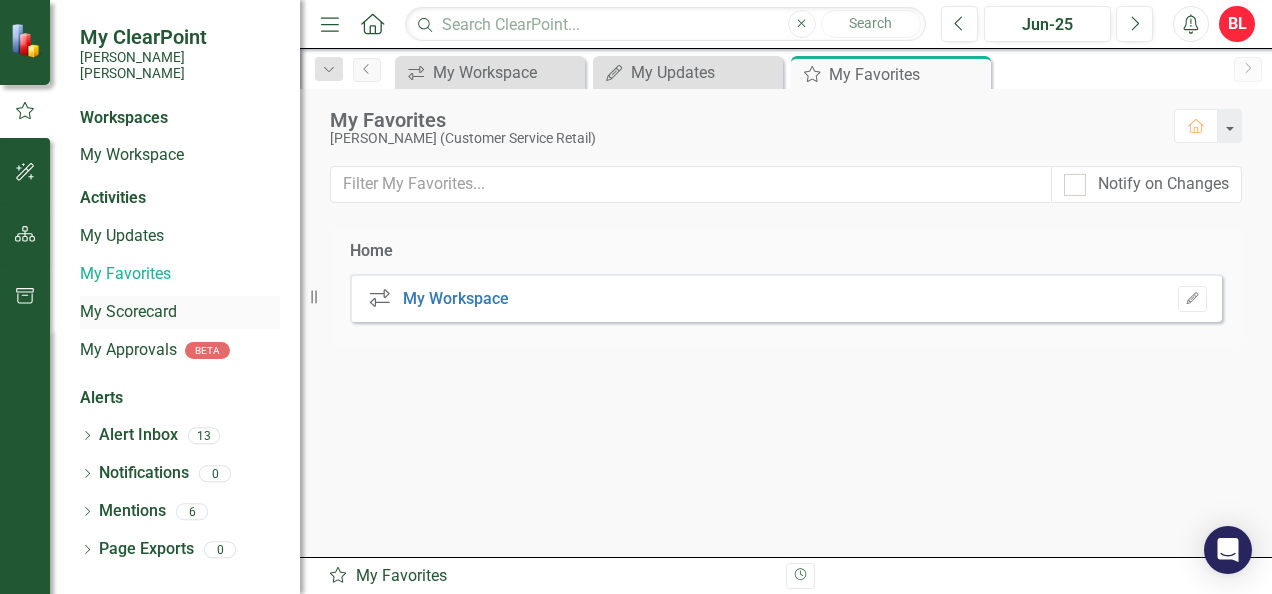 click on "My Scorecard" at bounding box center [180, 312] 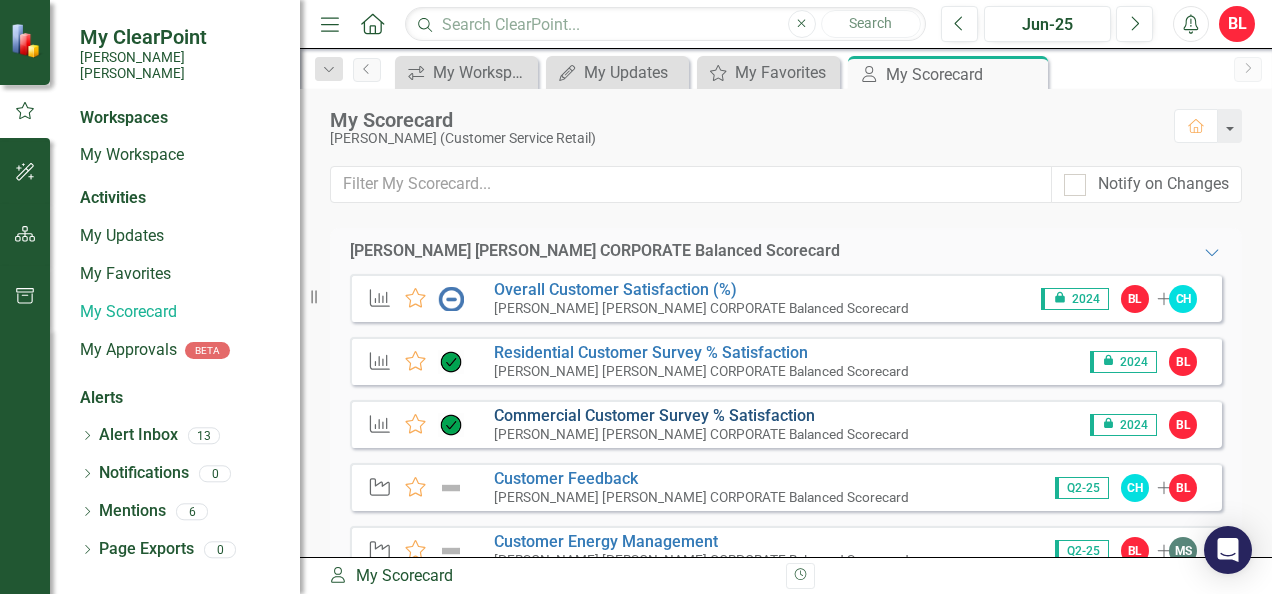 click on "Commercial Customer Survey % Satisfaction​" at bounding box center [654, 415] 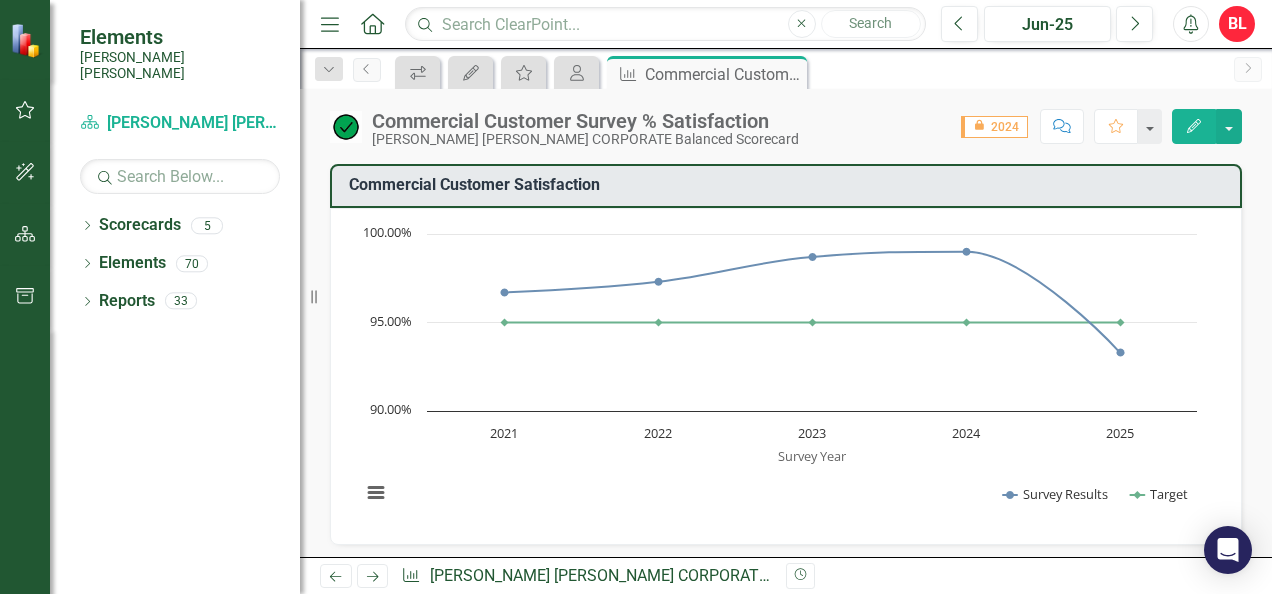 click on "Commercial Customer Survey % Satisfaction​" at bounding box center [585, 121] 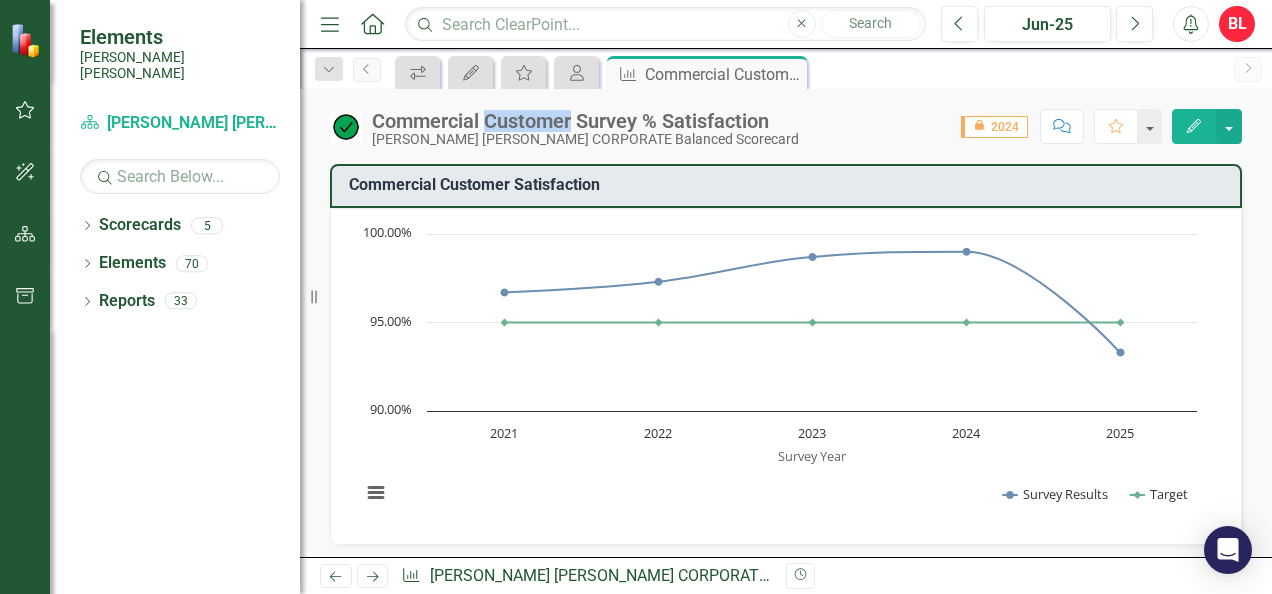 click on "Commercial Customer Survey % Satisfaction​" at bounding box center (585, 121) 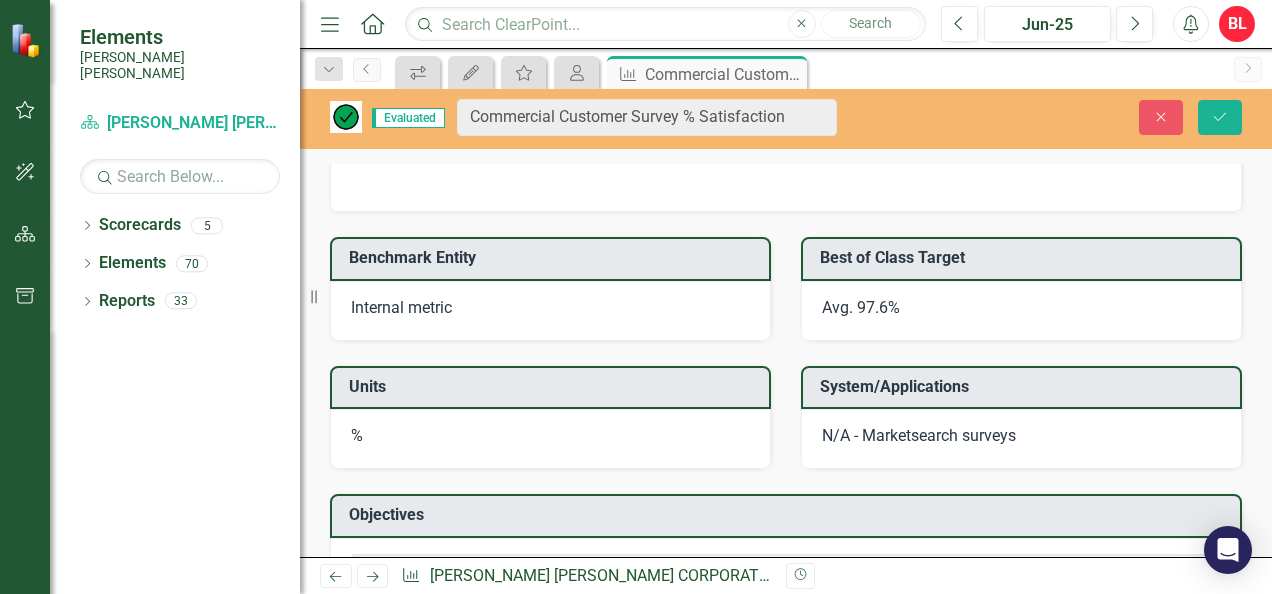 scroll, scrollTop: 1400, scrollLeft: 0, axis: vertical 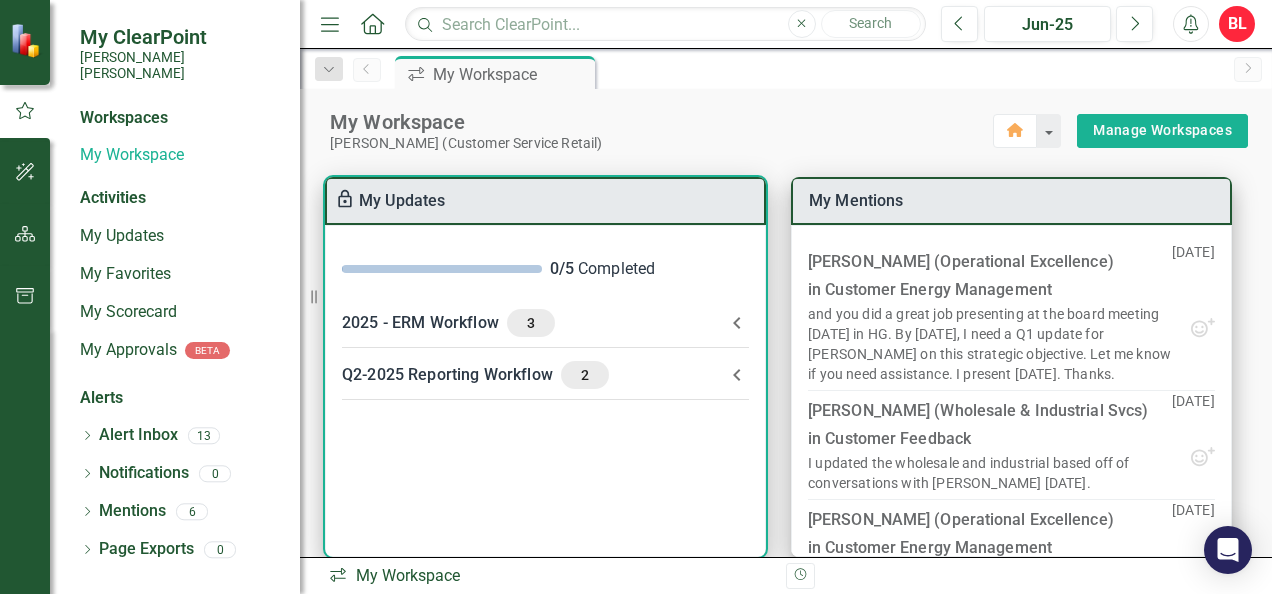 click on "0 / 5 Completed" at bounding box center (650, 269) 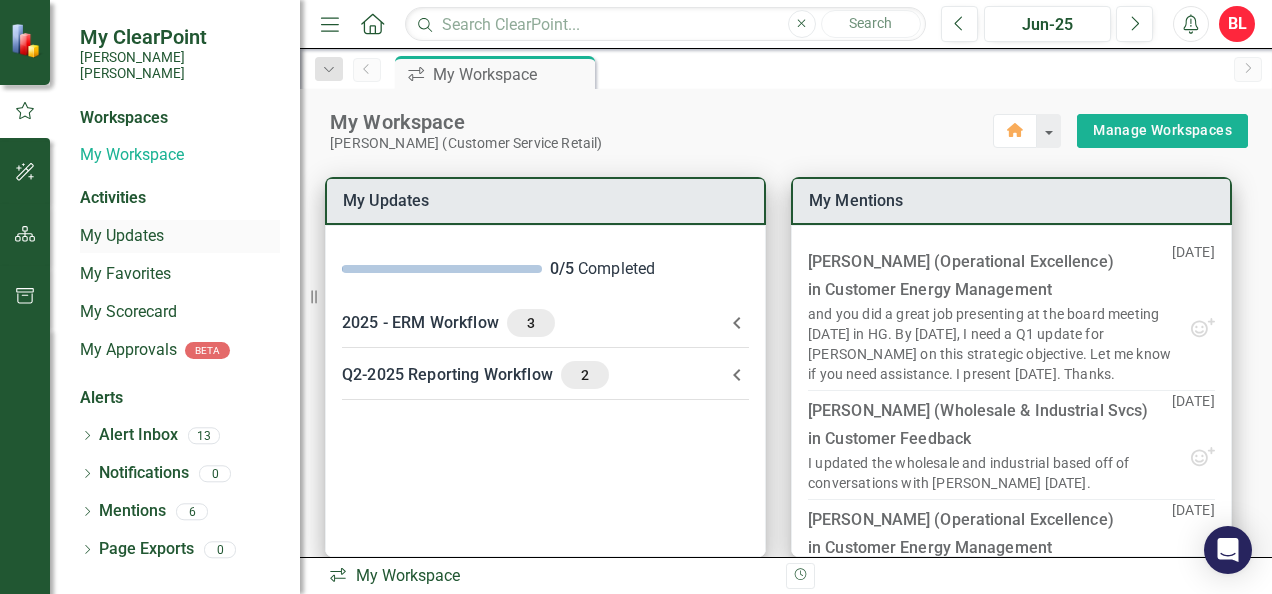 click on "My Updates" at bounding box center [180, 236] 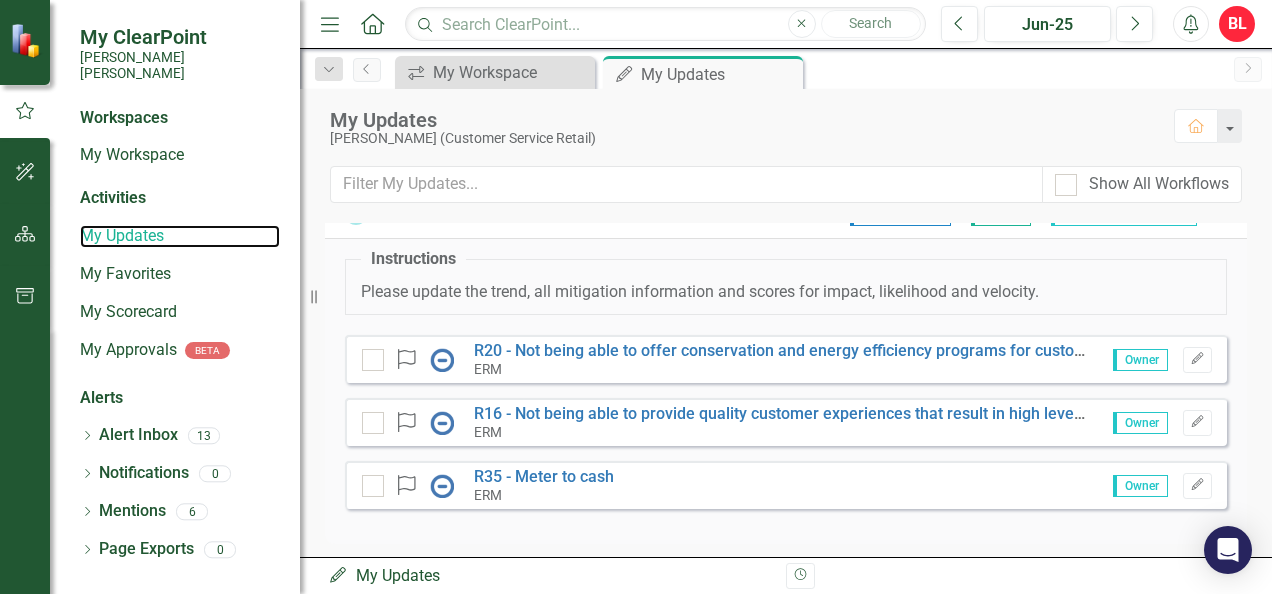 scroll, scrollTop: 0, scrollLeft: 0, axis: both 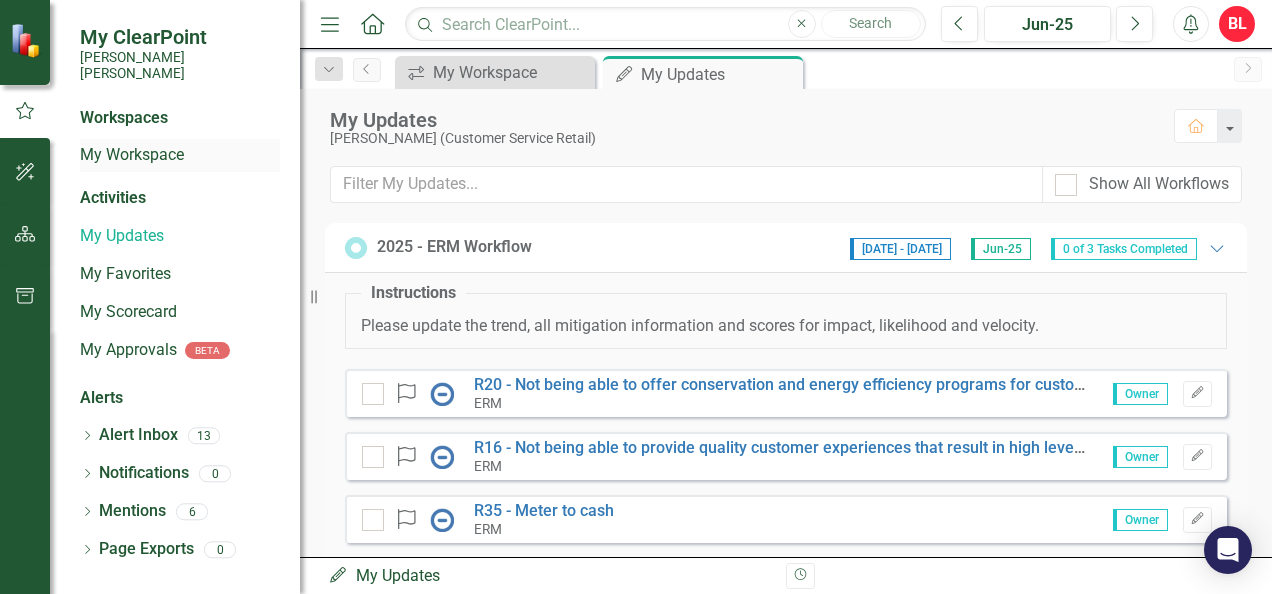 click on "My Workspace" at bounding box center [180, 155] 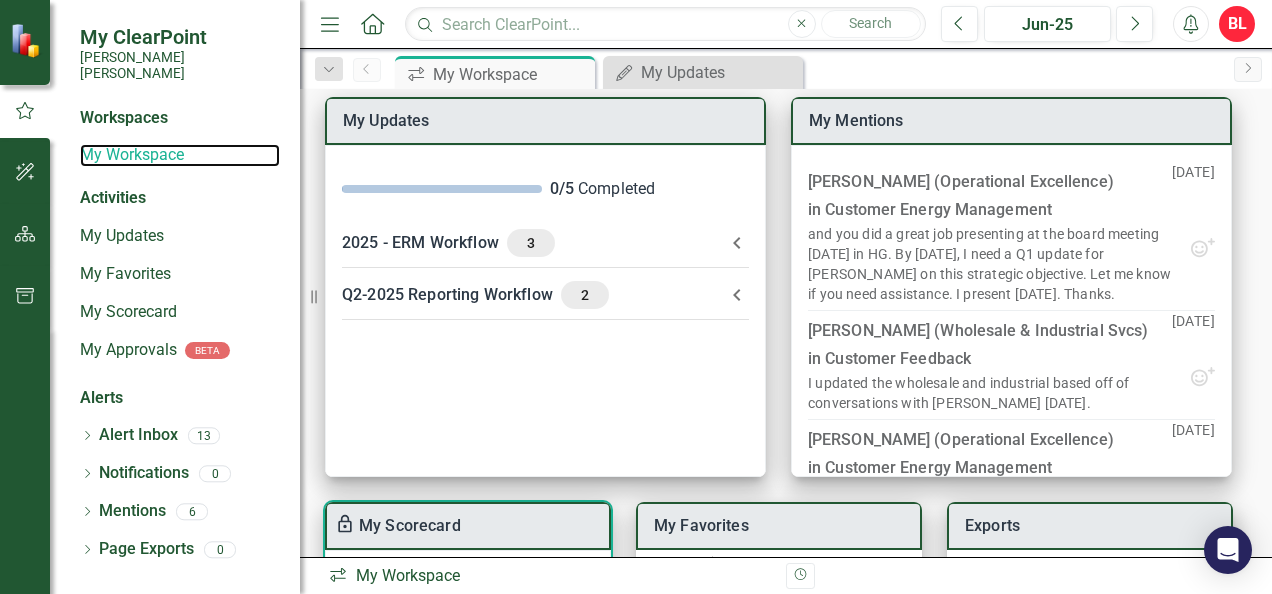 scroll, scrollTop: 0, scrollLeft: 0, axis: both 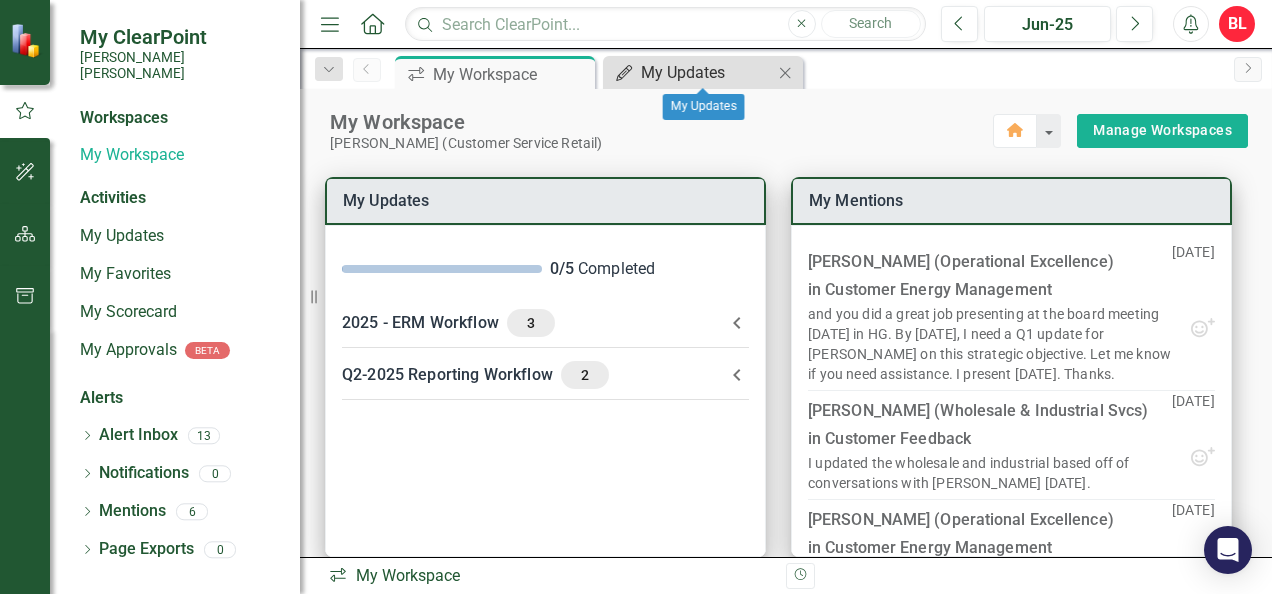 click on "My Updates" at bounding box center [707, 72] 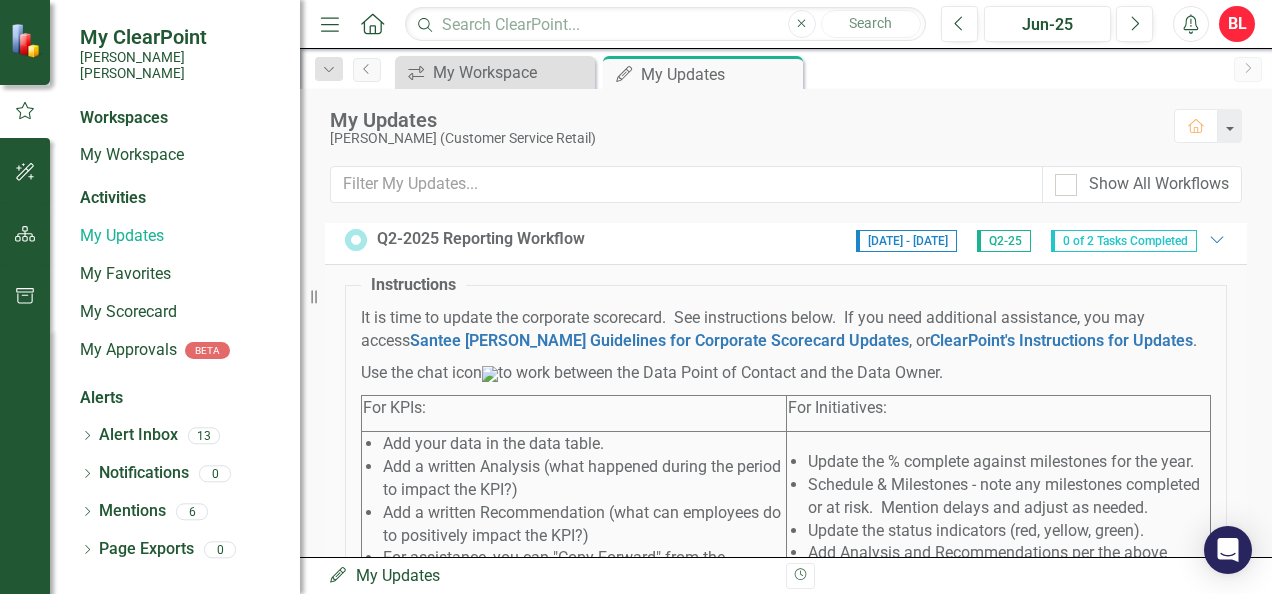 scroll, scrollTop: 0, scrollLeft: 0, axis: both 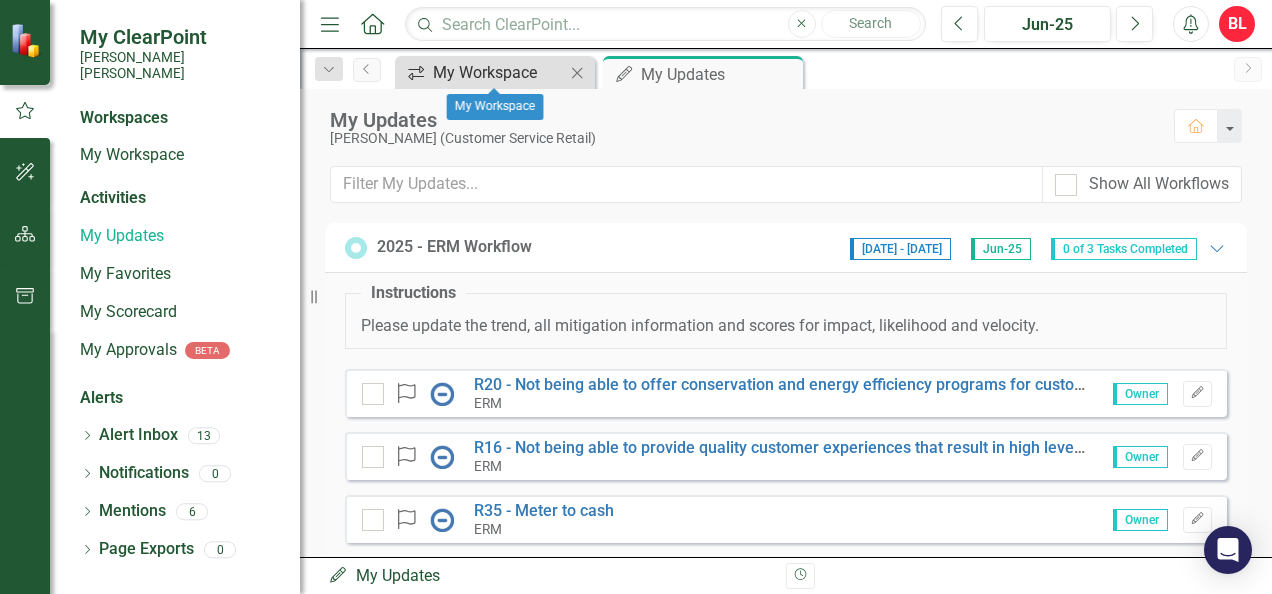 click on "My Workspace" at bounding box center [499, 72] 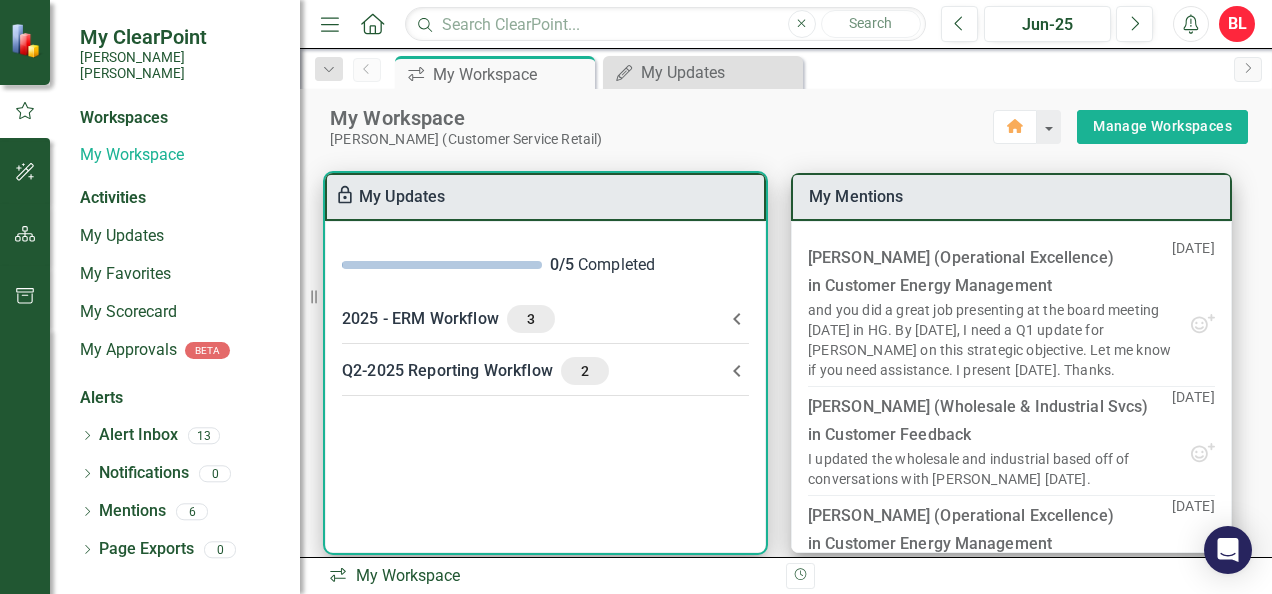 scroll, scrollTop: 0, scrollLeft: 0, axis: both 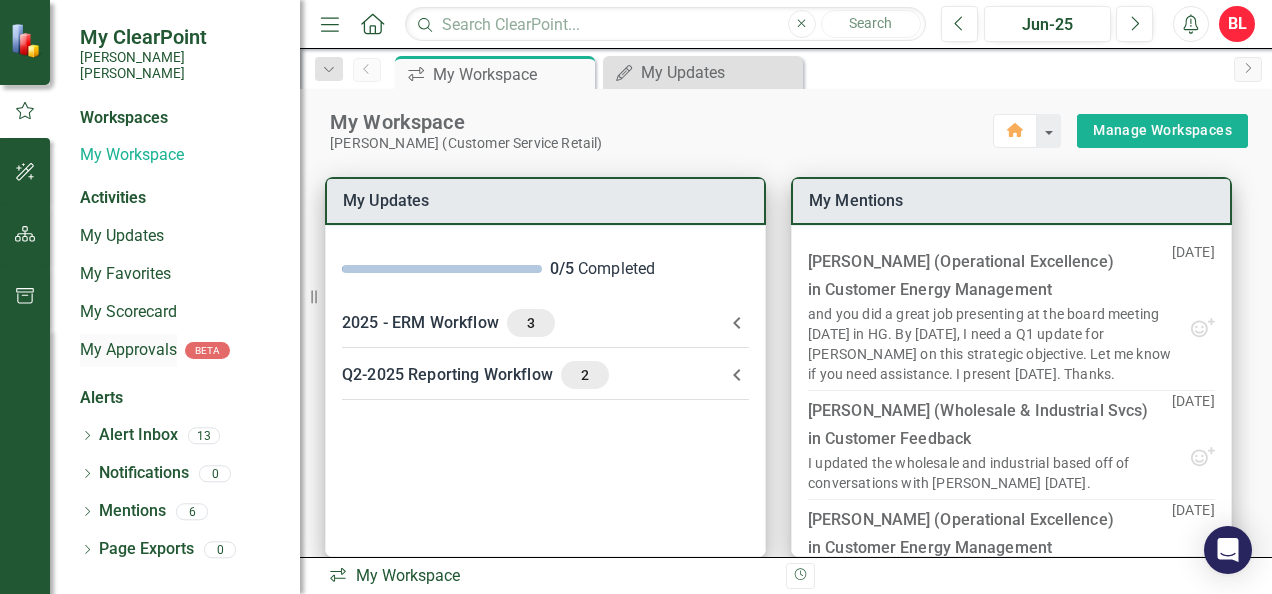 click on "My Approvals" at bounding box center (128, 350) 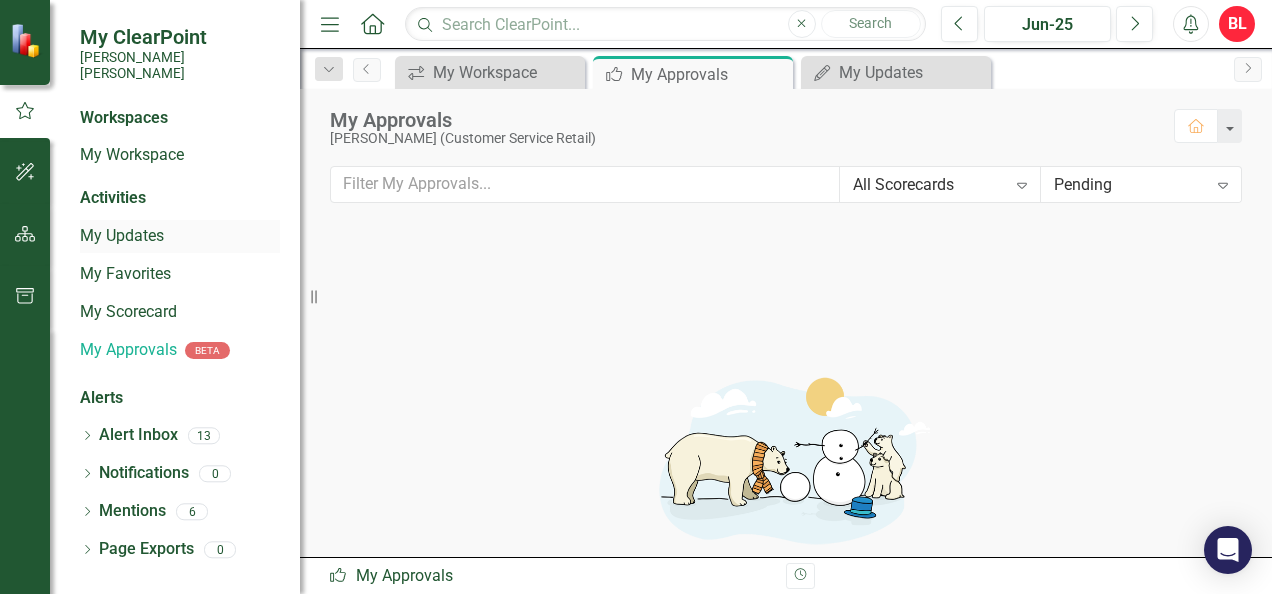 click on "My Updates" at bounding box center [180, 236] 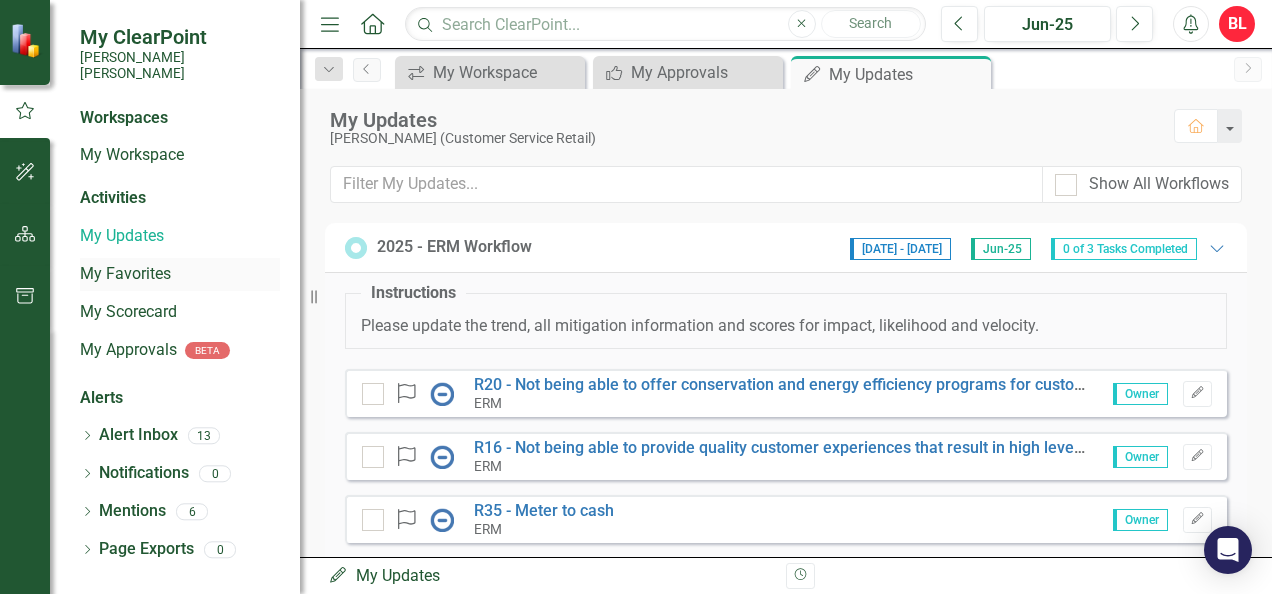 click on "My Favorites" at bounding box center [180, 274] 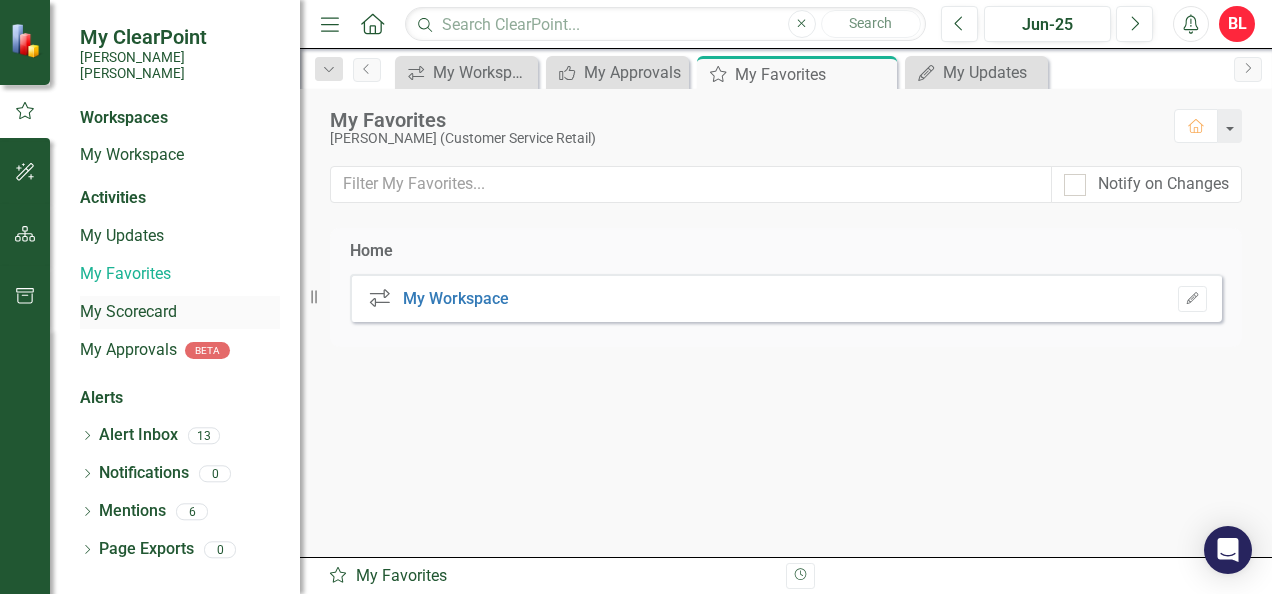 click on "My Scorecard" at bounding box center [180, 312] 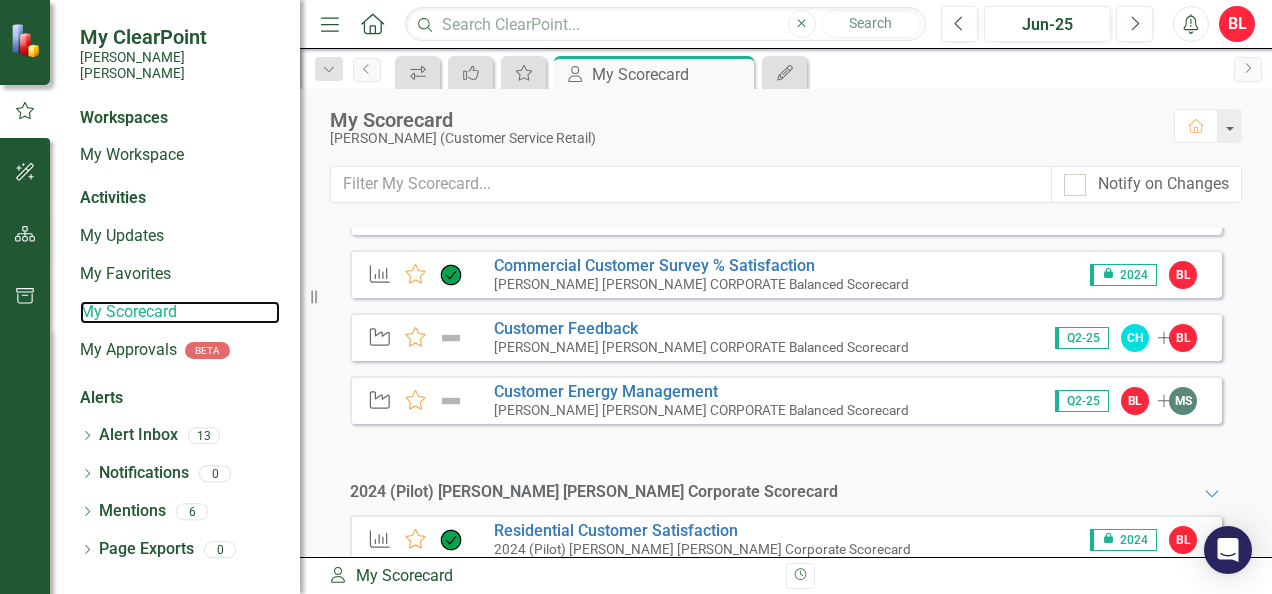 scroll, scrollTop: 0, scrollLeft: 0, axis: both 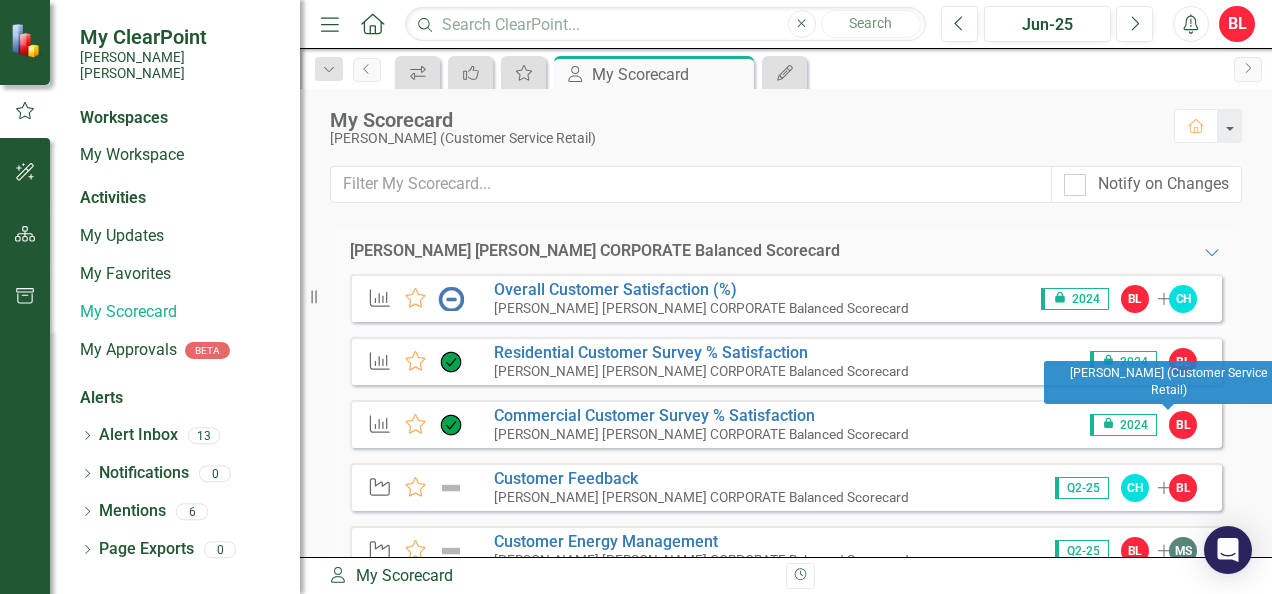 click on "BL" at bounding box center [1183, 425] 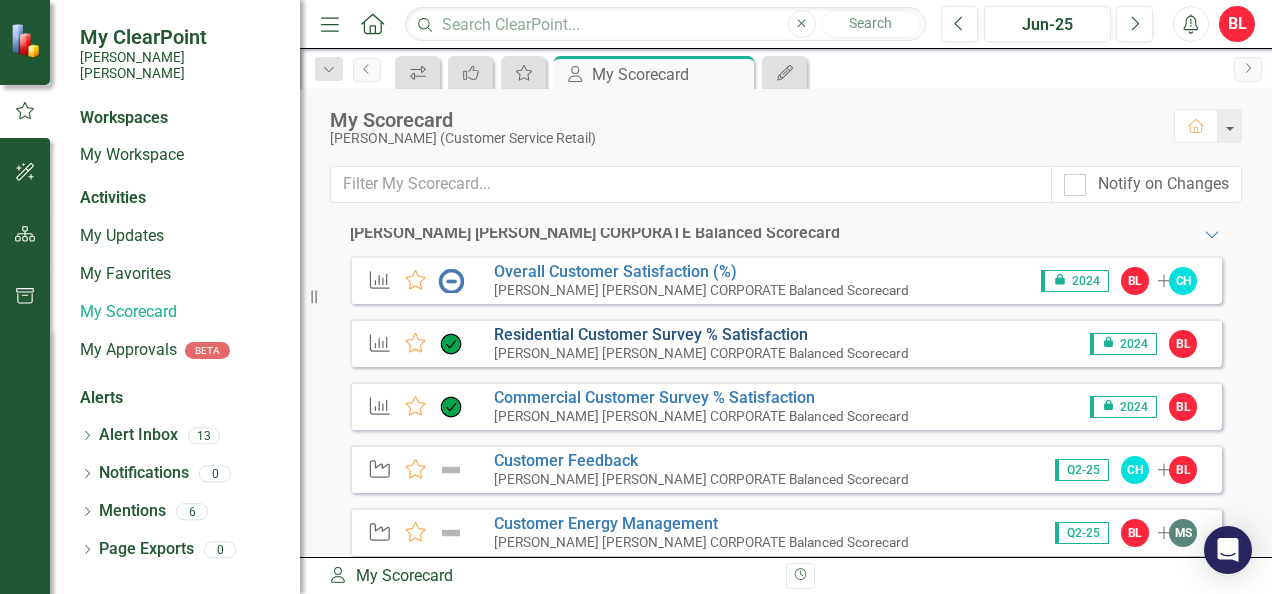 scroll, scrollTop: 0, scrollLeft: 0, axis: both 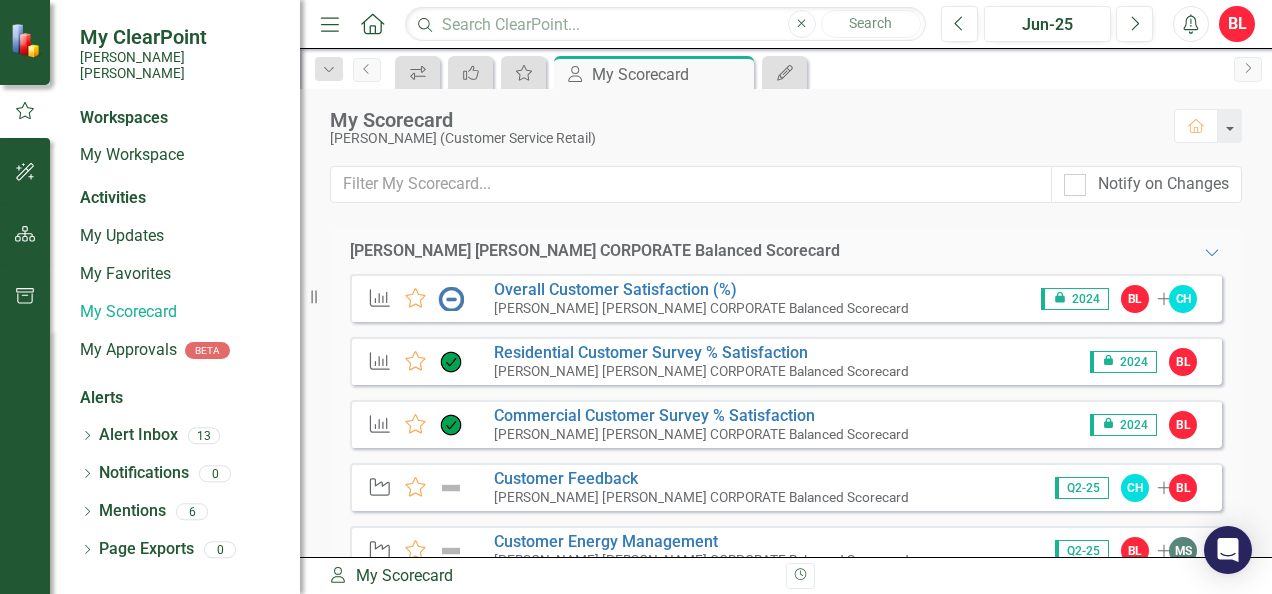 click on "Menu" 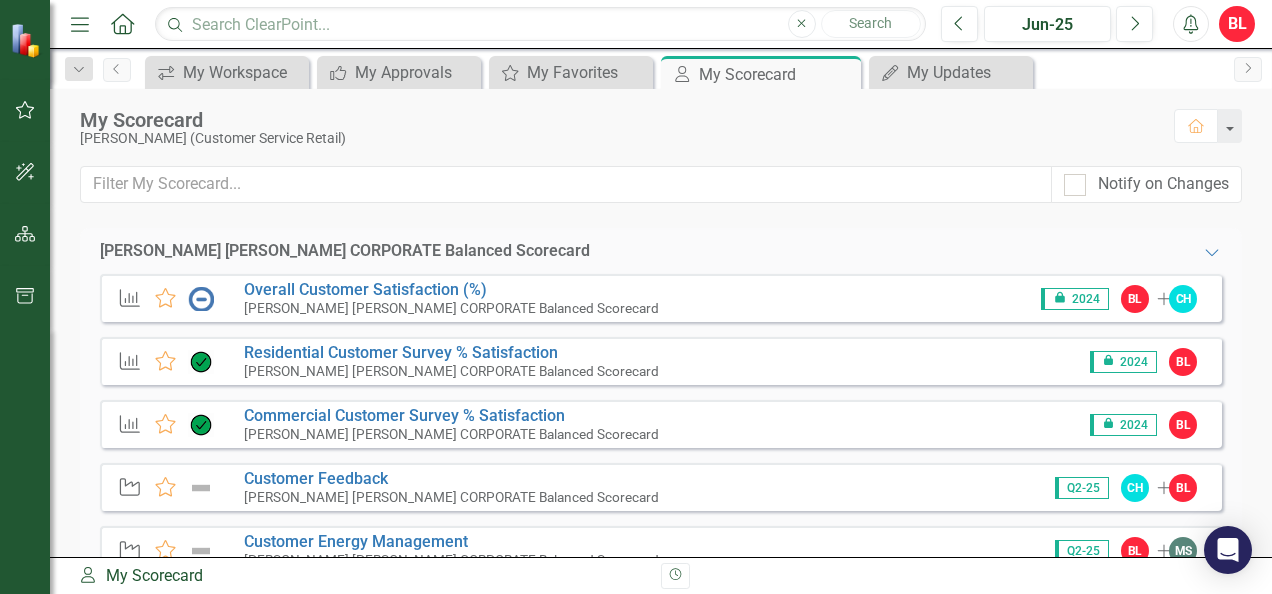 click on "Menu" 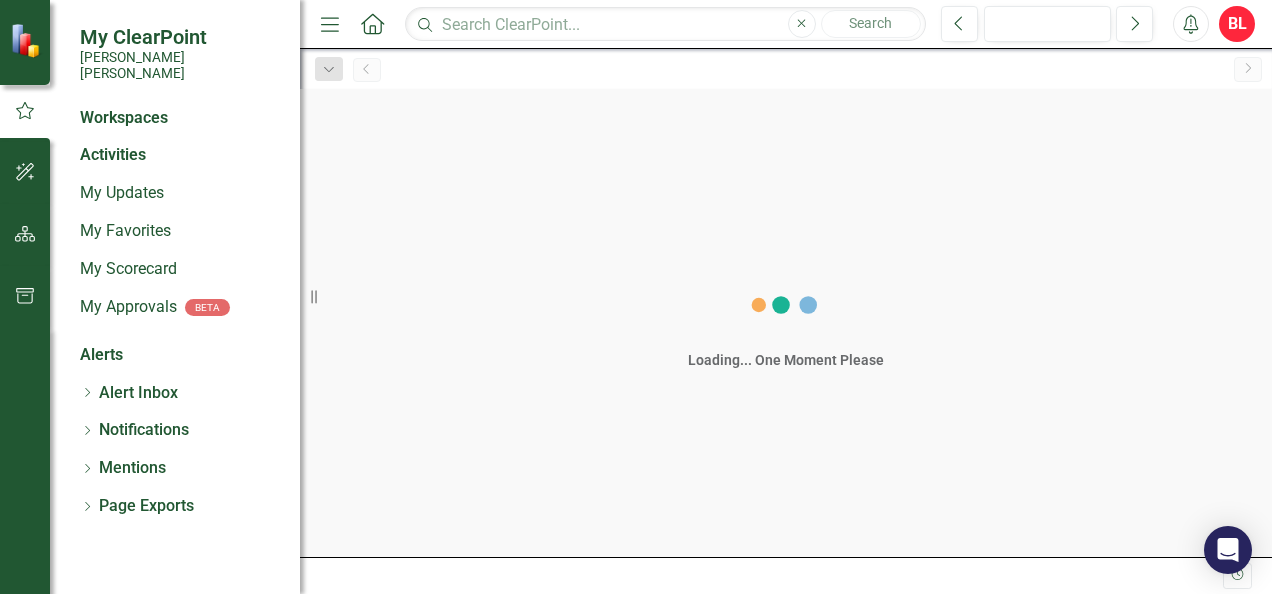 scroll, scrollTop: 0, scrollLeft: 0, axis: both 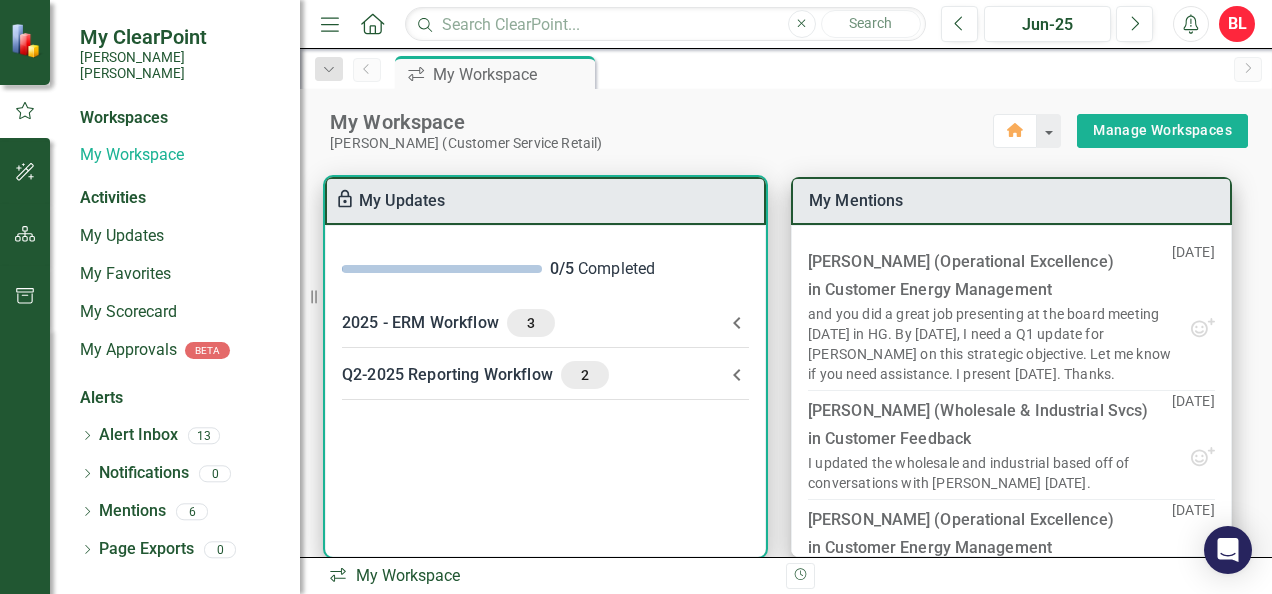 click on "0 / 5 Completed" at bounding box center [650, 269] 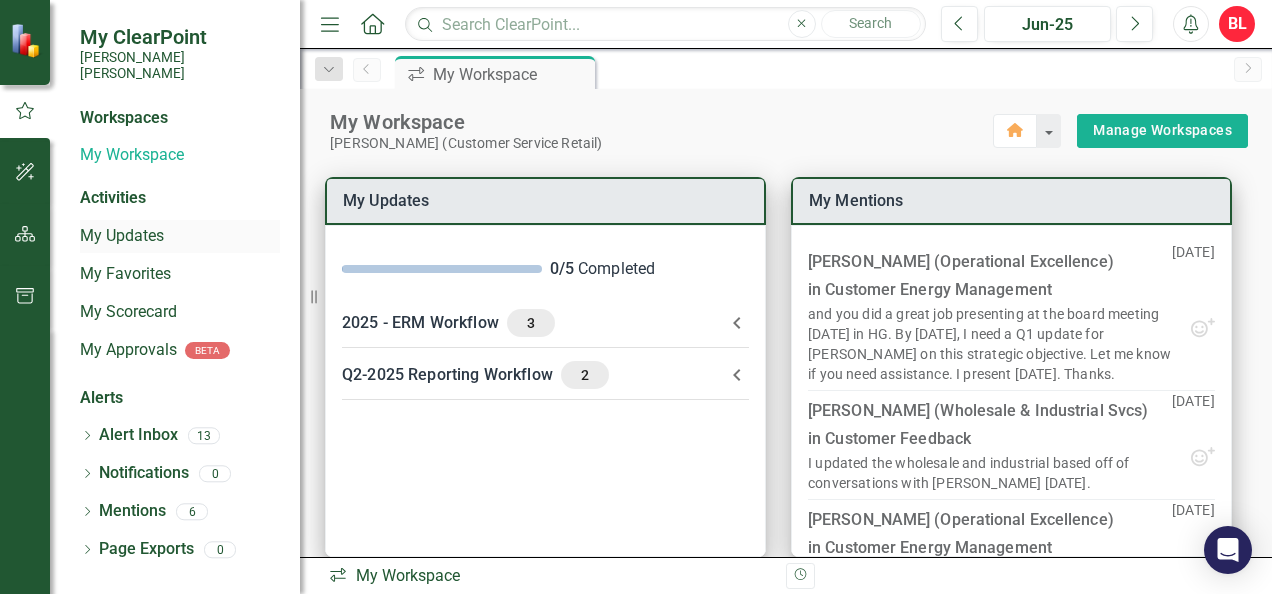 click on "My Updates" at bounding box center (180, 236) 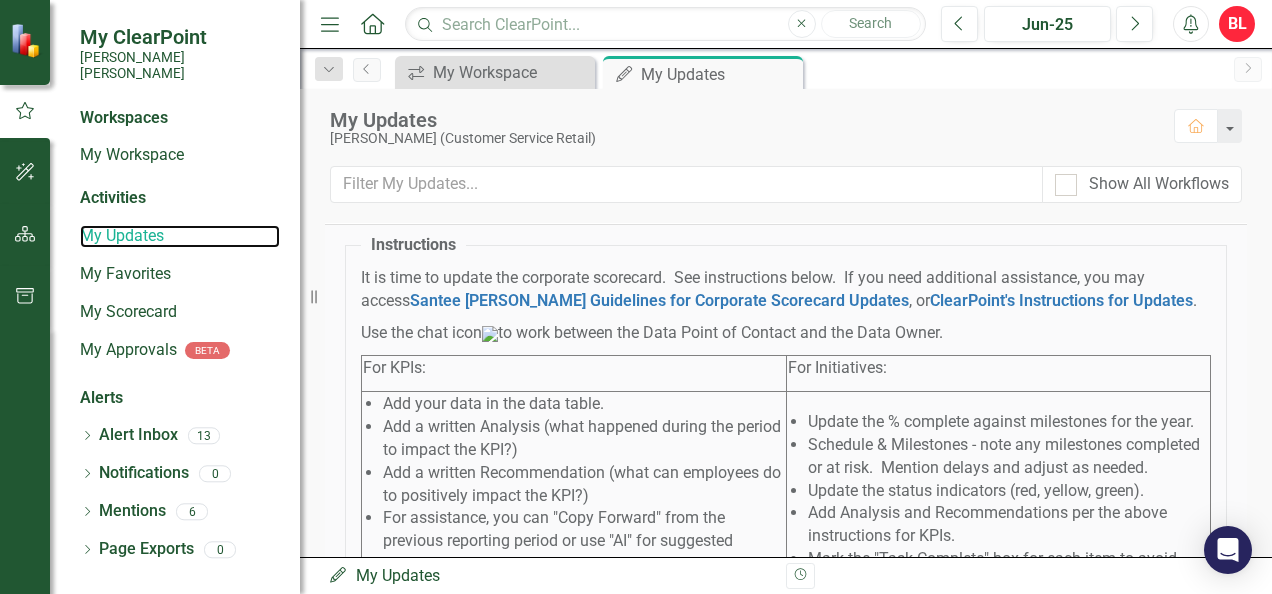 scroll, scrollTop: 400, scrollLeft: 0, axis: vertical 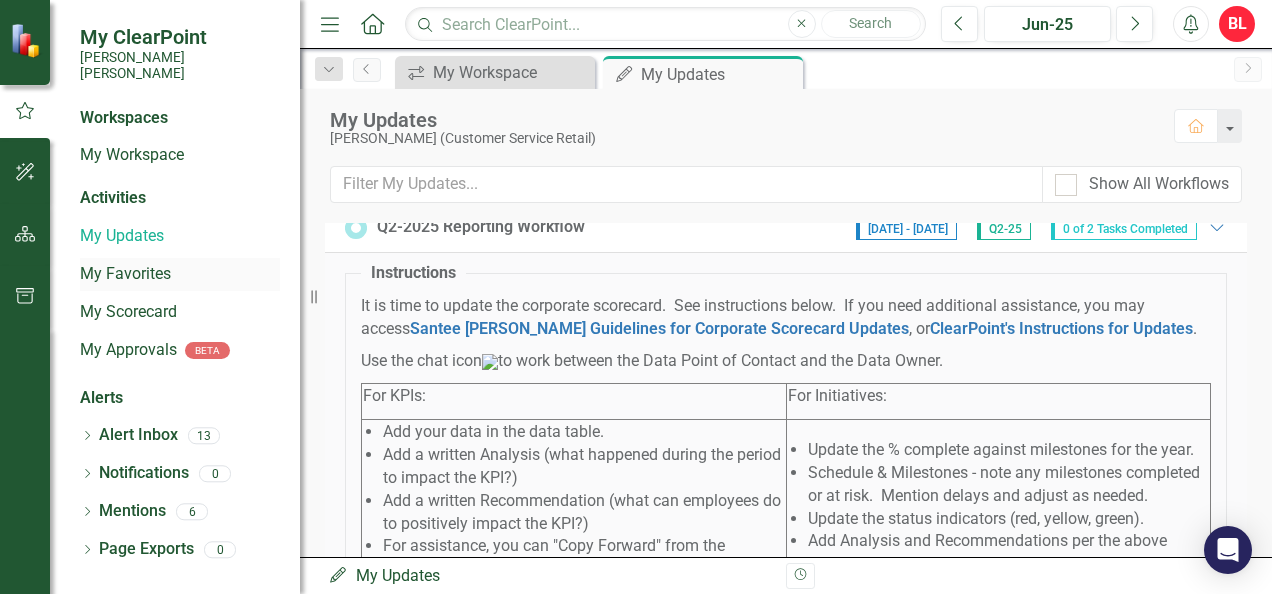 click on "My Favorites" at bounding box center (180, 274) 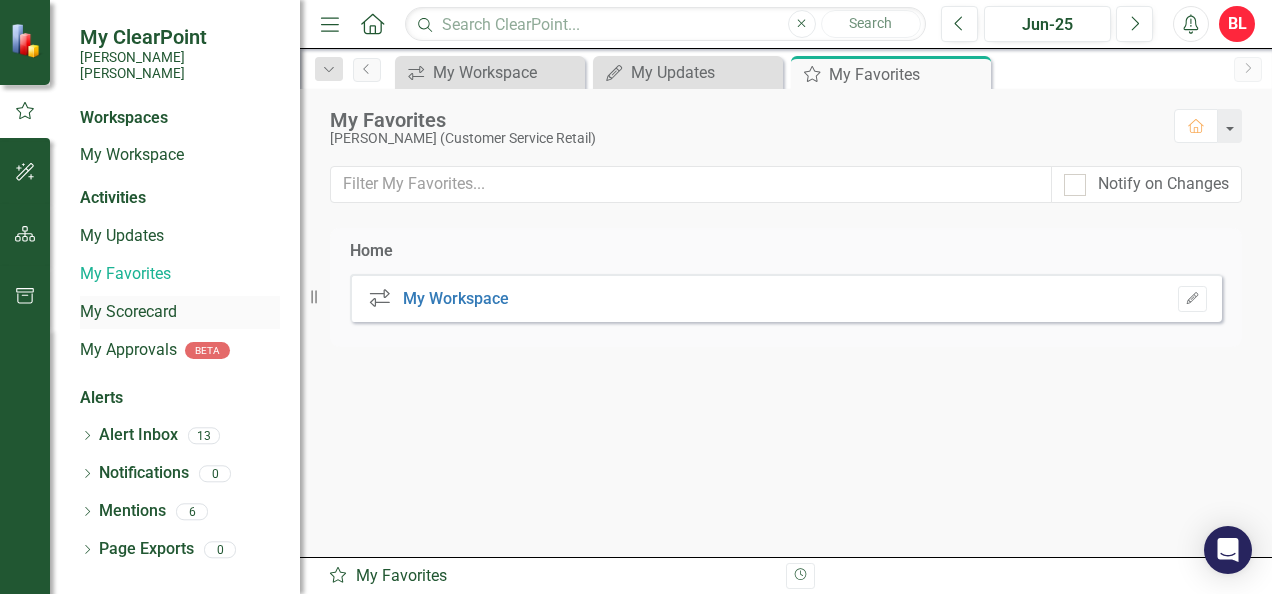 click on "My Scorecard" at bounding box center (180, 312) 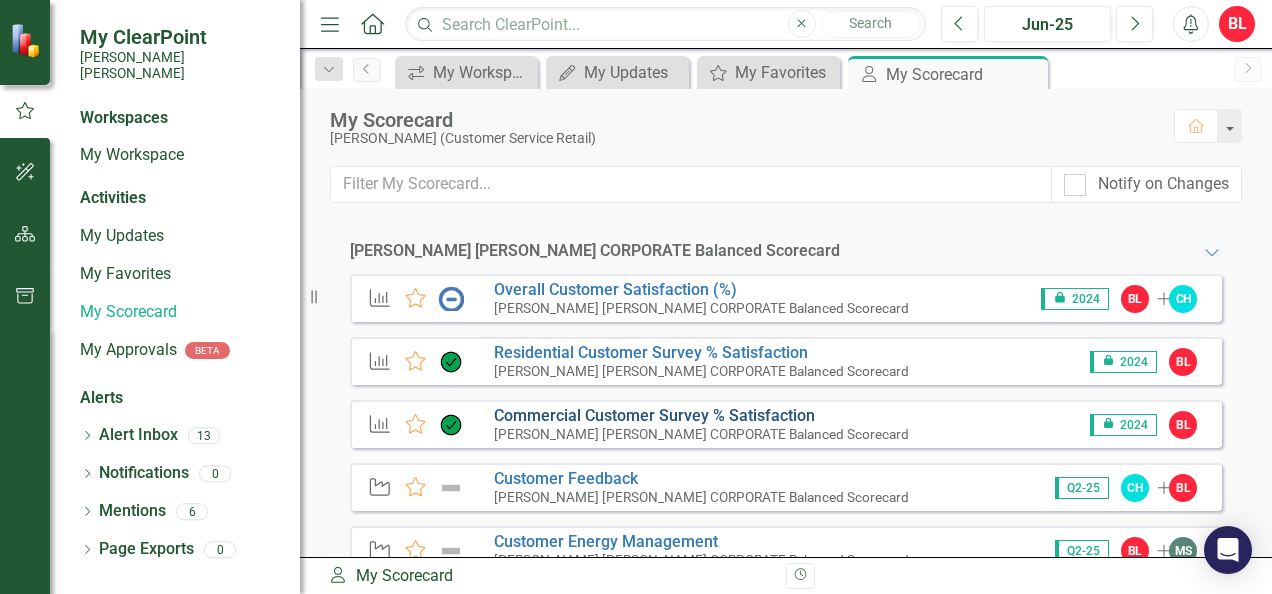 click on "Commercial Customer Survey % Satisfaction​" at bounding box center (654, 415) 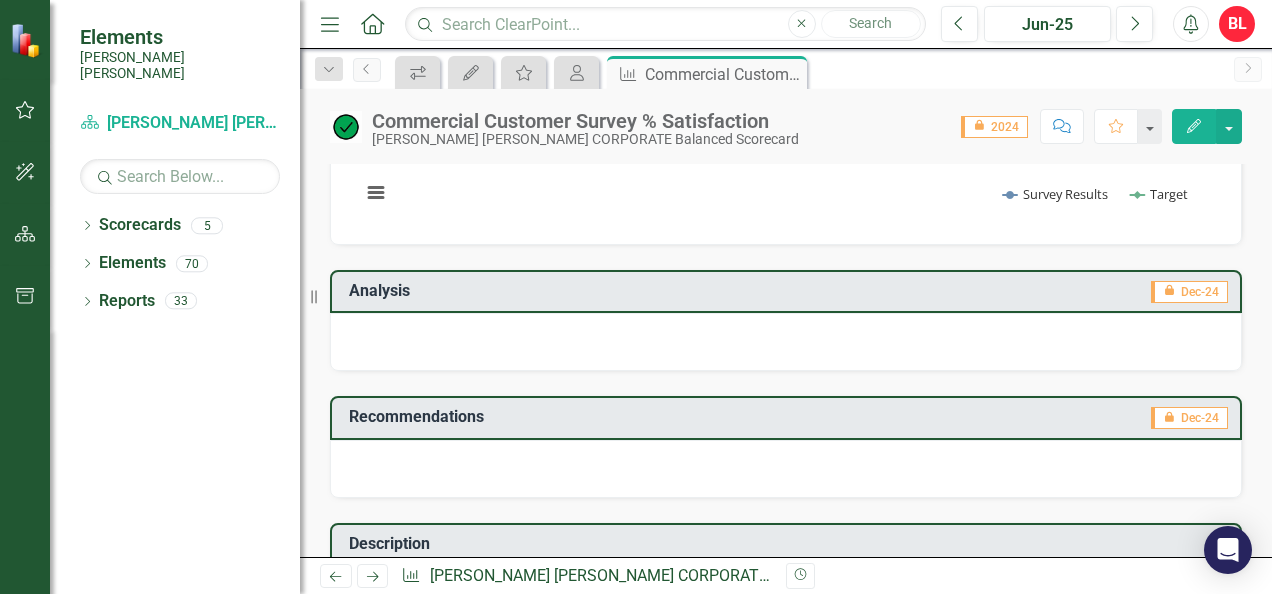 scroll, scrollTop: 400, scrollLeft: 0, axis: vertical 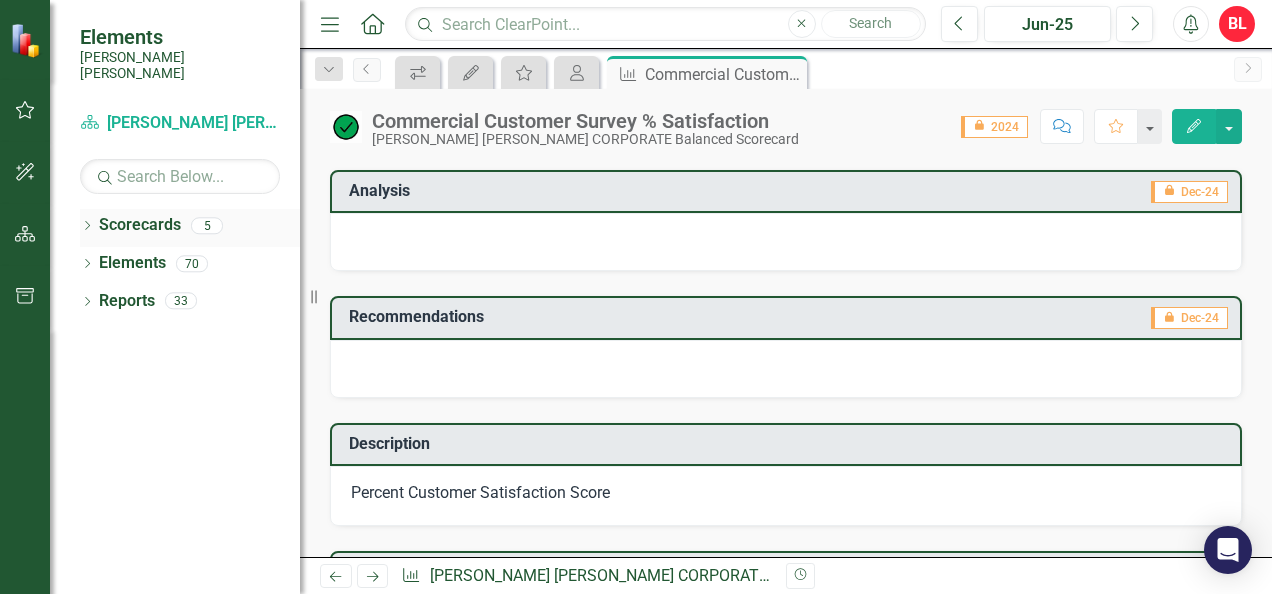 click on "Scorecards" at bounding box center (140, 225) 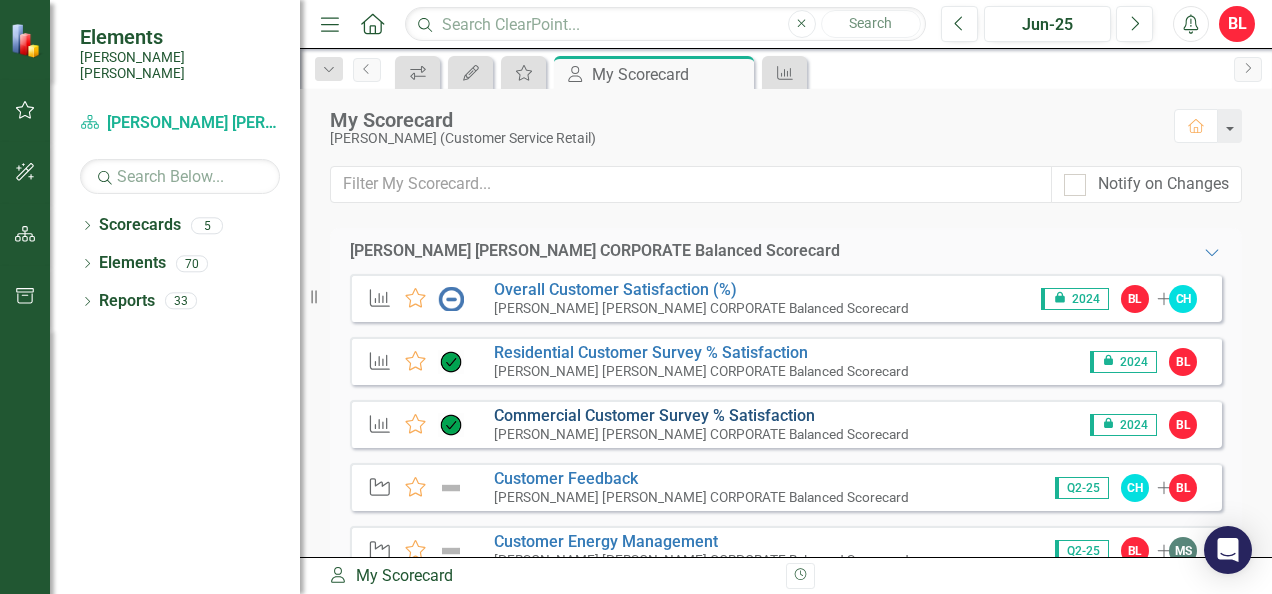 click on "Commercial Customer Survey % Satisfaction​" at bounding box center [654, 415] 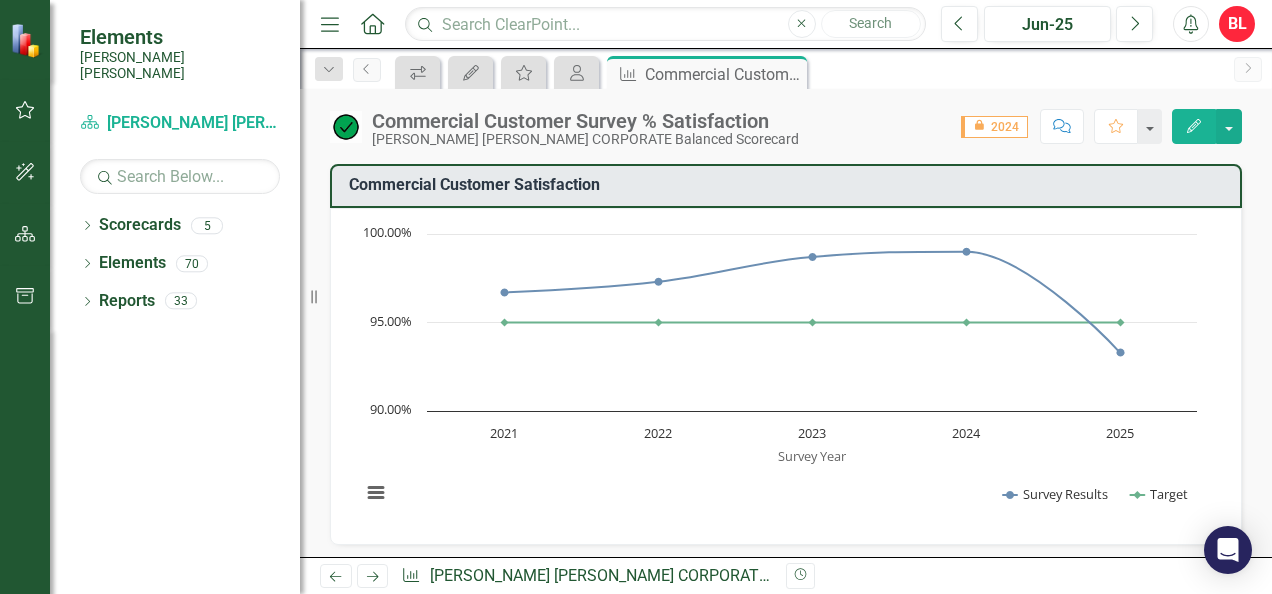 click on "icon.lock 2024" at bounding box center [994, 127] 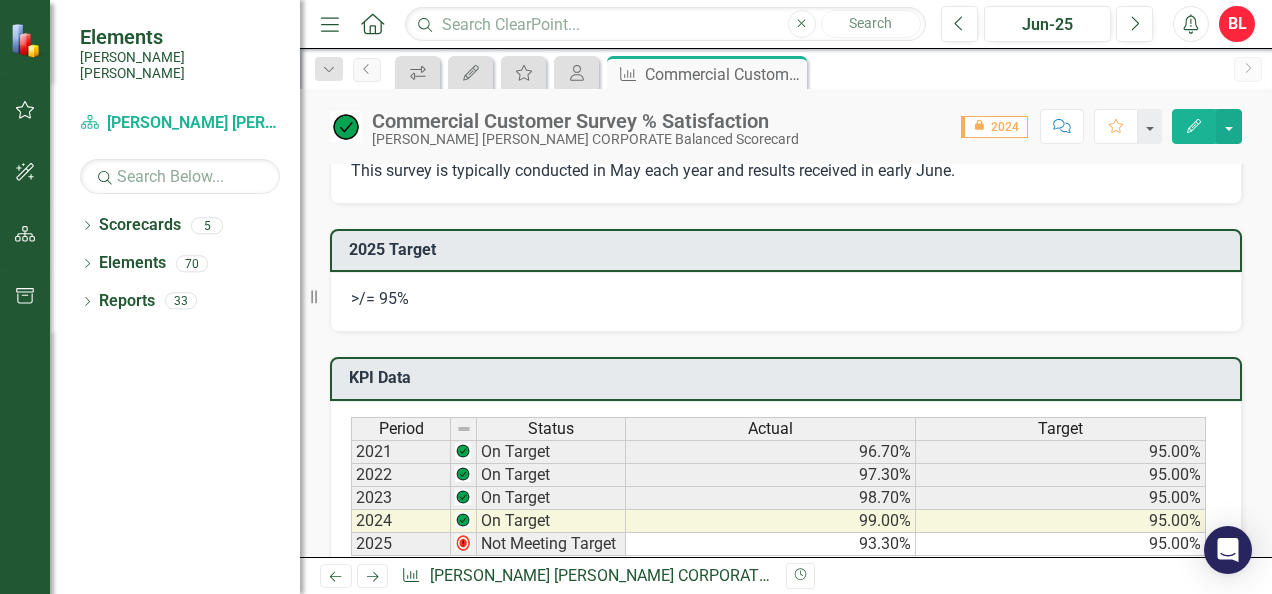 scroll, scrollTop: 900, scrollLeft: 0, axis: vertical 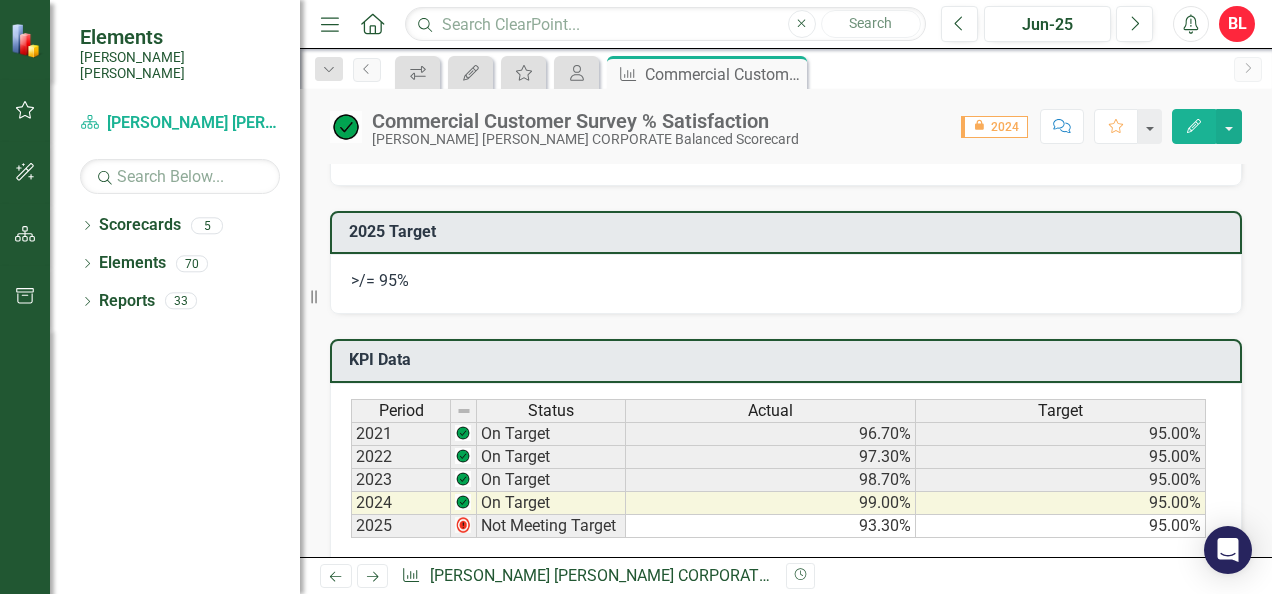 click on "2025" at bounding box center (401, 526) 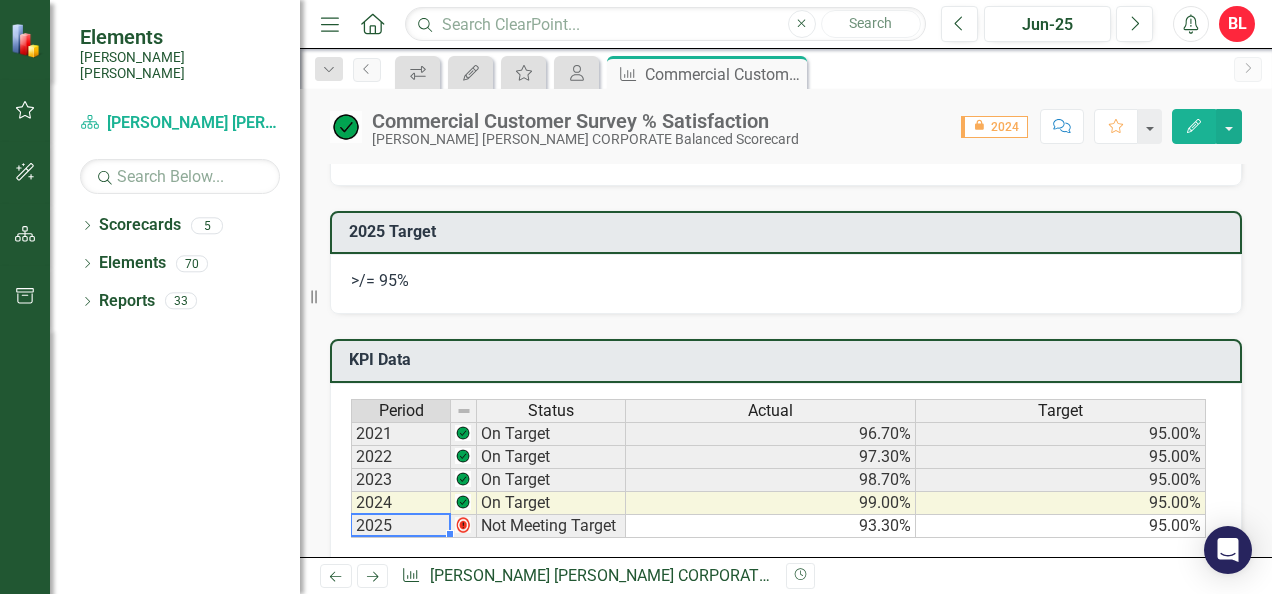 click on "2025" at bounding box center [401, 526] 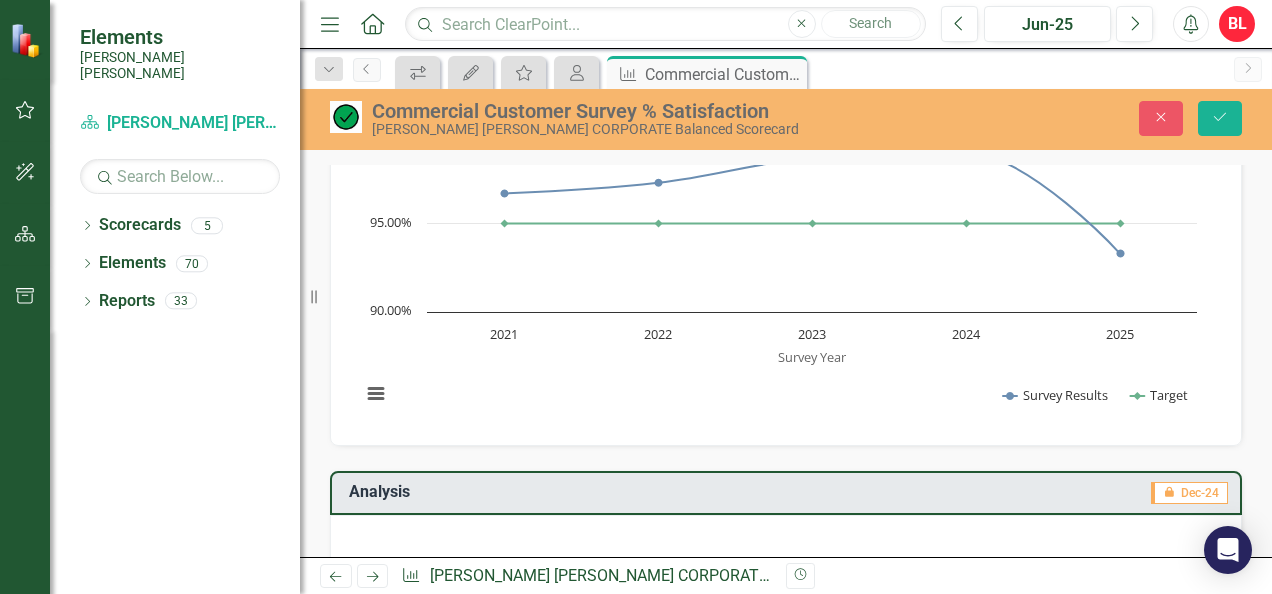 scroll, scrollTop: 0, scrollLeft: 0, axis: both 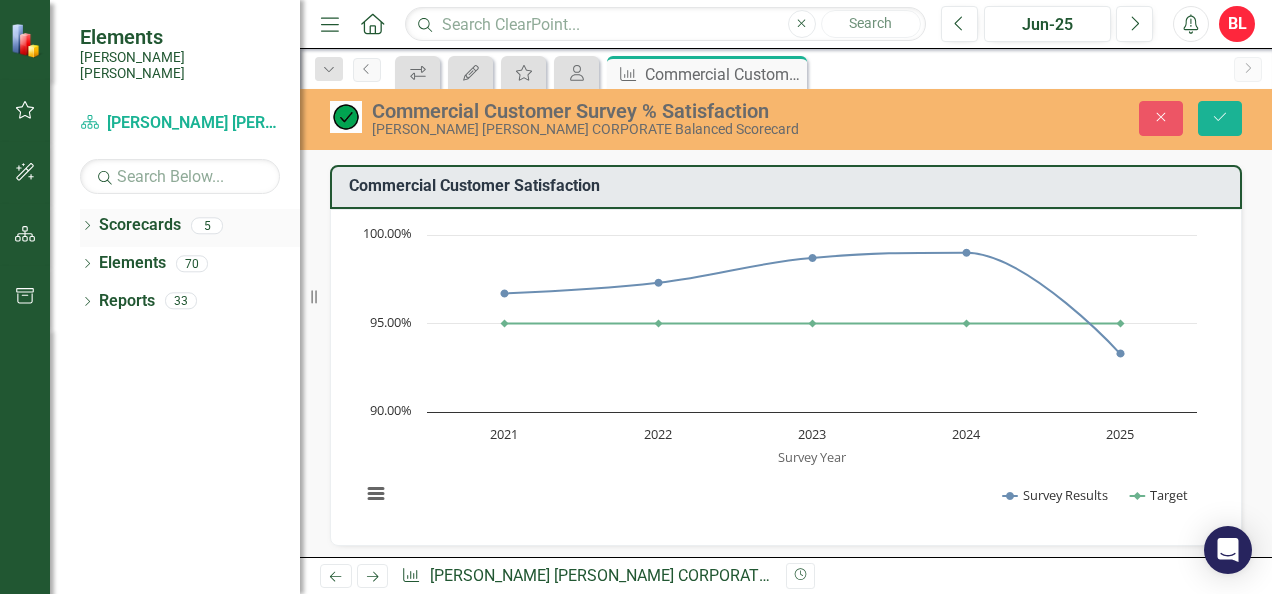 click on "Scorecards" at bounding box center (140, 225) 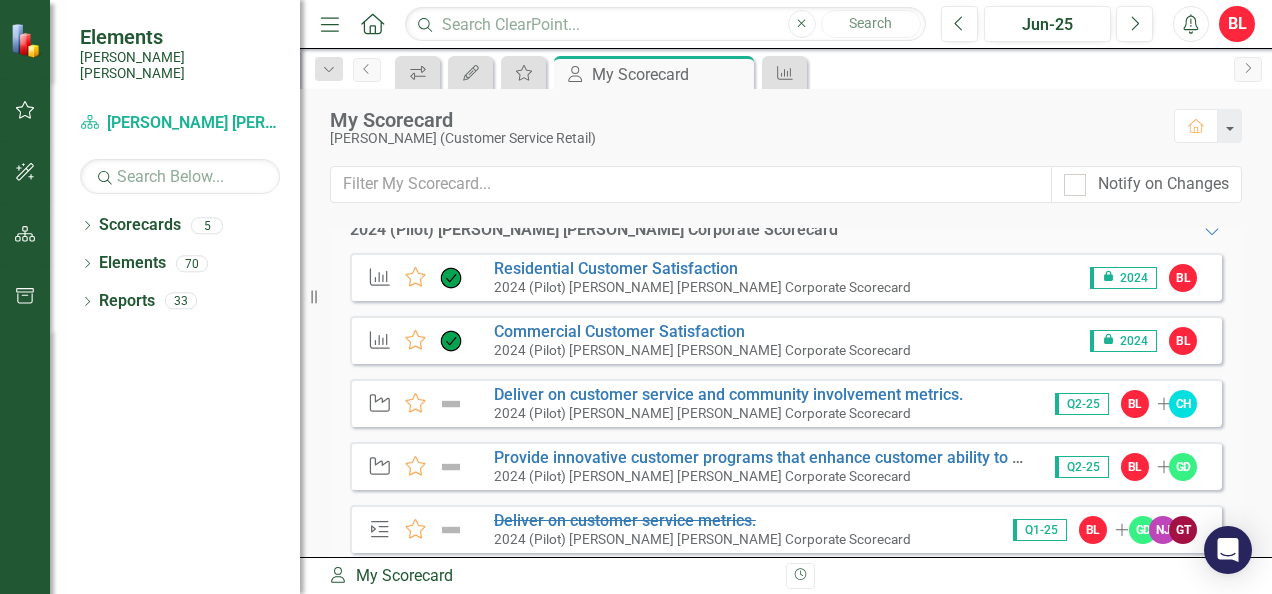 scroll, scrollTop: 450, scrollLeft: 0, axis: vertical 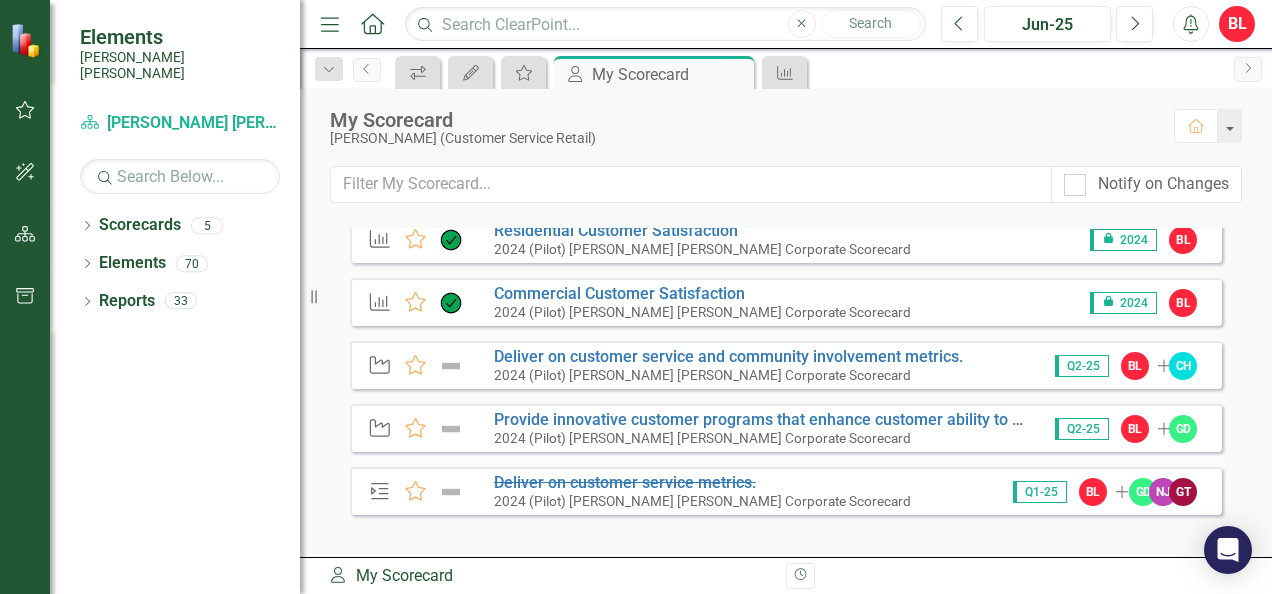 click on "icon.lock 2024" at bounding box center [1123, 303] 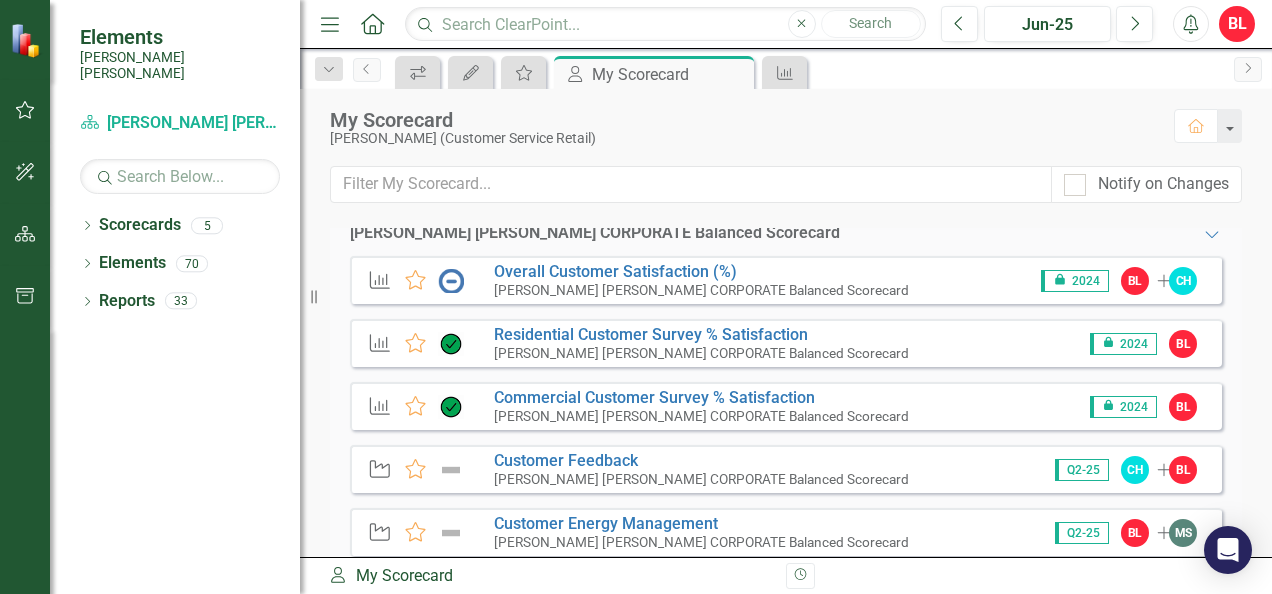 scroll, scrollTop: 0, scrollLeft: 0, axis: both 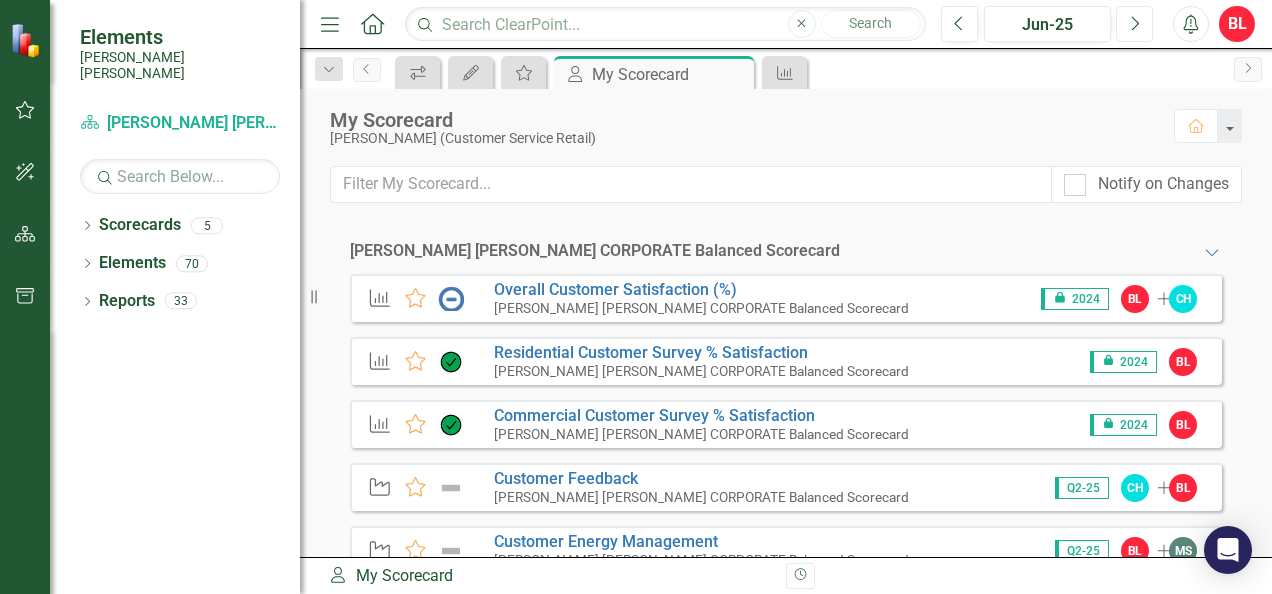 click on "Next" 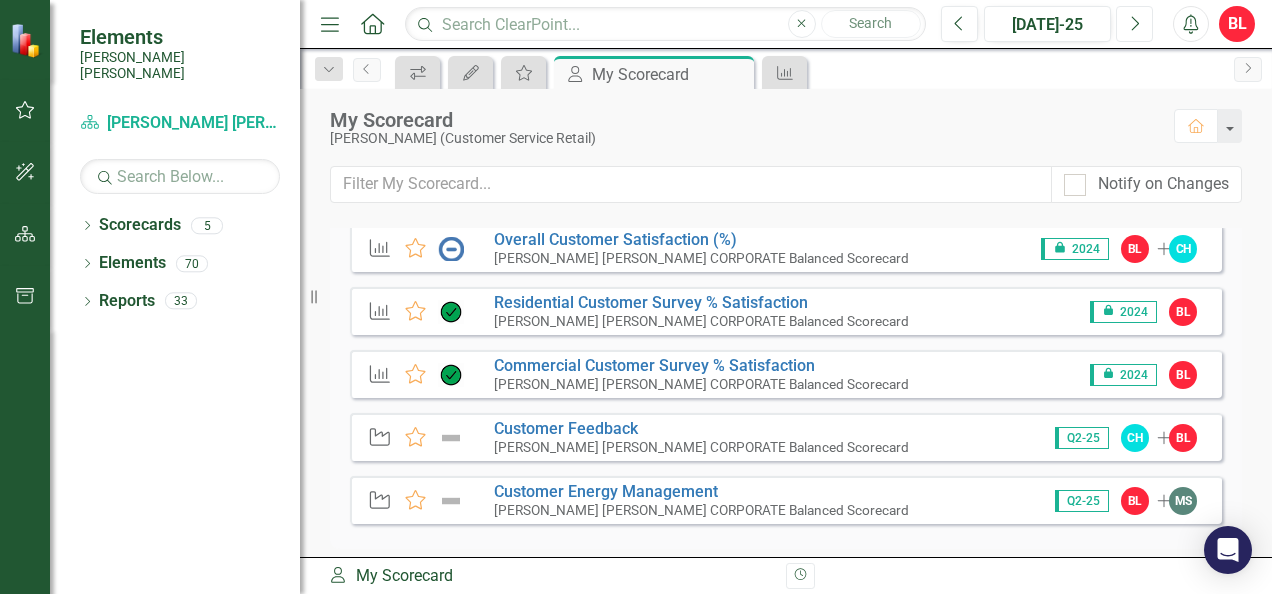 scroll, scrollTop: 0, scrollLeft: 0, axis: both 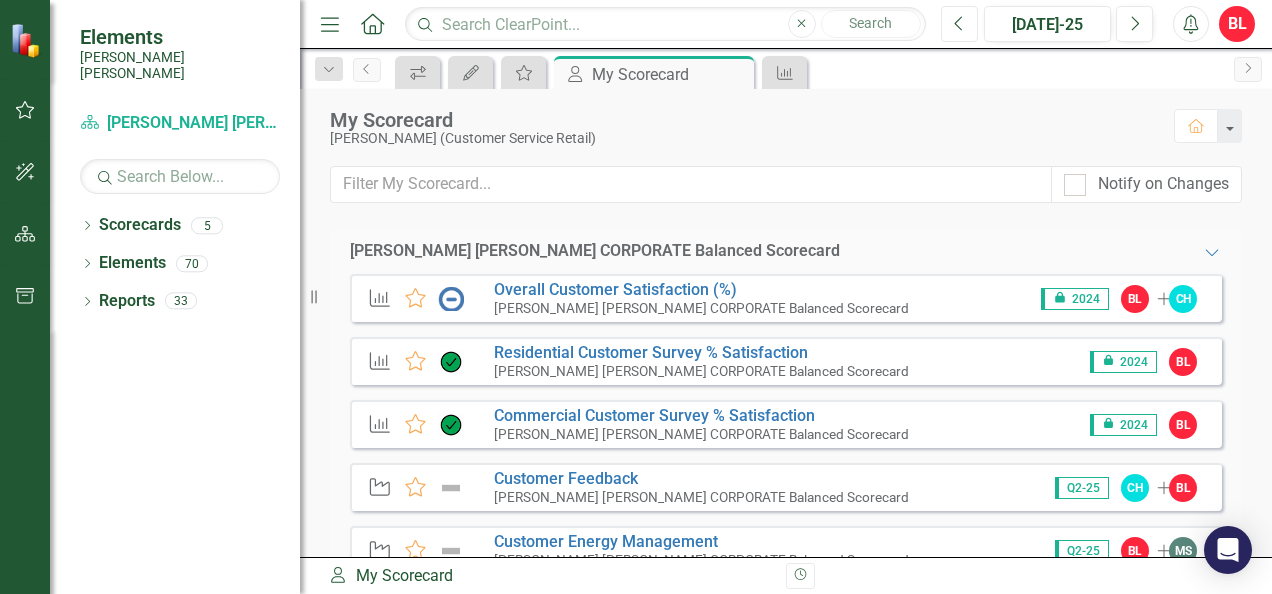 click on "Previous" 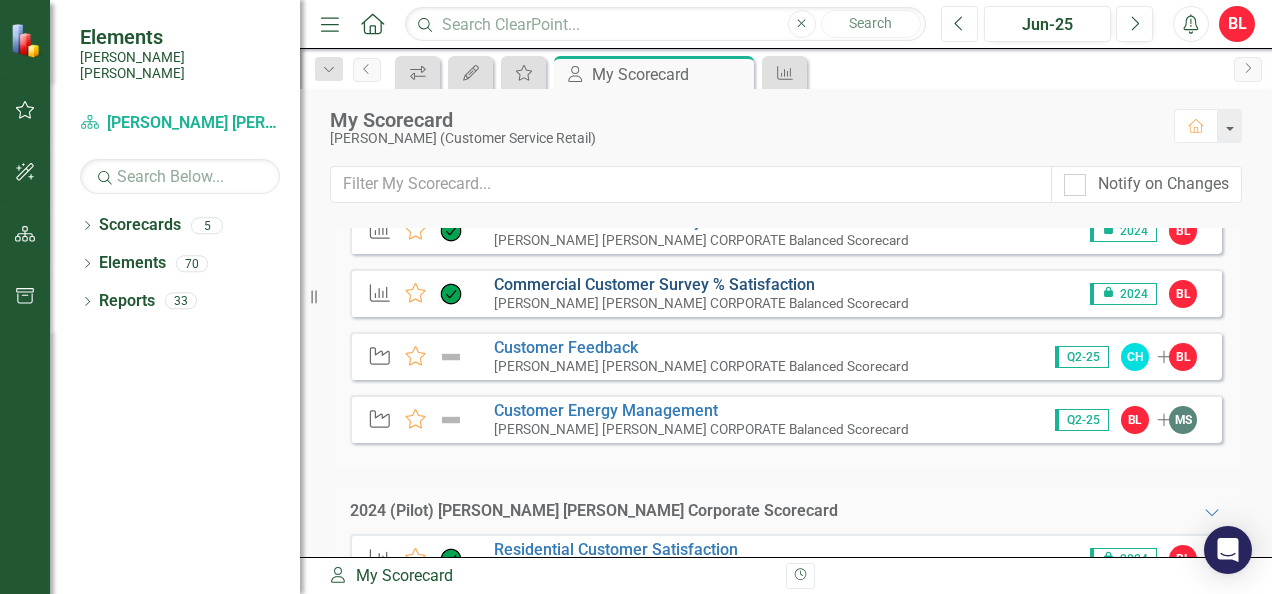 scroll, scrollTop: 100, scrollLeft: 0, axis: vertical 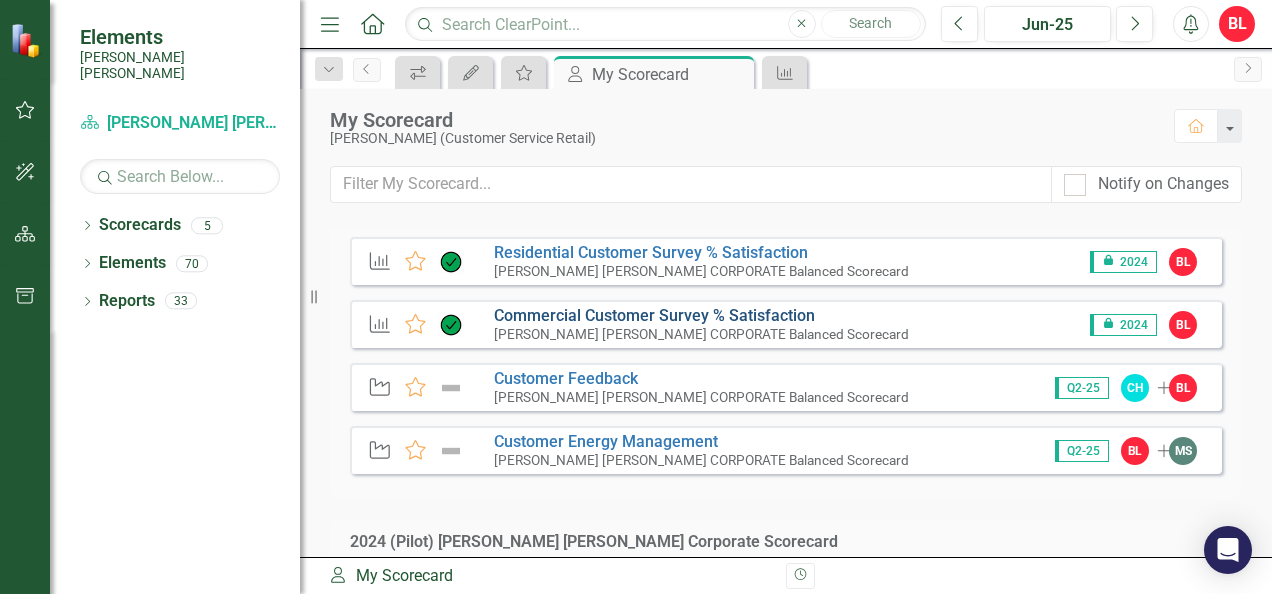 click on "Commercial Customer Survey % Satisfaction​" at bounding box center [654, 315] 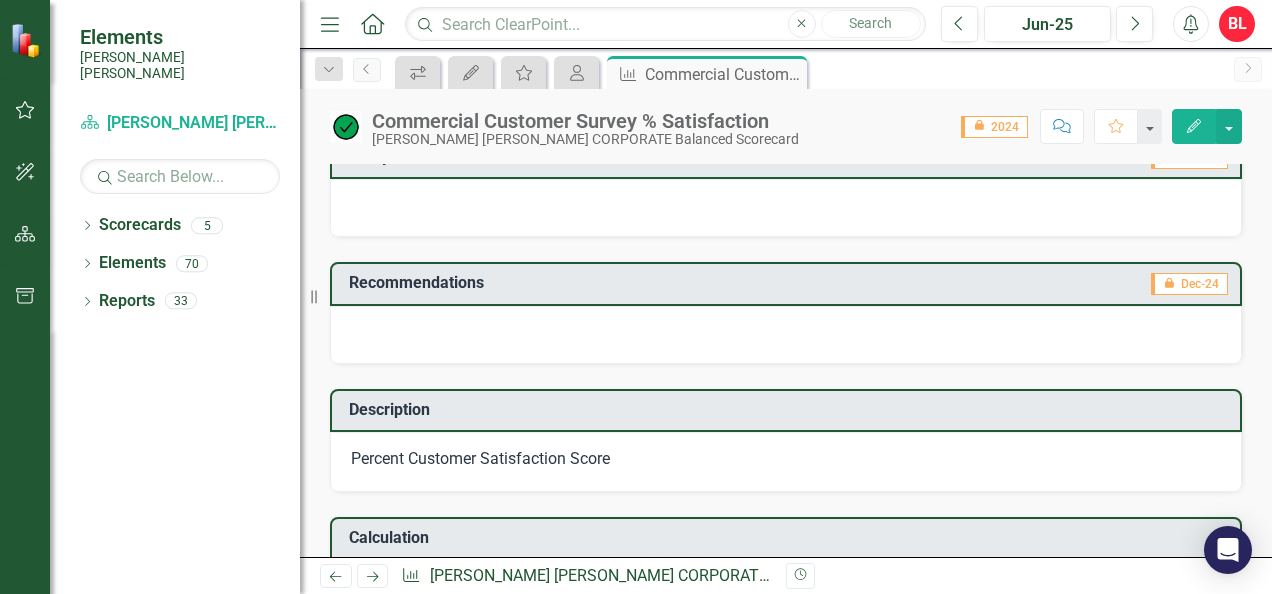 scroll, scrollTop: 392, scrollLeft: 0, axis: vertical 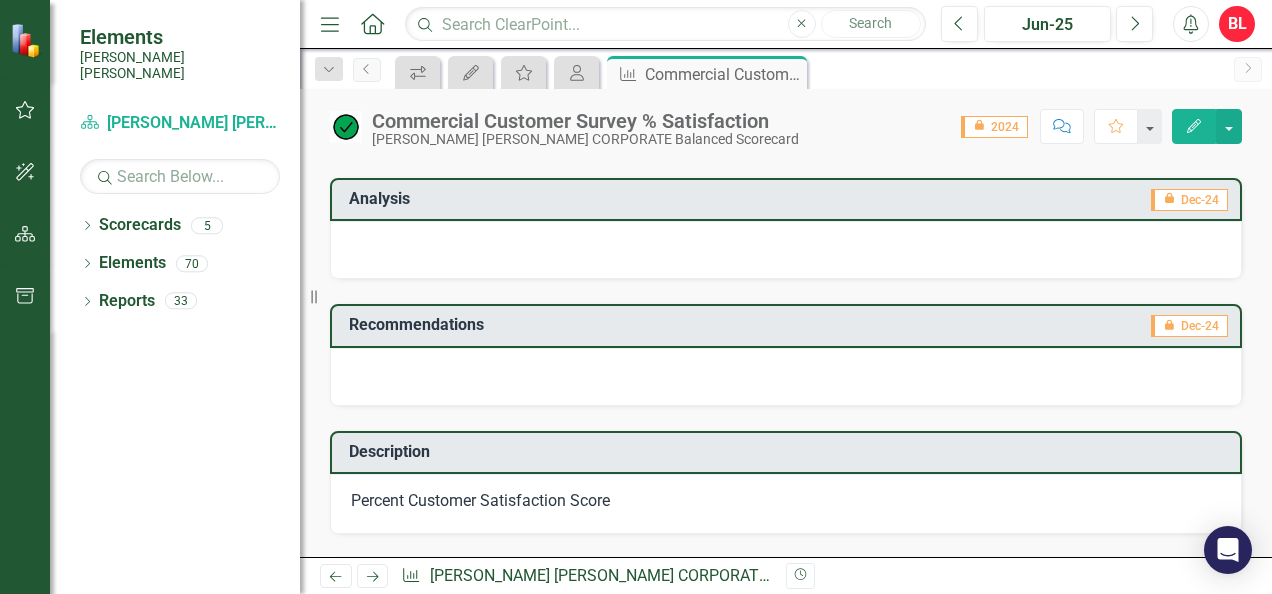 click at bounding box center [786, 377] 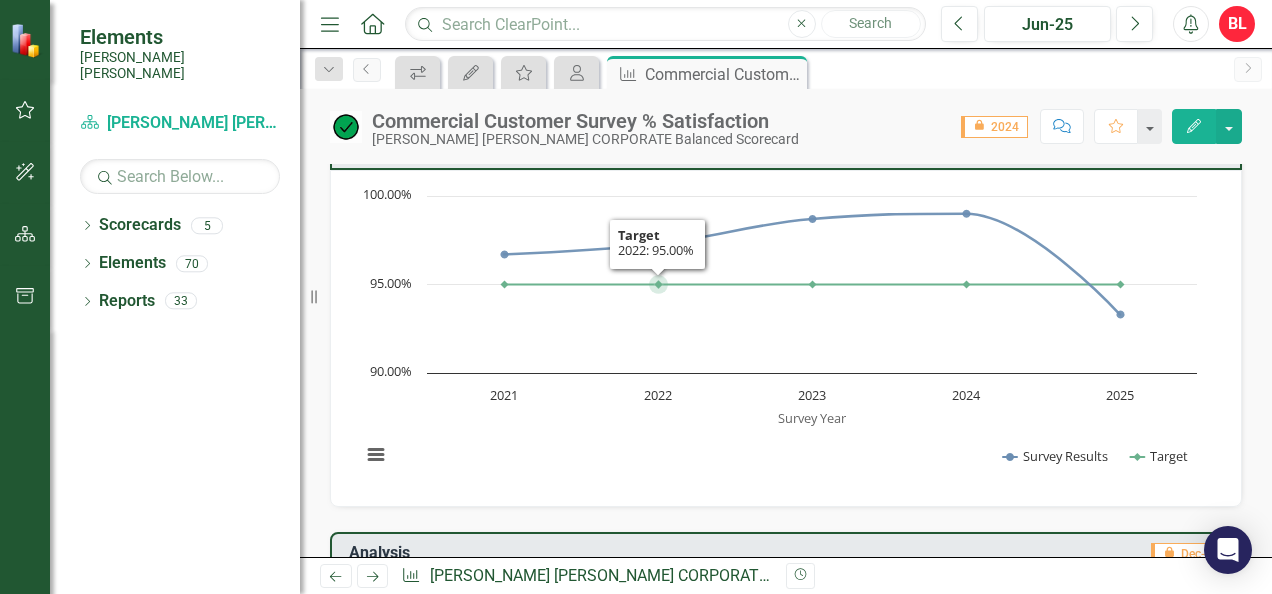 scroll, scrollTop: 0, scrollLeft: 0, axis: both 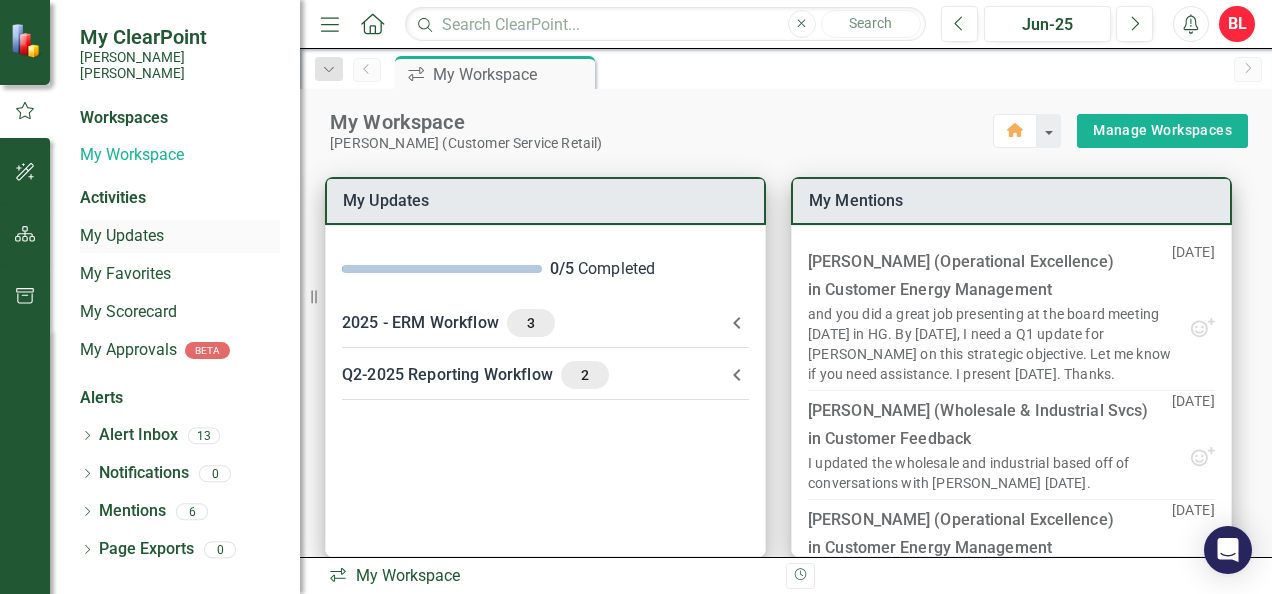 click on "My Updates" at bounding box center (180, 236) 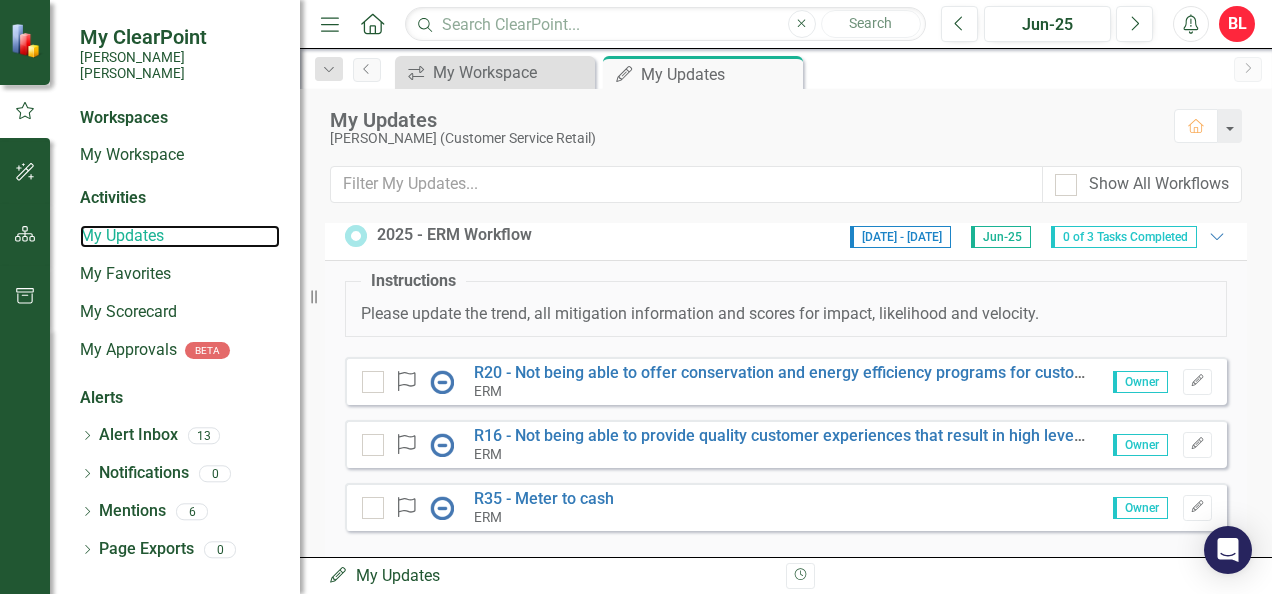 scroll, scrollTop: 0, scrollLeft: 0, axis: both 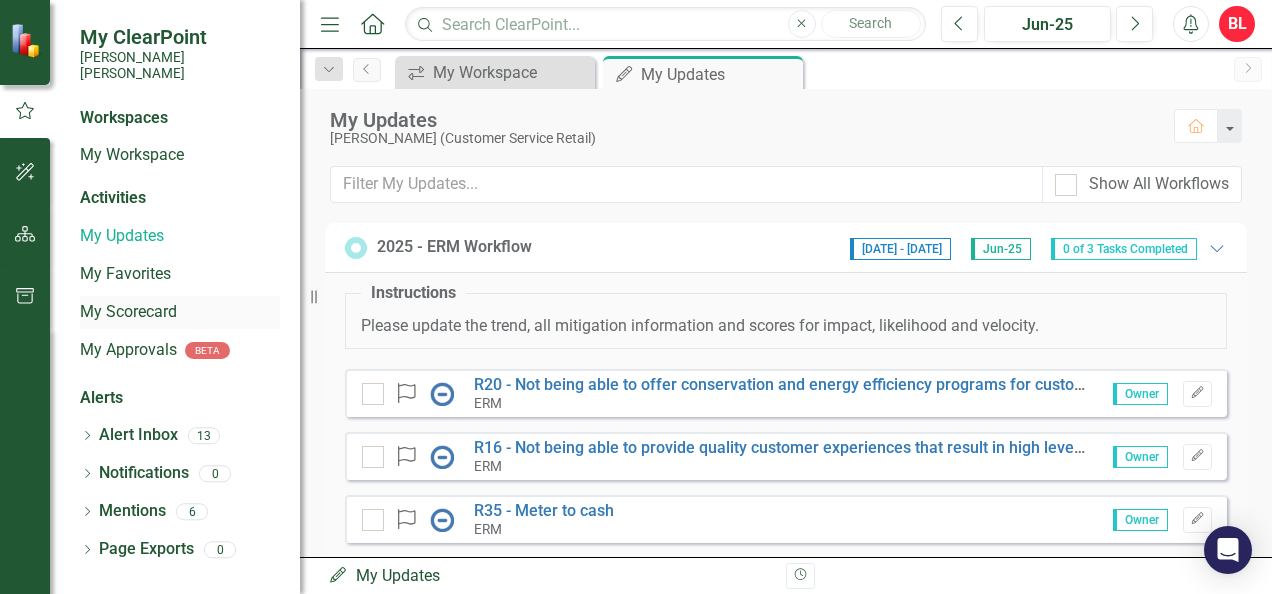 click on "My Scorecard" at bounding box center [180, 312] 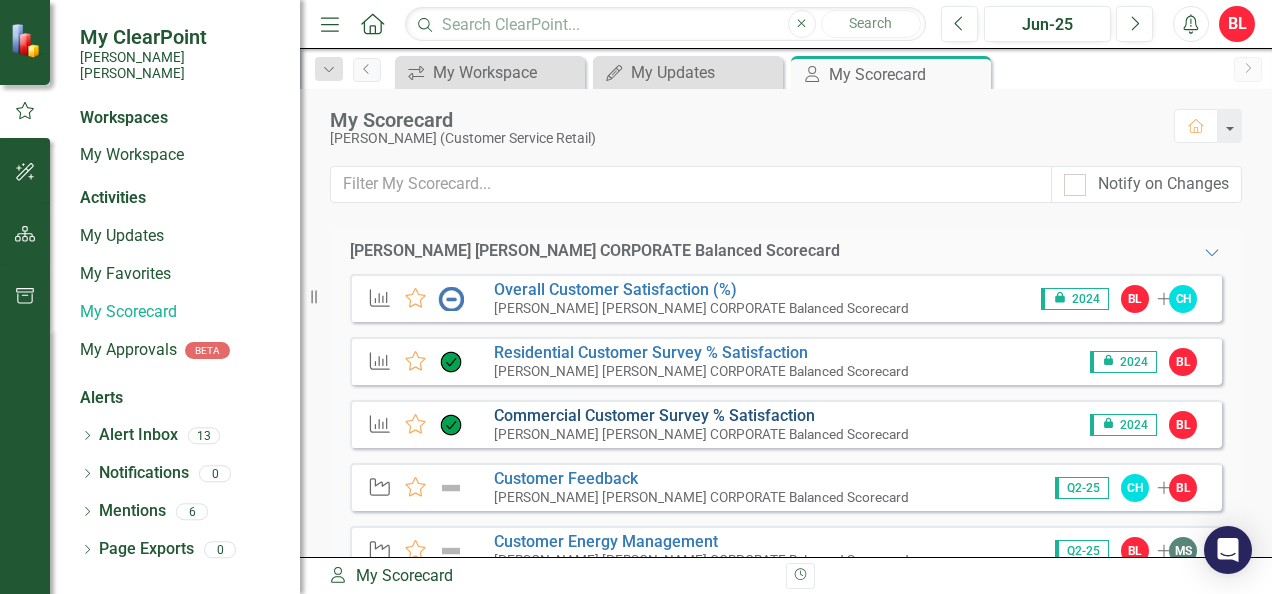 click on "Commercial Customer Survey % Satisfaction​" at bounding box center [654, 415] 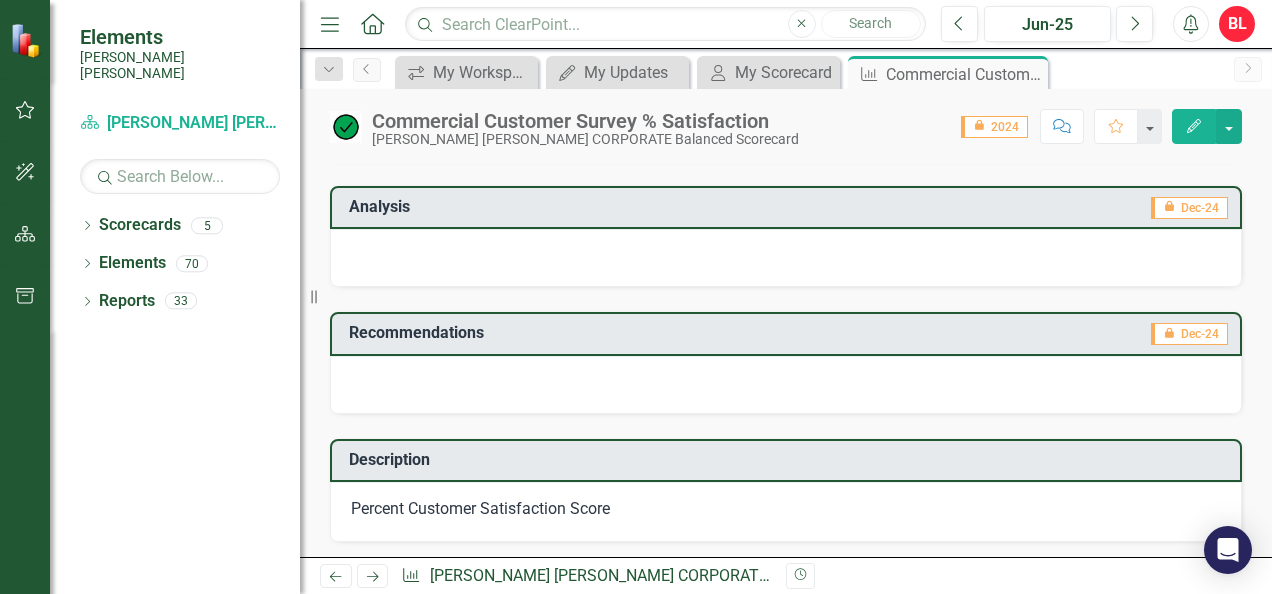 scroll, scrollTop: 432, scrollLeft: 0, axis: vertical 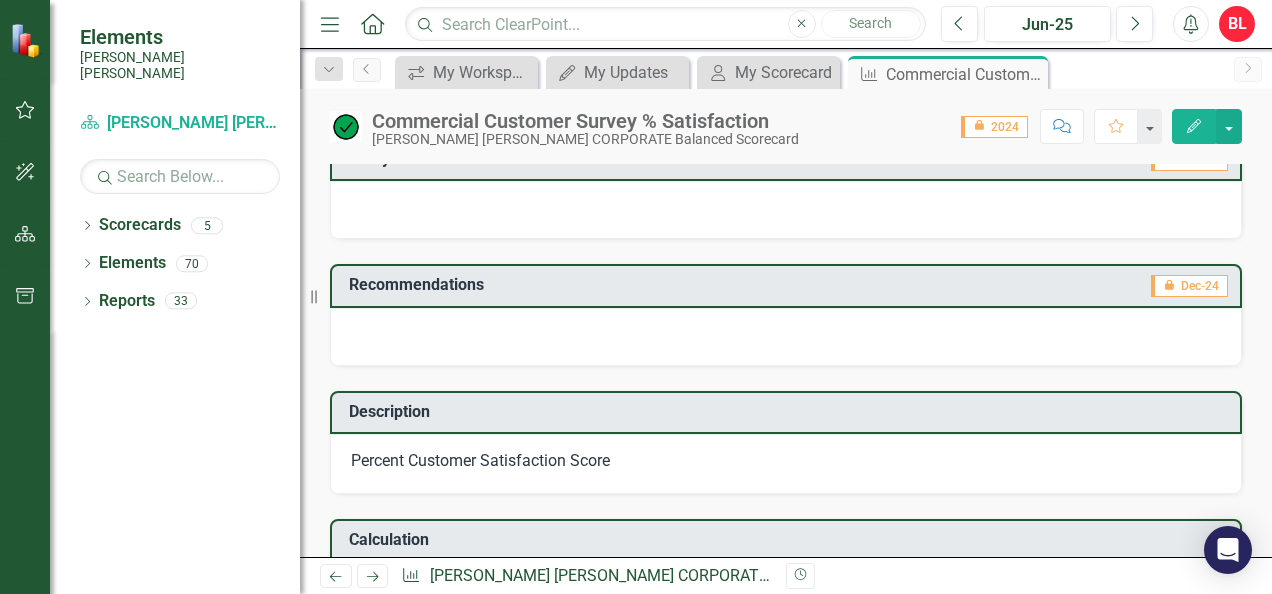 click on "icon.lock Dec-24" at bounding box center [1189, 286] 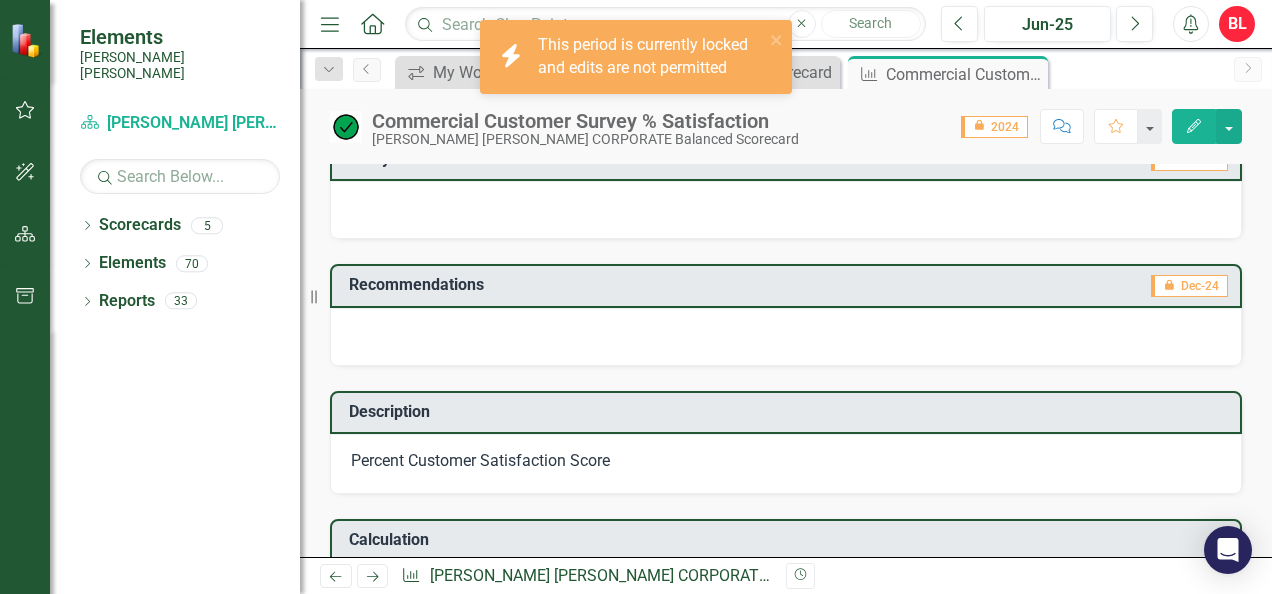 click on "icon.lock Dec-24" at bounding box center (1189, 286) 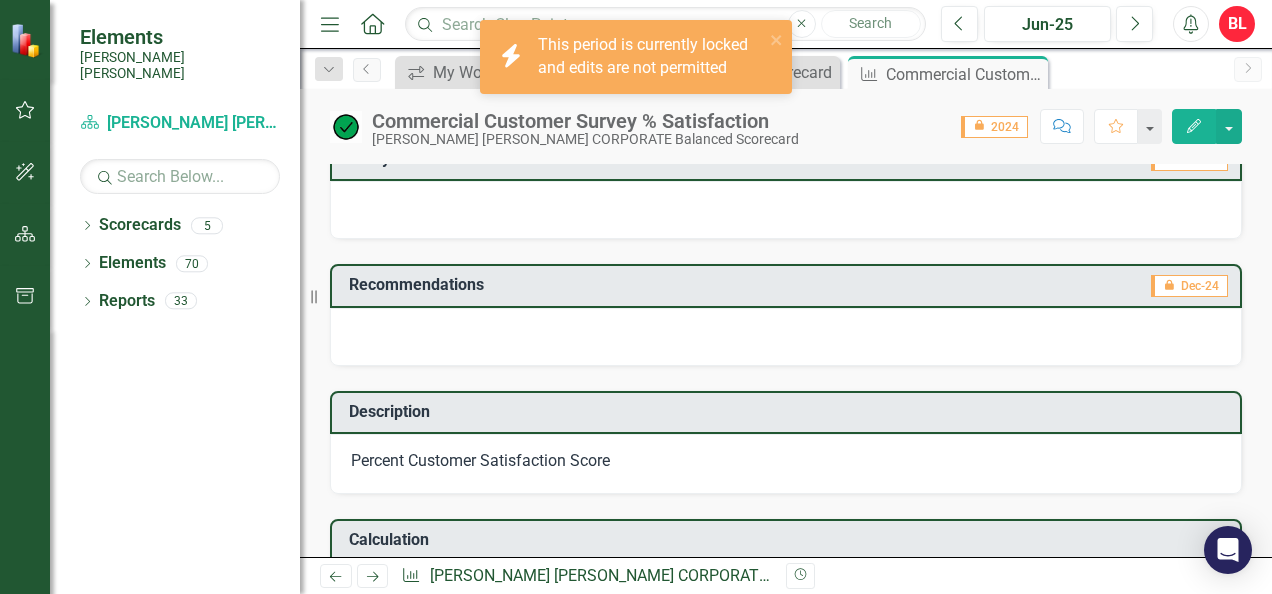 click on "Recommendations" at bounding box center [626, 287] 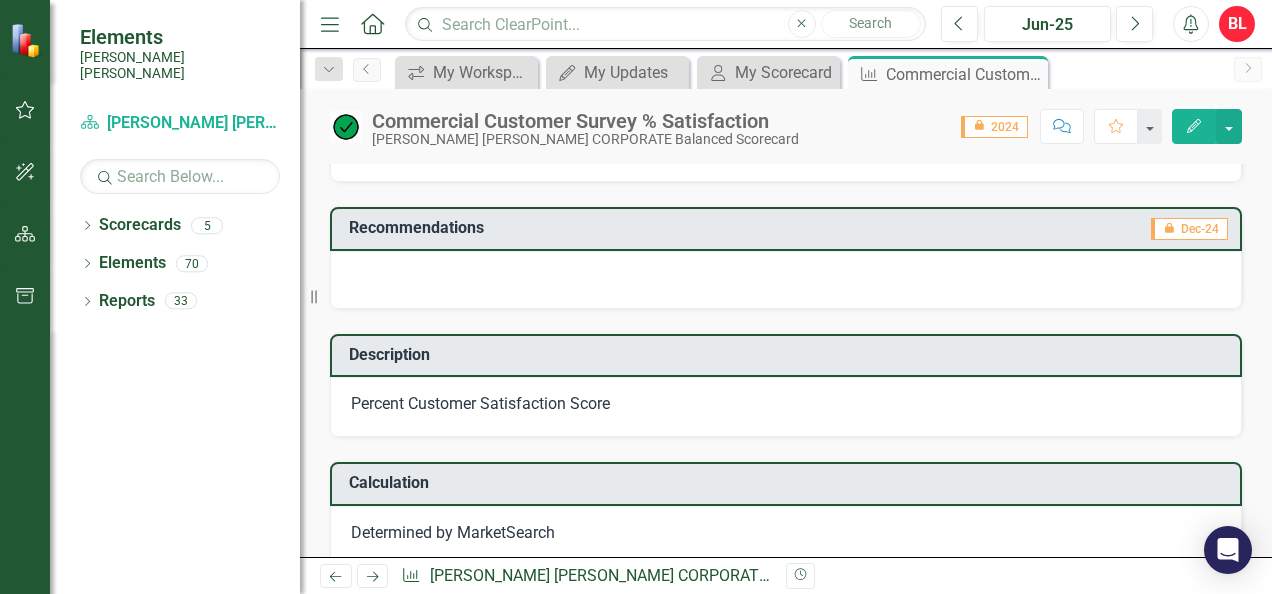 scroll, scrollTop: 500, scrollLeft: 0, axis: vertical 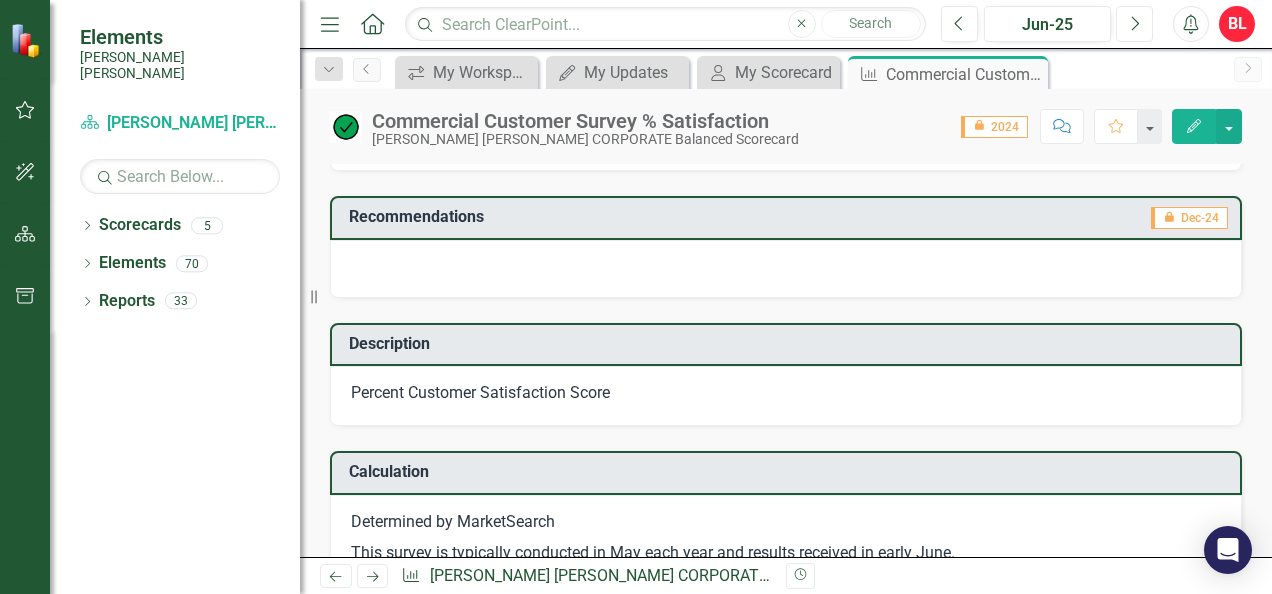 click on "Next" 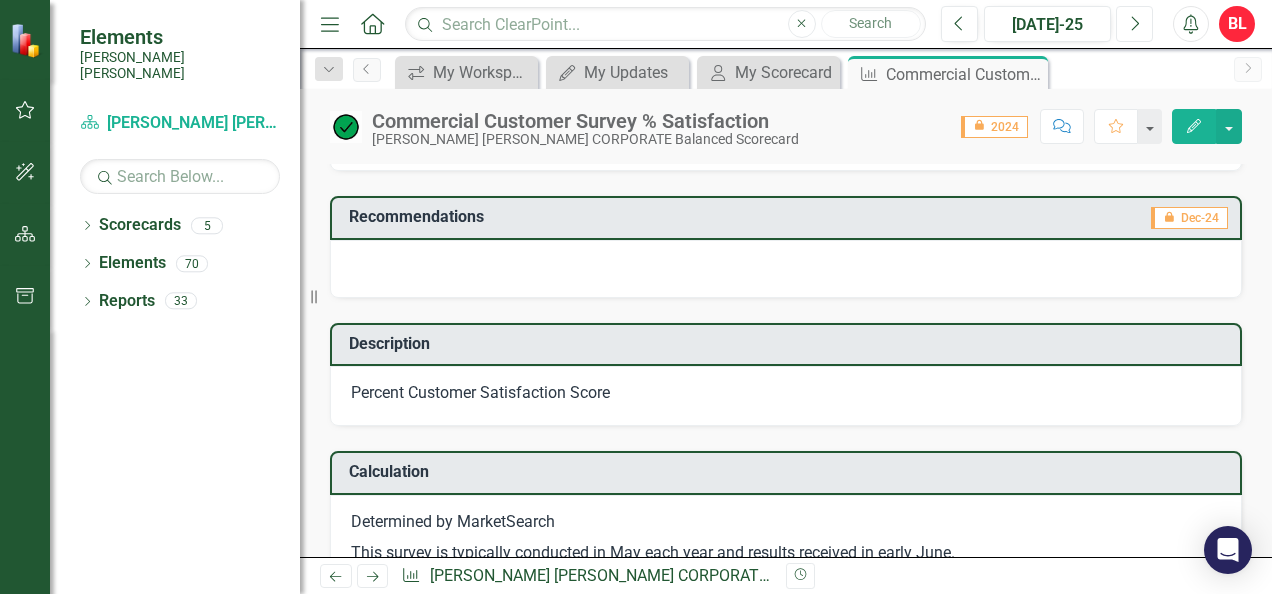 scroll, scrollTop: 400, scrollLeft: 0, axis: vertical 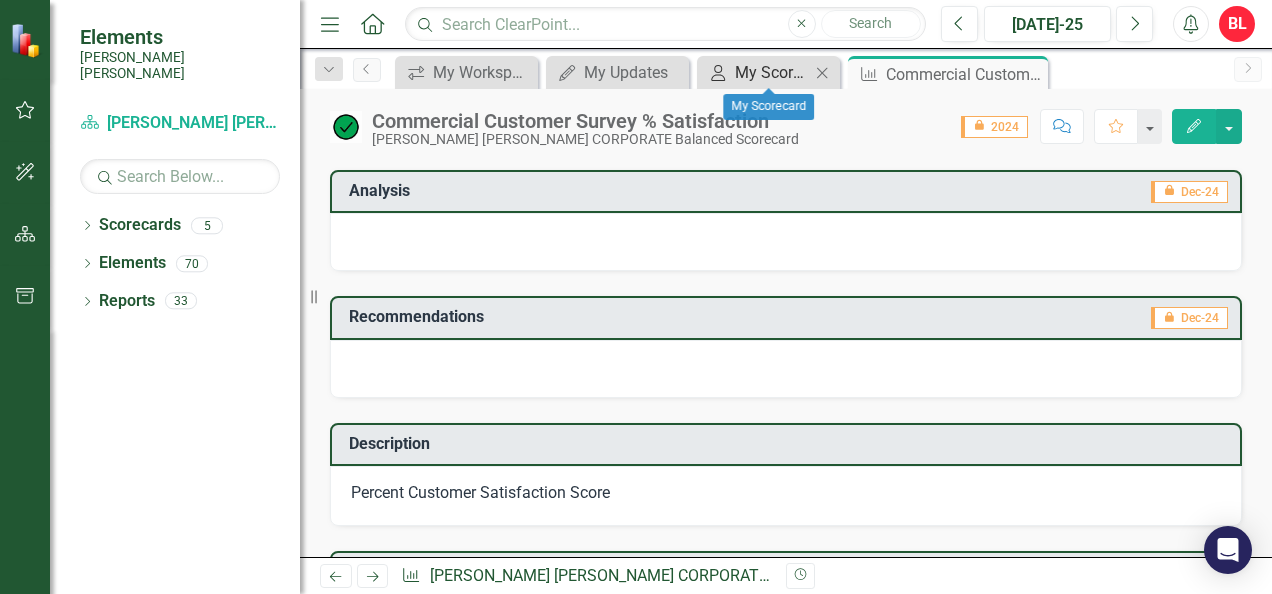 click on "My Scorecard" at bounding box center [772, 72] 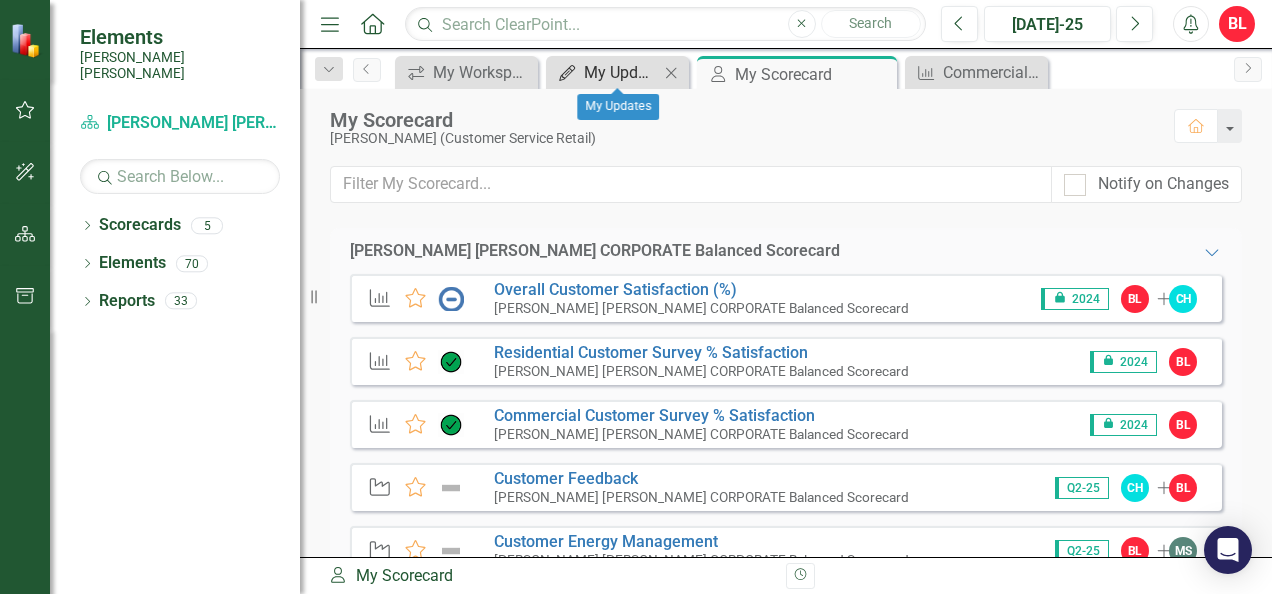 click on "My Updates" at bounding box center (621, 72) 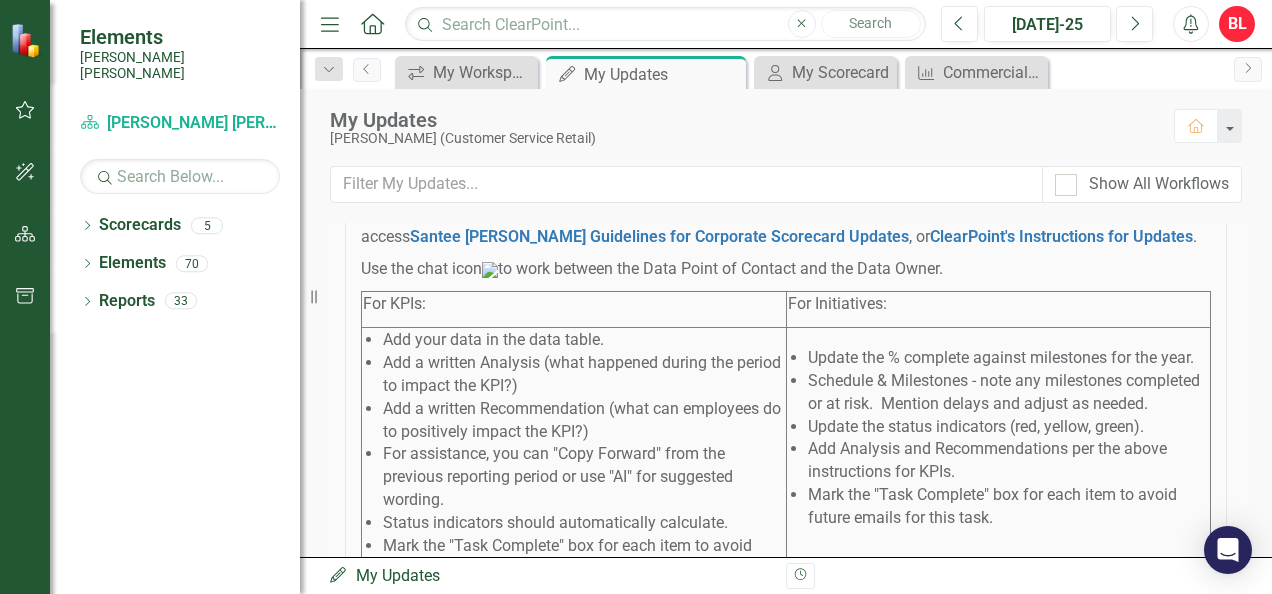 scroll, scrollTop: 787, scrollLeft: 0, axis: vertical 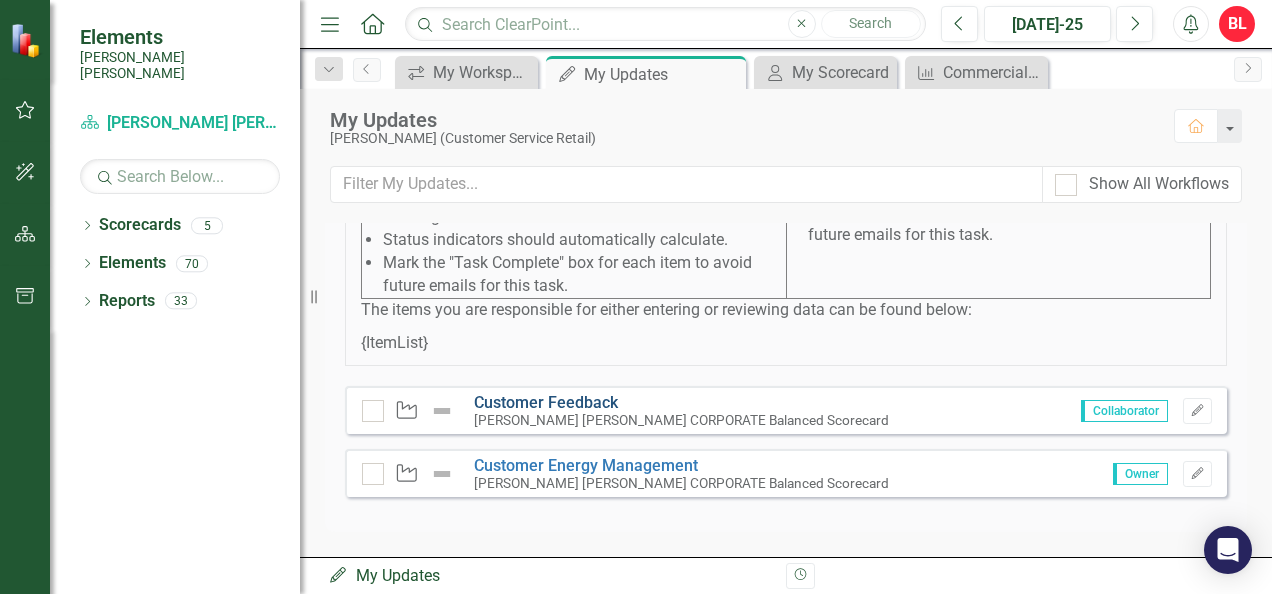 click on "Customer Feedback" at bounding box center [546, 402] 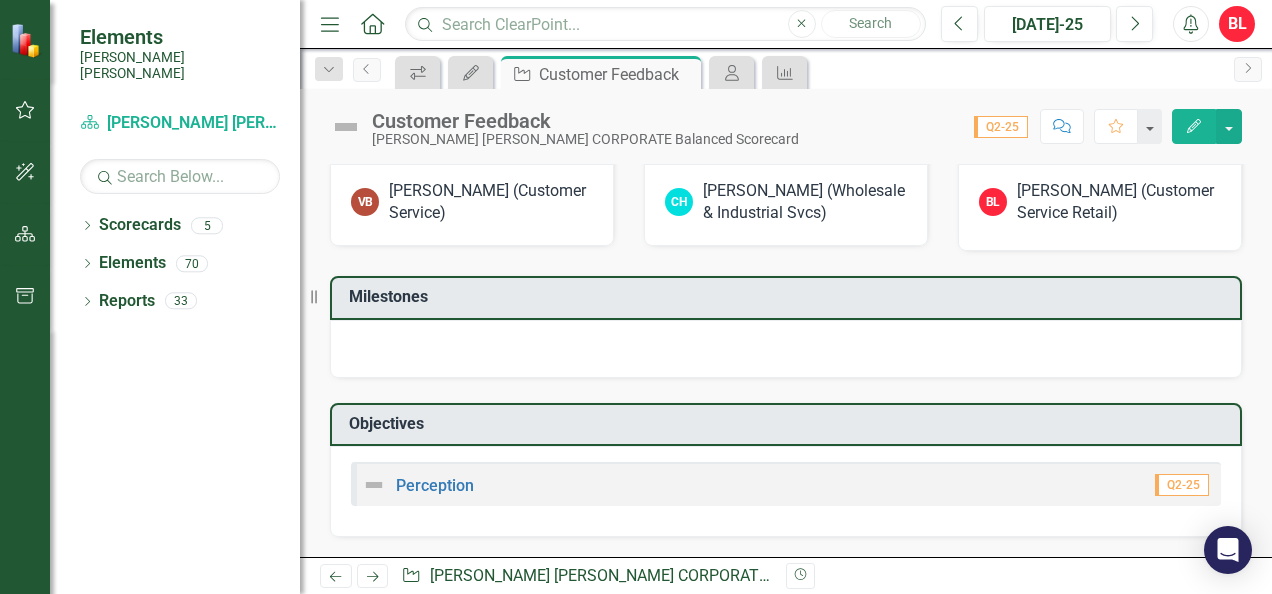 scroll, scrollTop: 729, scrollLeft: 0, axis: vertical 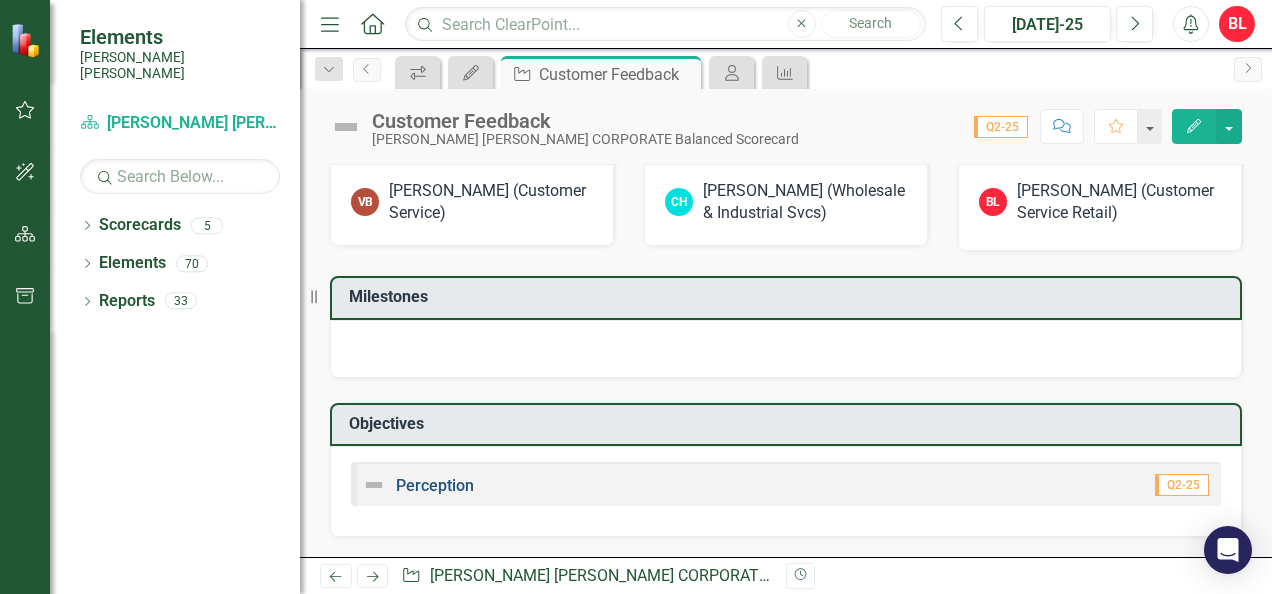 click on "Perception" at bounding box center (435, 485) 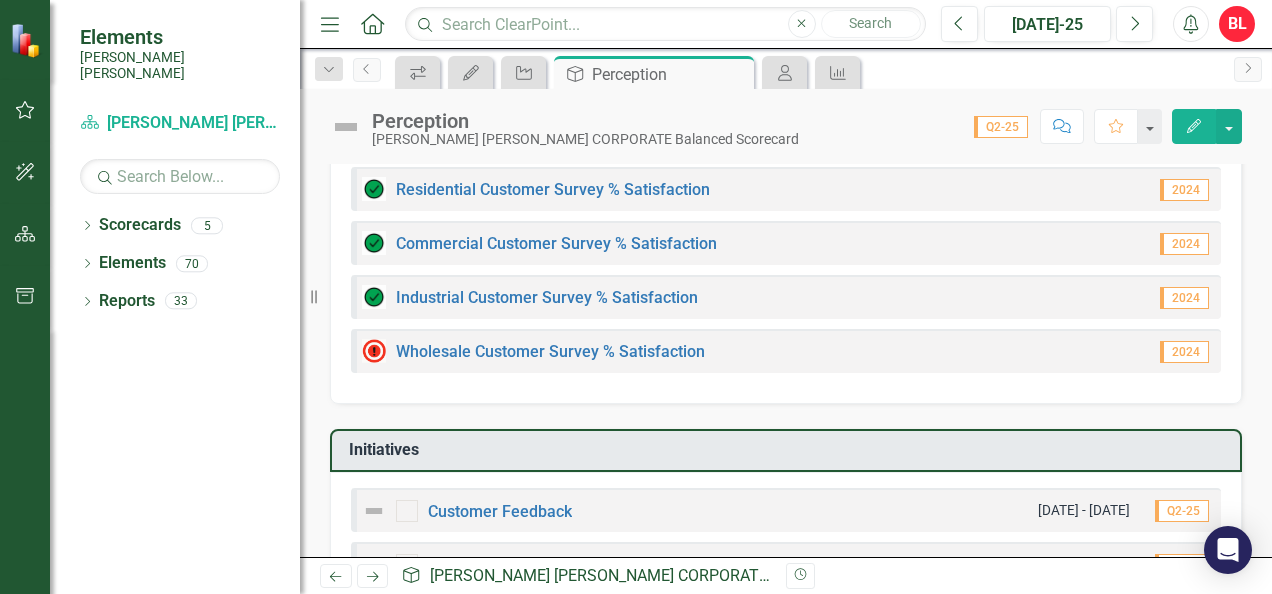 scroll, scrollTop: 400, scrollLeft: 0, axis: vertical 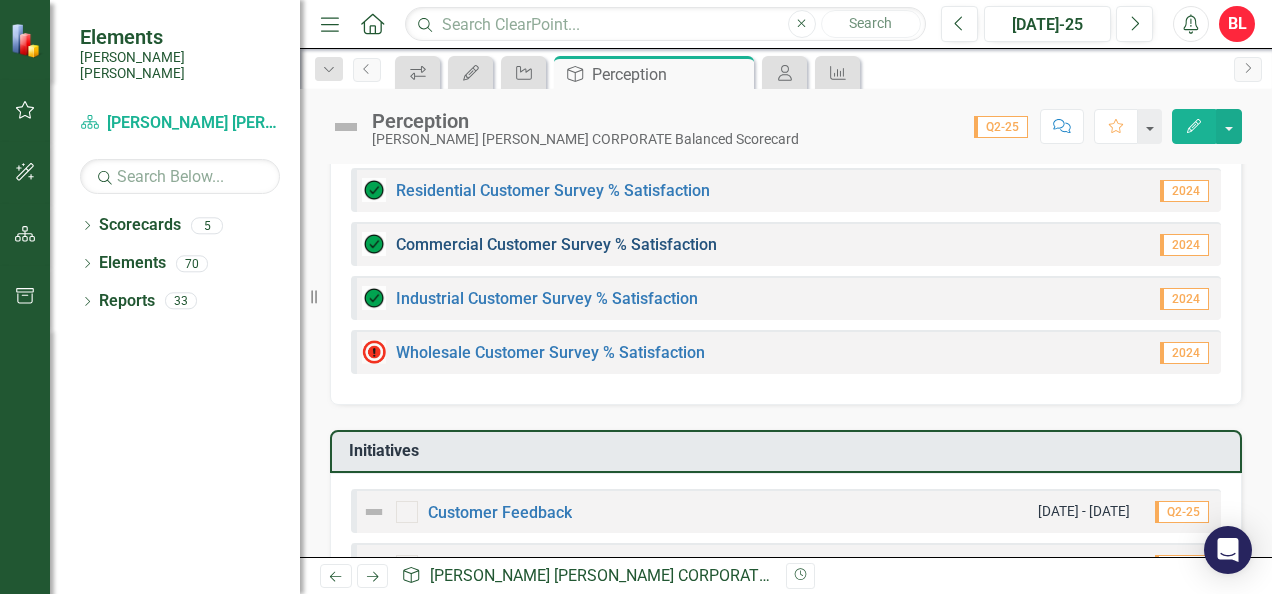 click on "Commercial Customer Survey % Satisfaction​" at bounding box center (556, 244) 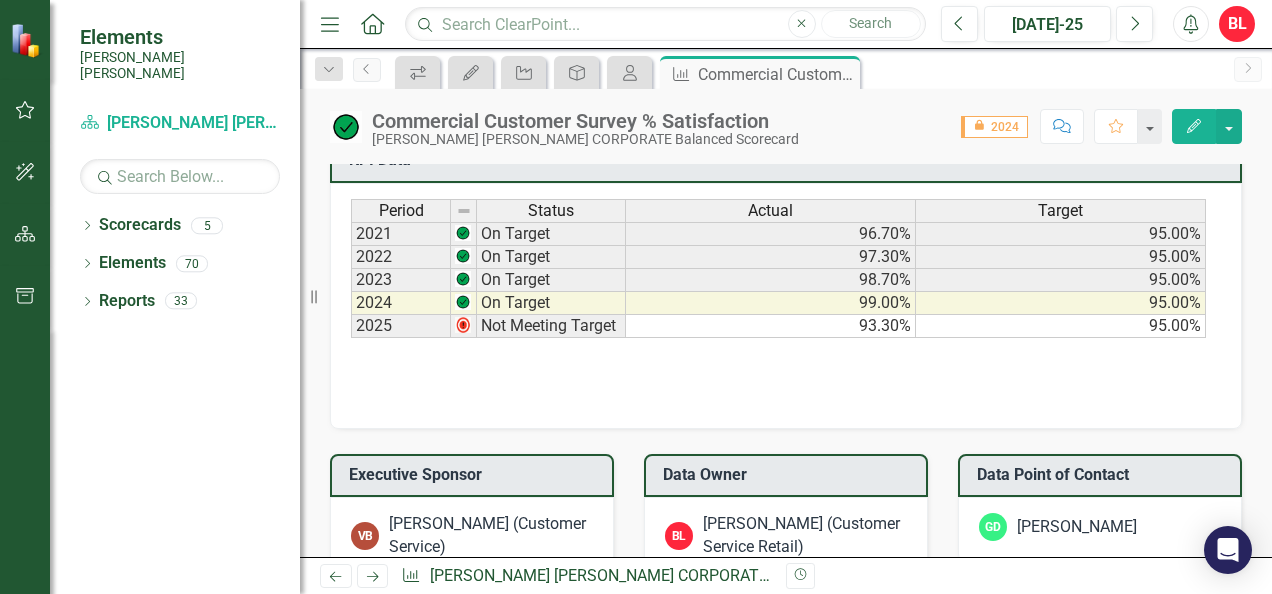 scroll, scrollTop: 1000, scrollLeft: 0, axis: vertical 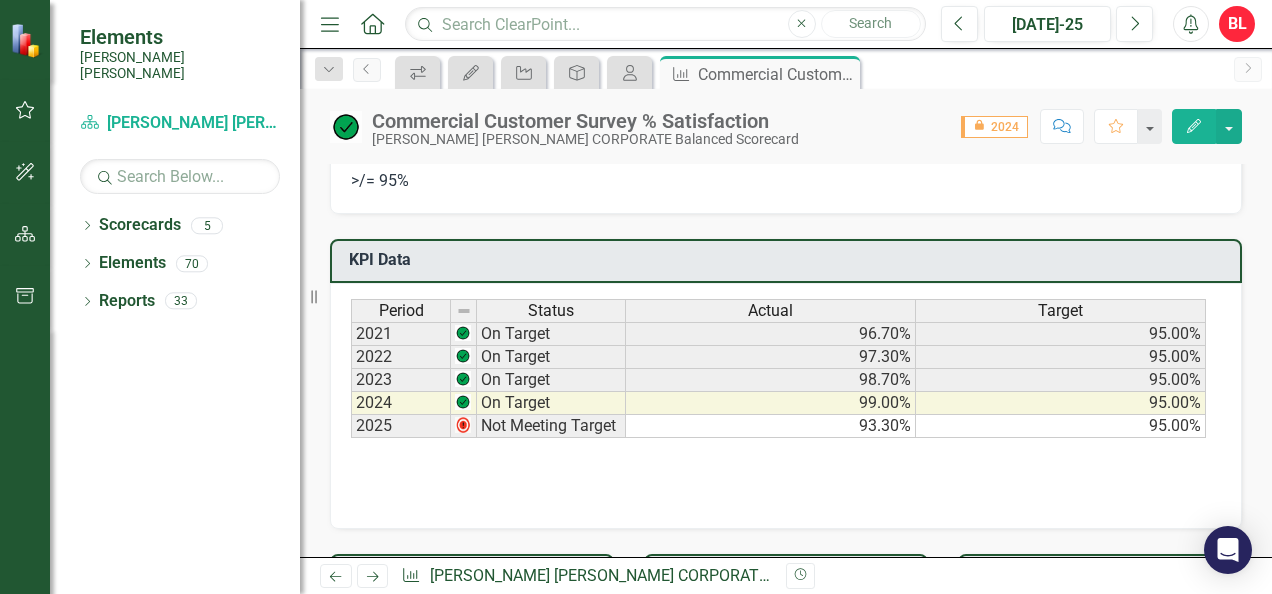 click on "icon.lock" 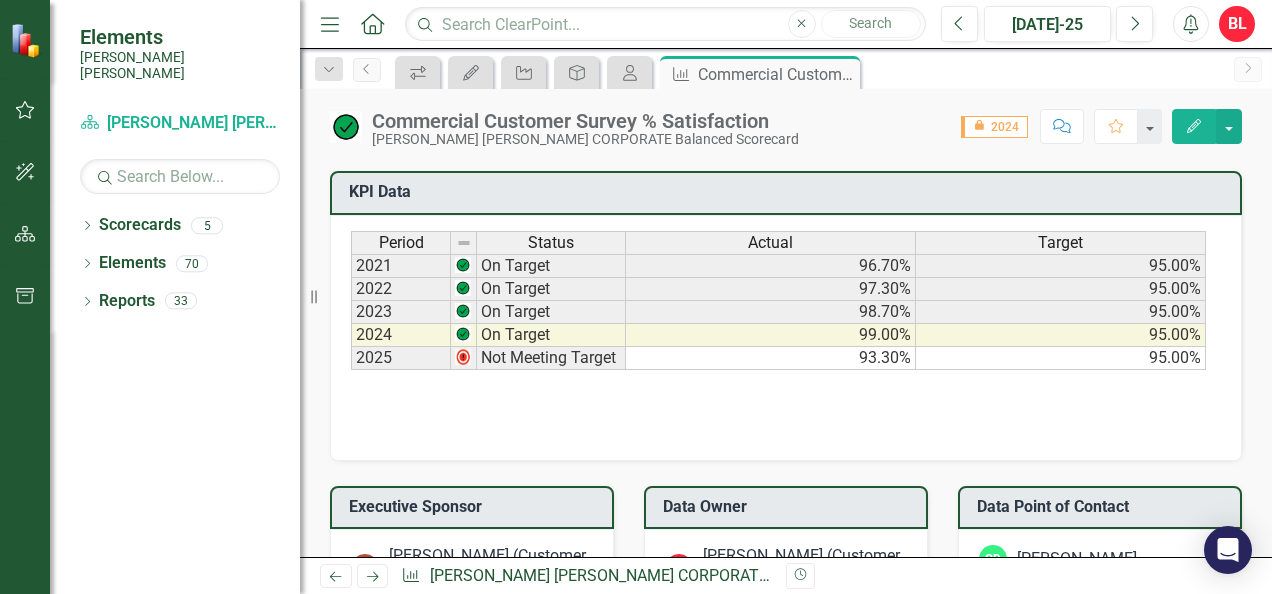 scroll, scrollTop: 1100, scrollLeft: 0, axis: vertical 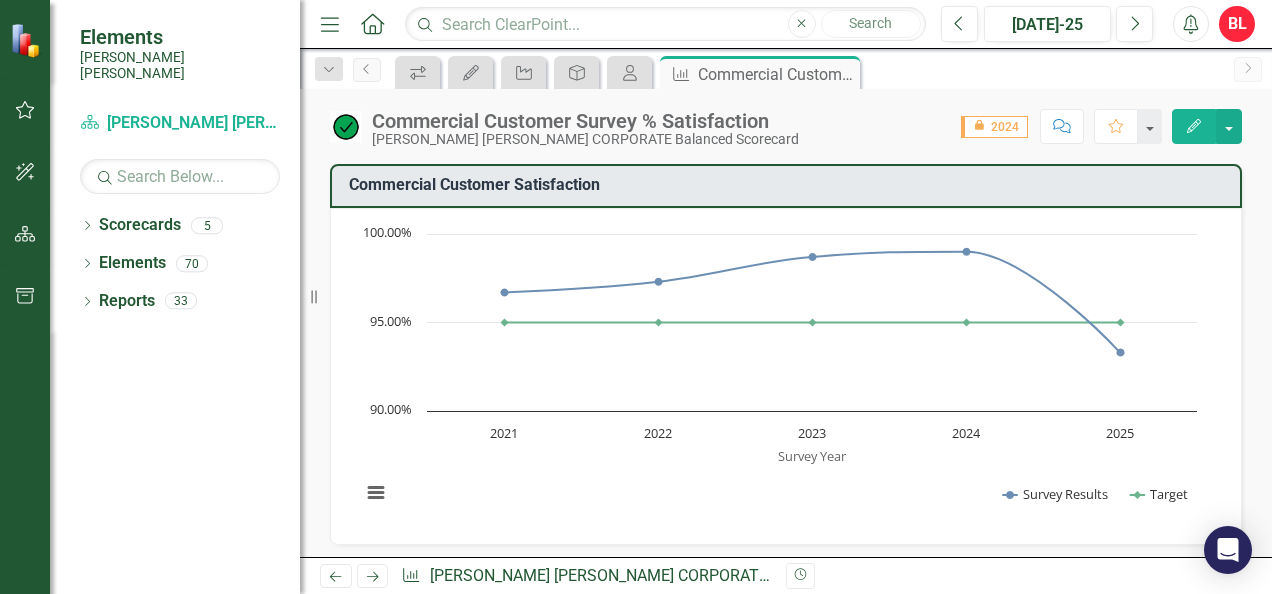 click on "icon.lock 2024" at bounding box center [994, 127] 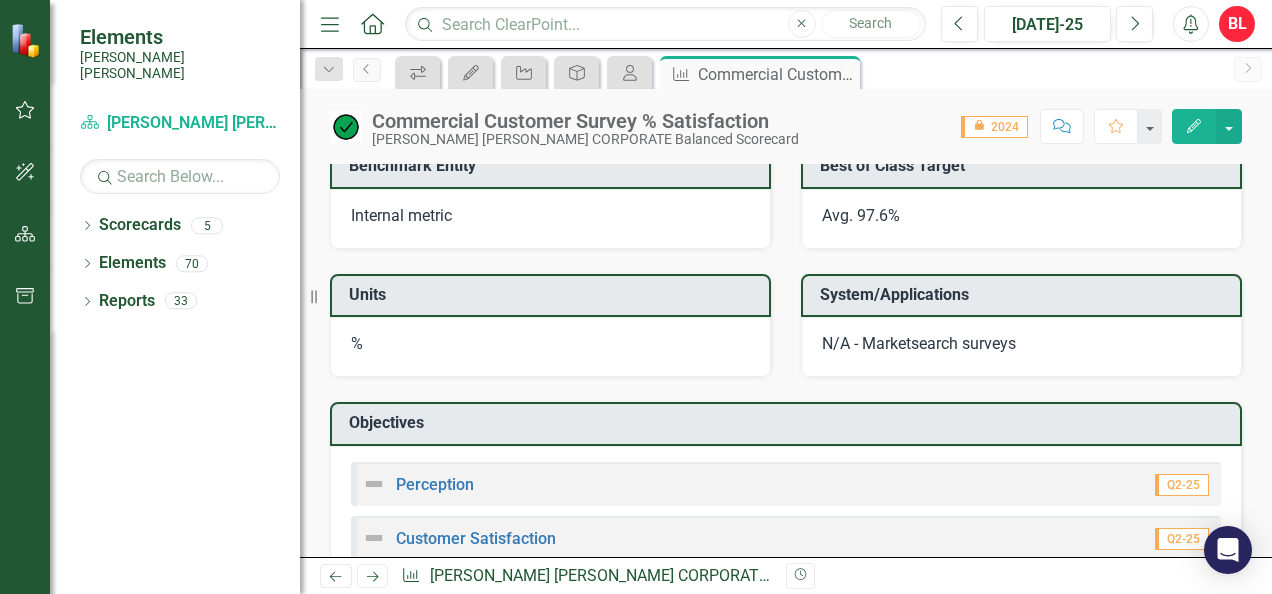 scroll, scrollTop: 1732, scrollLeft: 0, axis: vertical 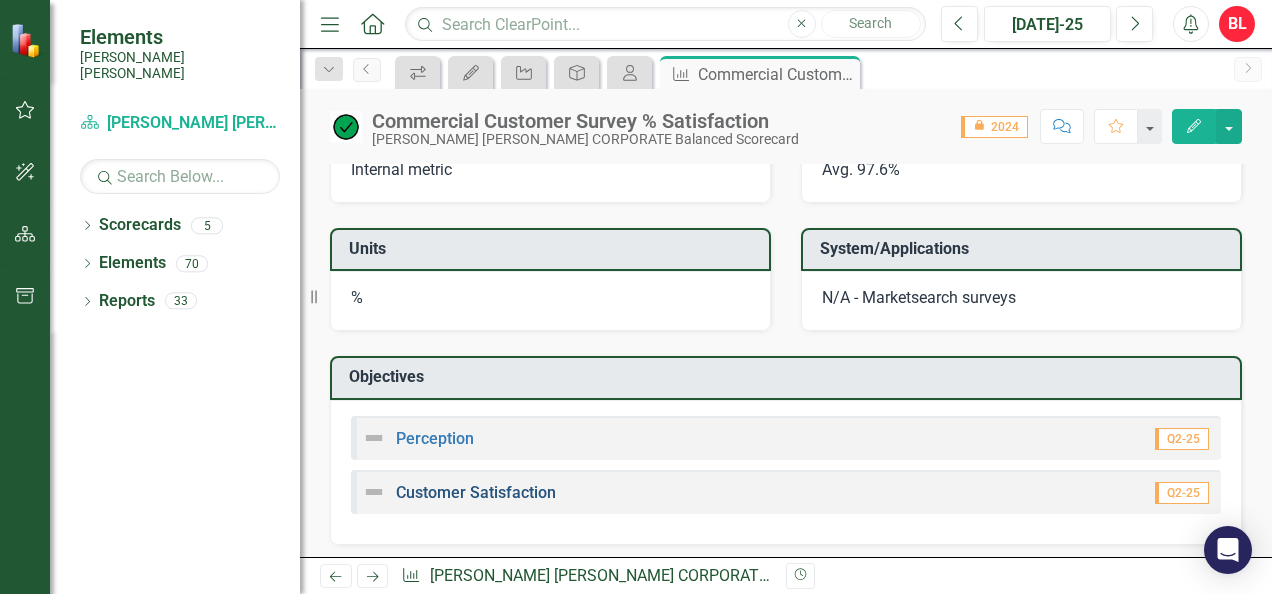 click on "Customer Satisfaction" at bounding box center (476, 492) 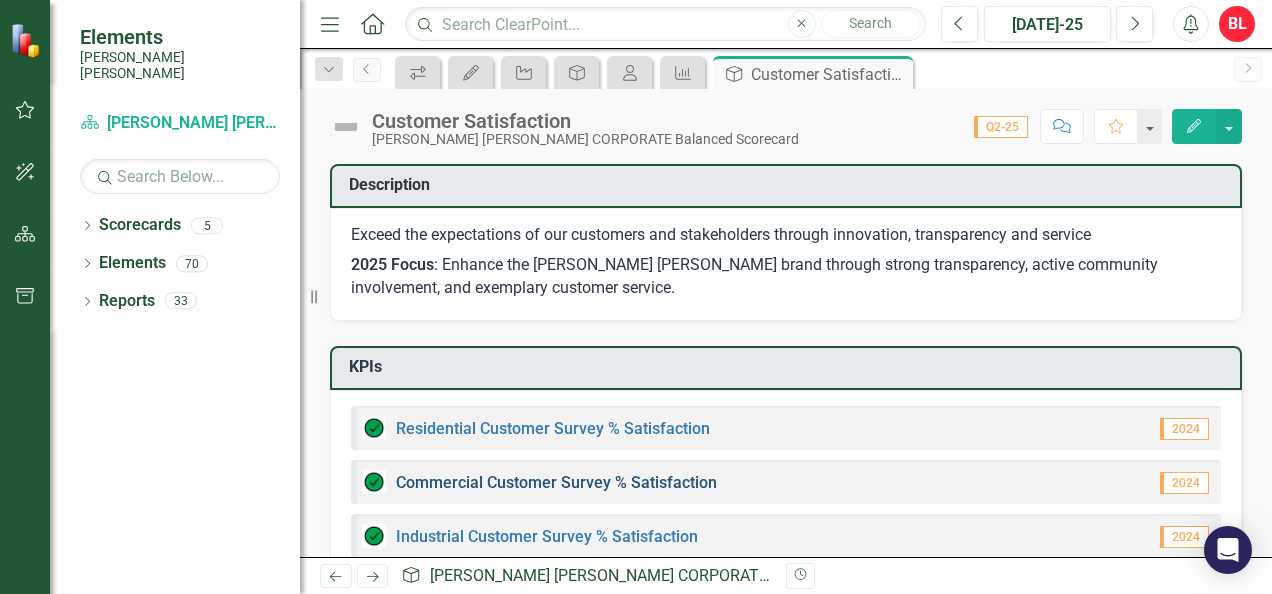 click on "Commercial Customer Survey % Satisfaction​" at bounding box center (556, 482) 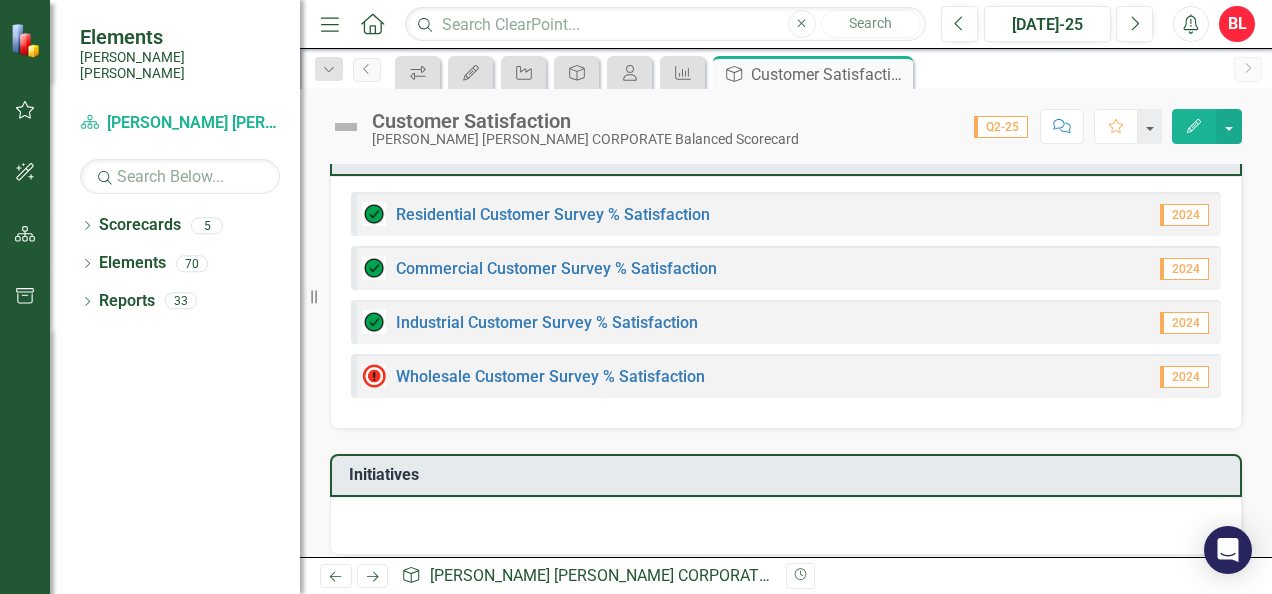 scroll, scrollTop: 182, scrollLeft: 0, axis: vertical 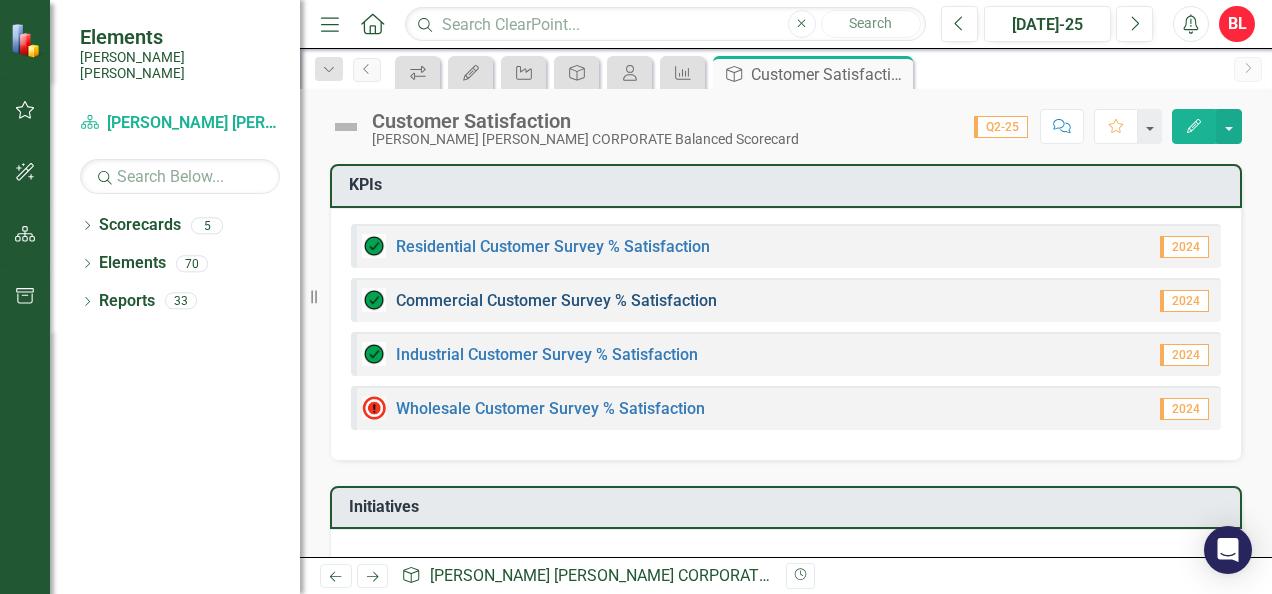 click on "Commercial Customer Survey % Satisfaction​" at bounding box center [556, 300] 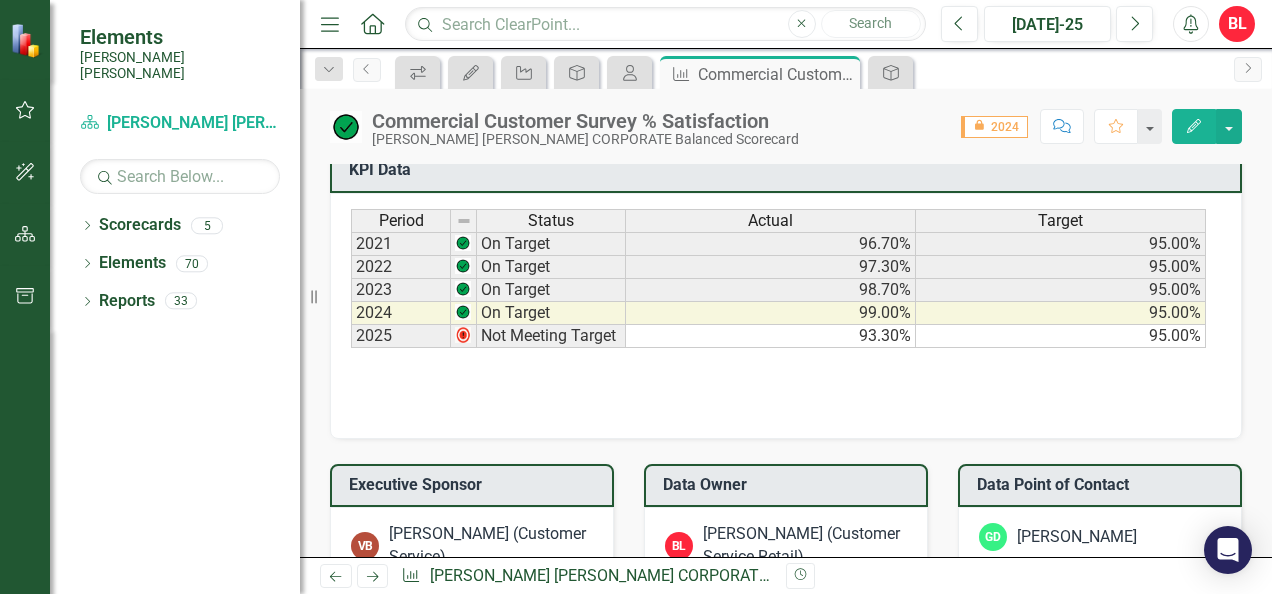 scroll, scrollTop: 1100, scrollLeft: 0, axis: vertical 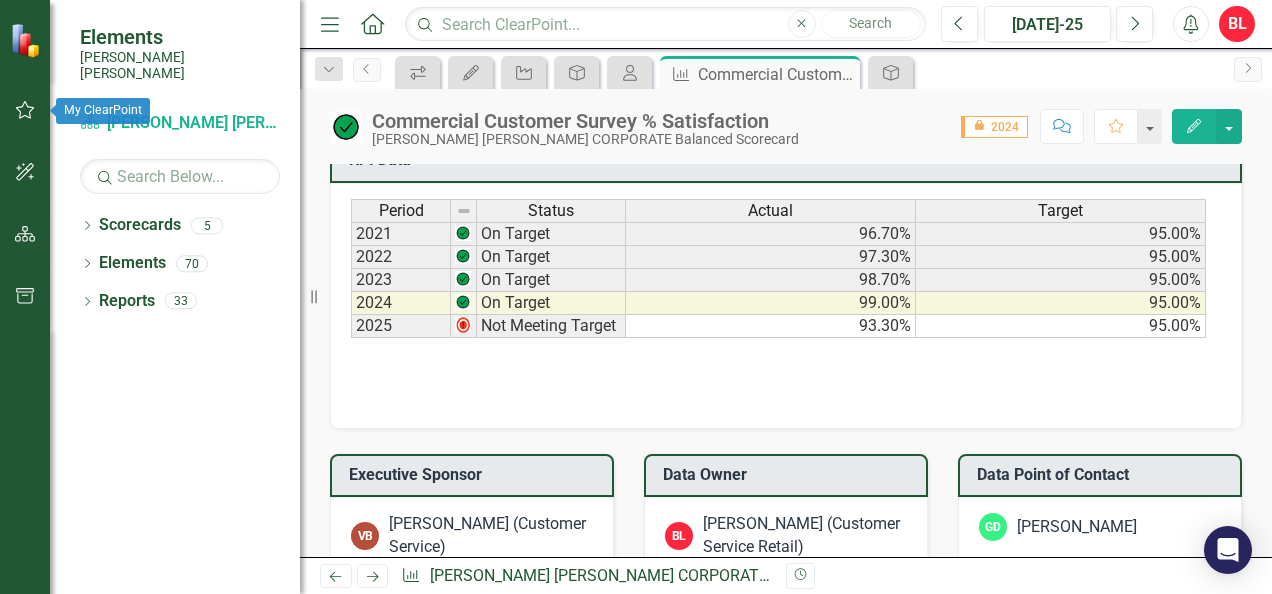 click 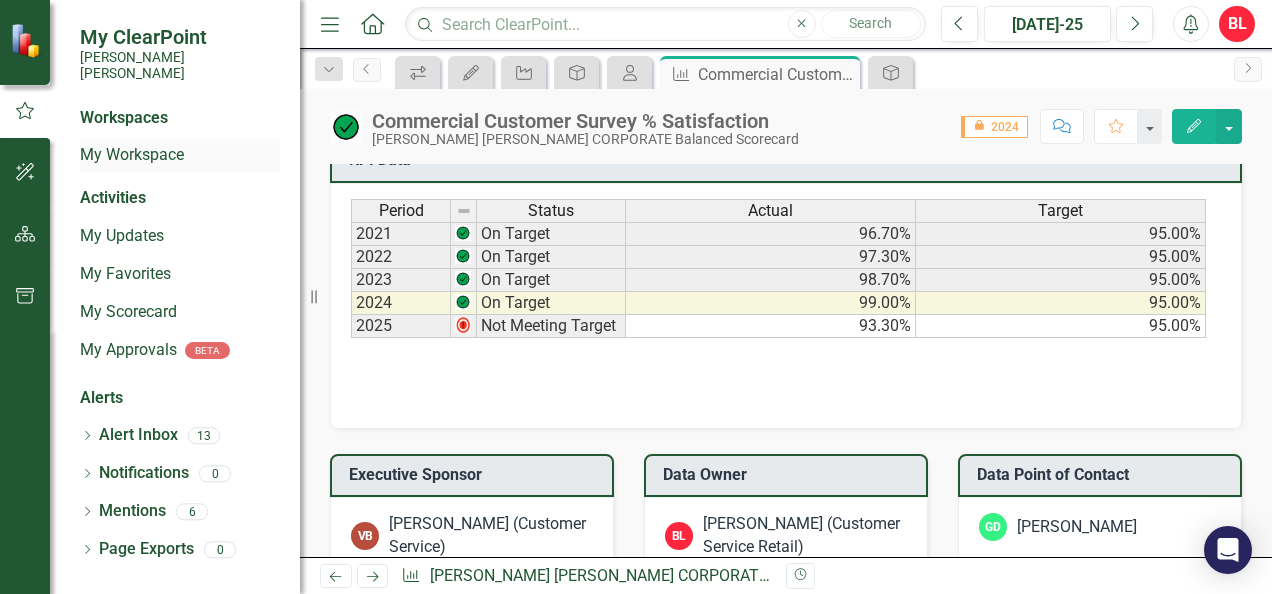 click on "My Workspace" at bounding box center [180, 155] 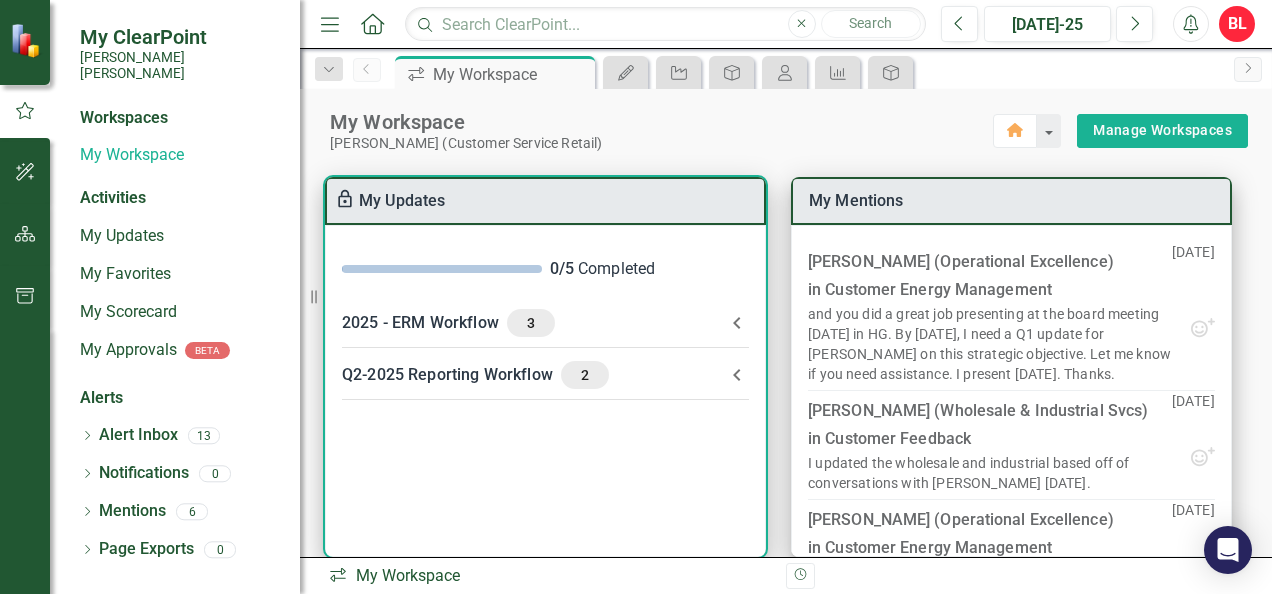 click on "2025 - ERM Workflow 3" at bounding box center [533, 323] 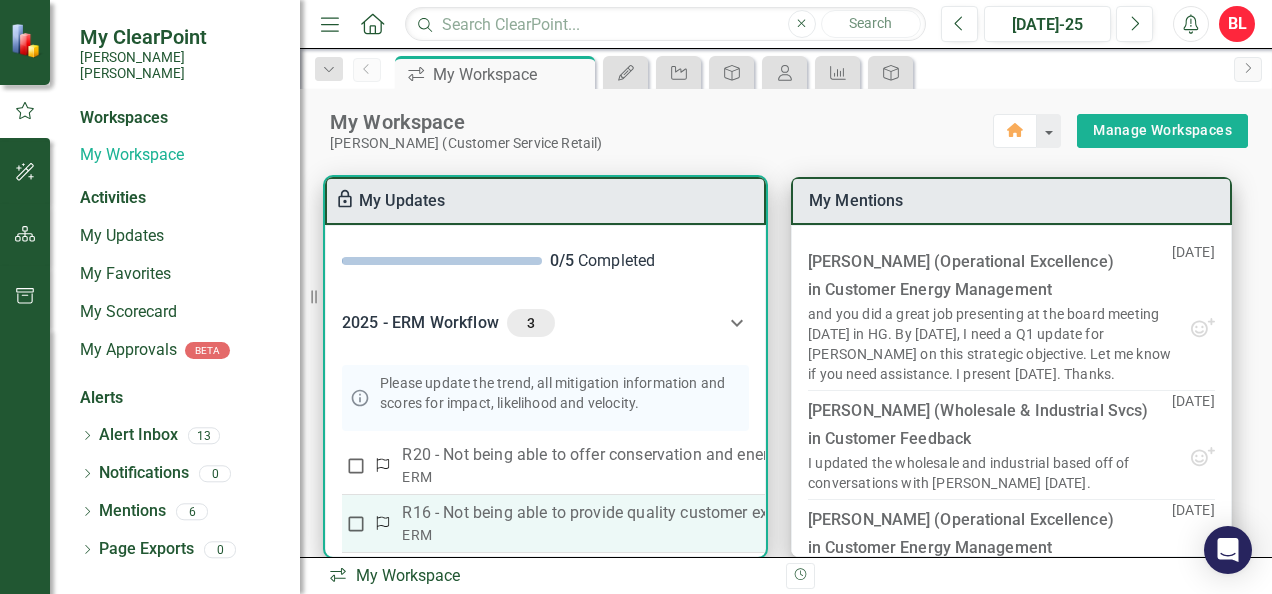 scroll, scrollTop: 0, scrollLeft: 0, axis: both 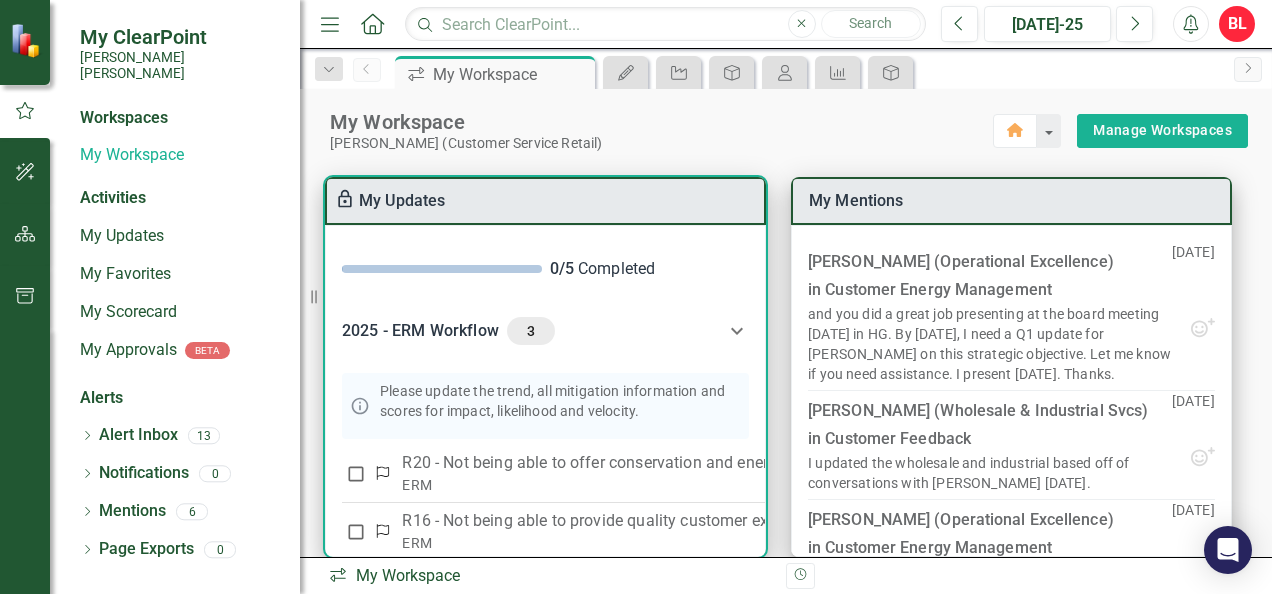 click on "2025 - ERM Workflow 3" at bounding box center (533, 331) 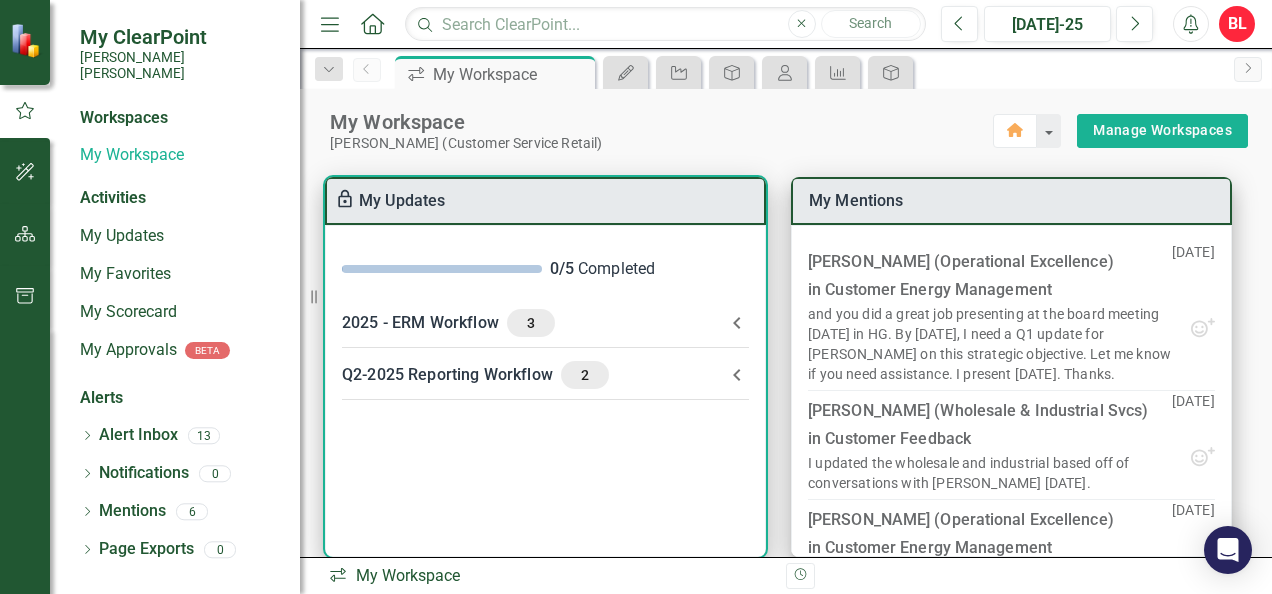 click on "Q2-2025 Reporting Workflow 2" at bounding box center [533, 375] 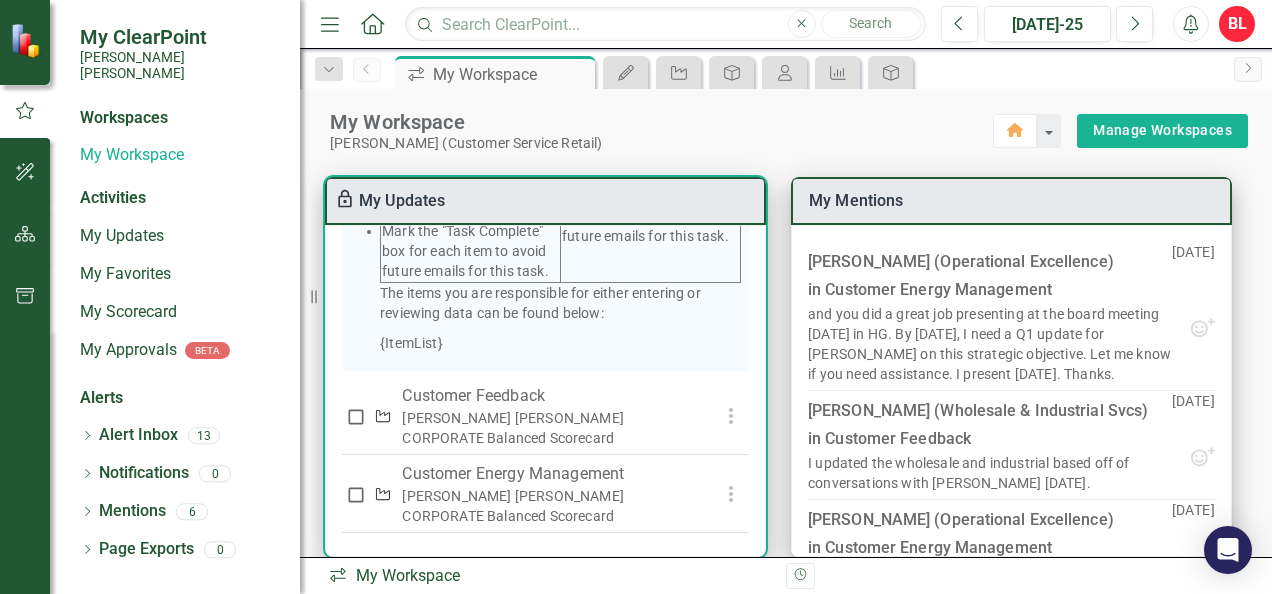 scroll, scrollTop: 765, scrollLeft: 0, axis: vertical 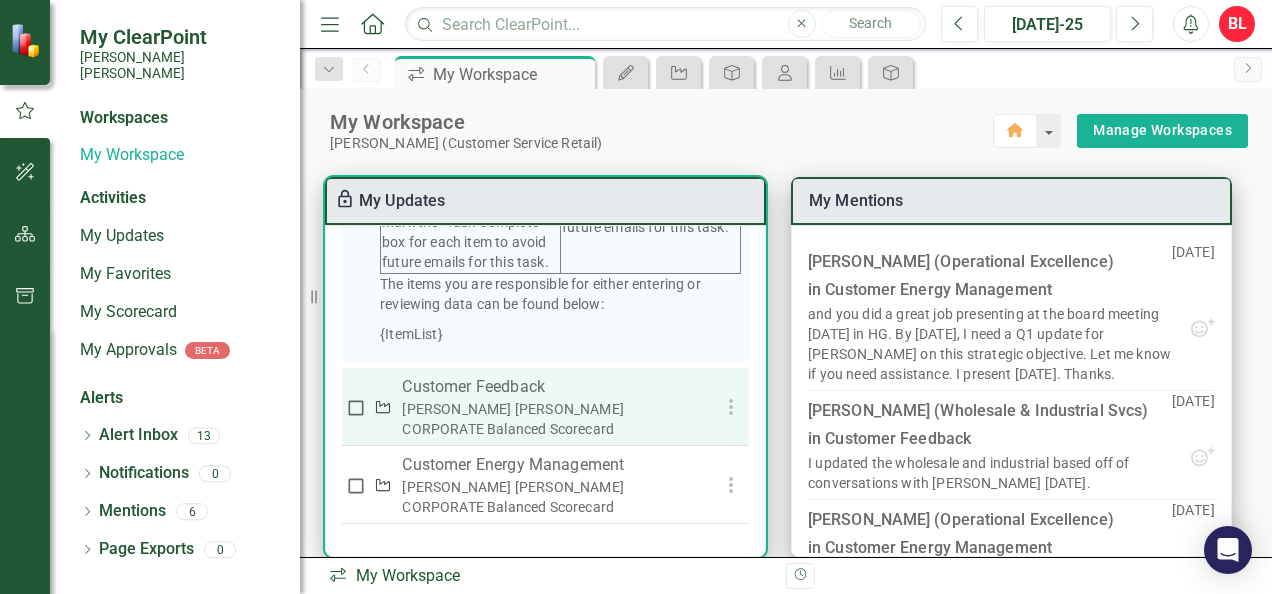 click on "Customer Feedback" at bounding box center (547, 387) 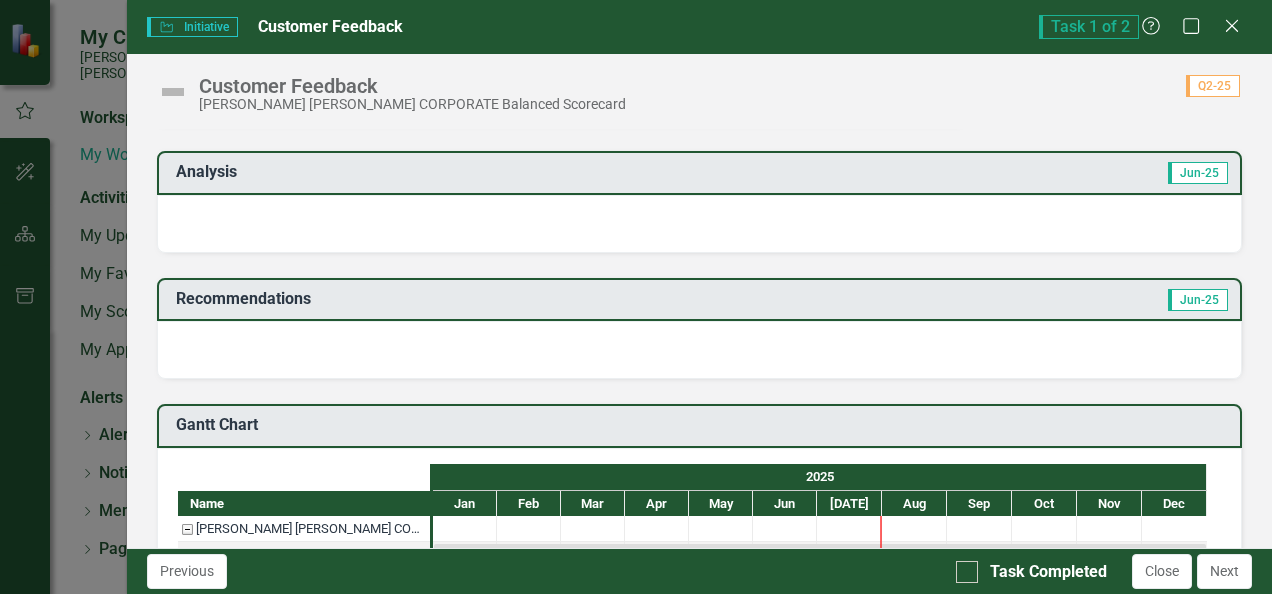 scroll, scrollTop: 0, scrollLeft: 0, axis: both 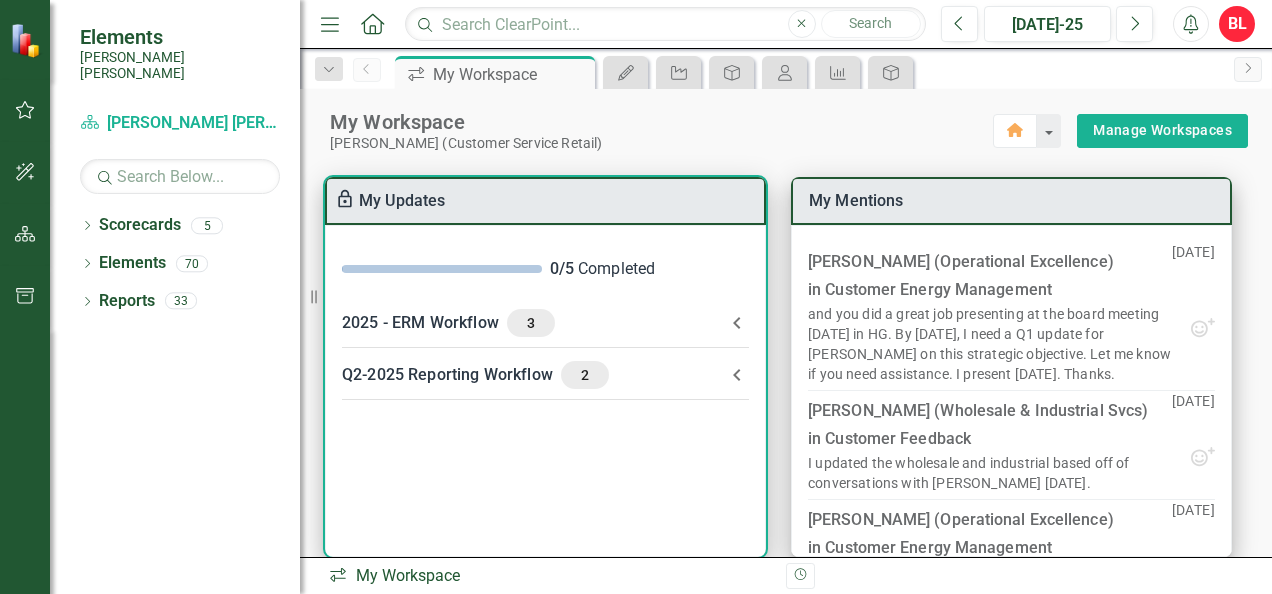 click on "Q2-2025 Reporting Workflow 2" at bounding box center [533, 375] 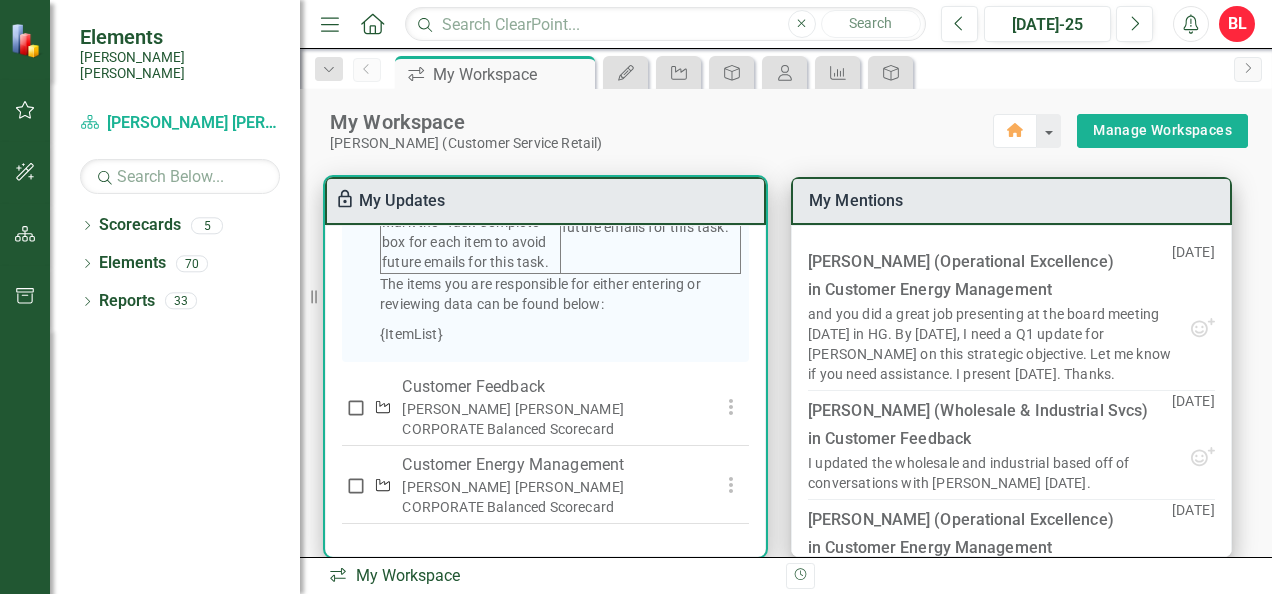 scroll, scrollTop: 765, scrollLeft: 0, axis: vertical 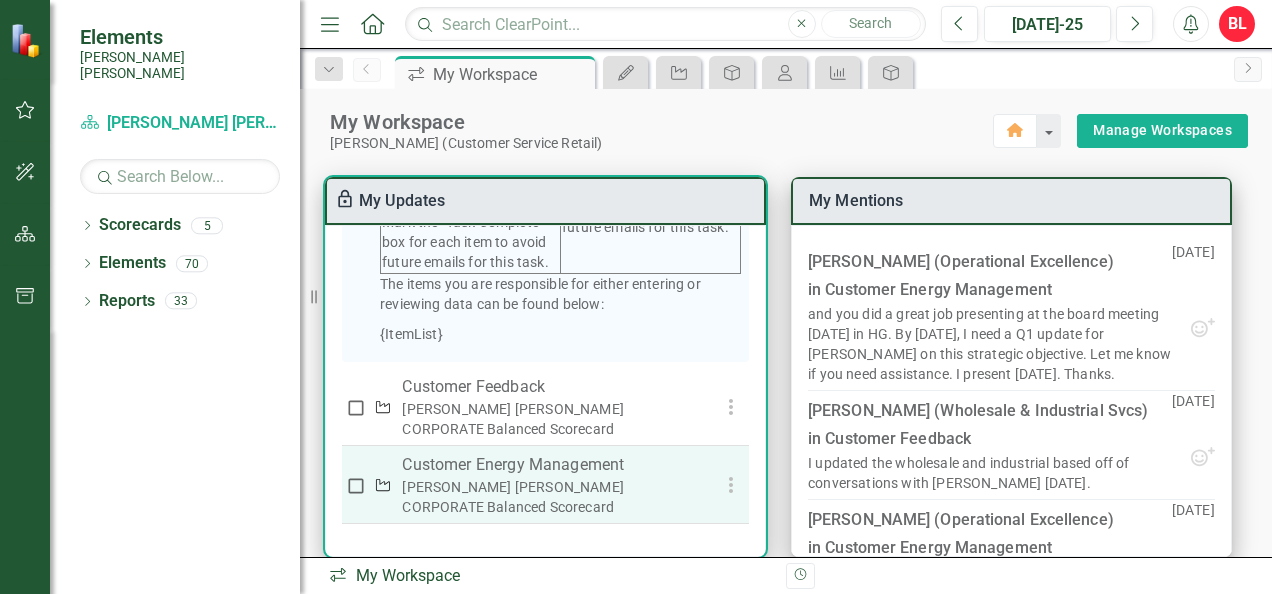 click on "Customer Energy Management" at bounding box center [547, 465] 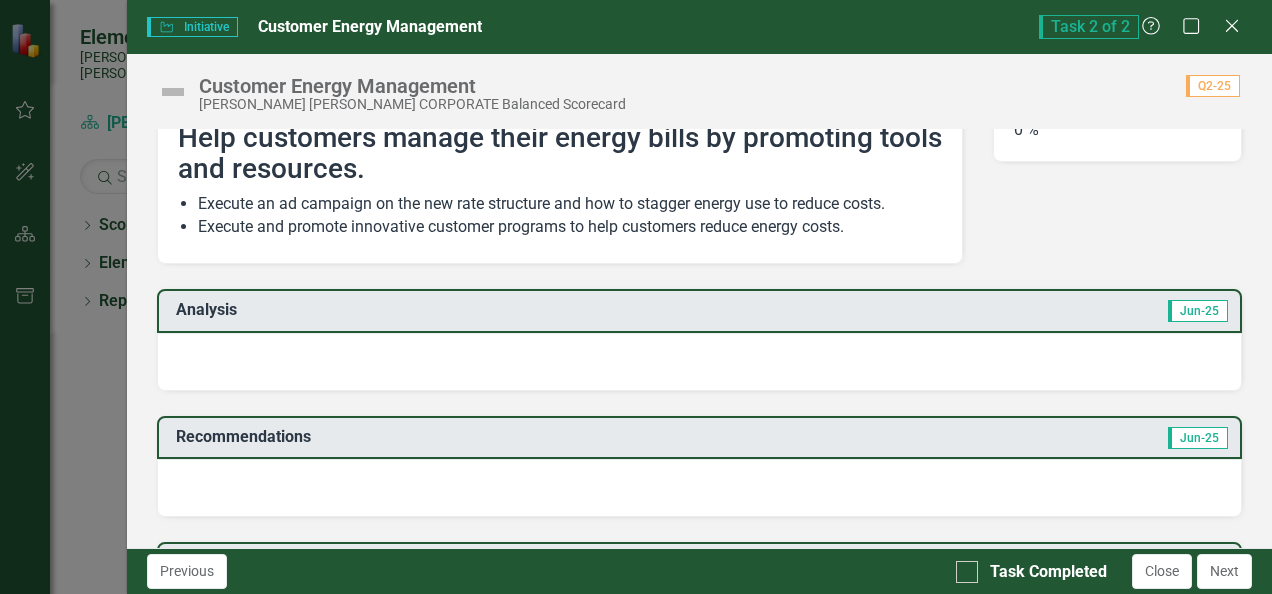 scroll, scrollTop: 100, scrollLeft: 0, axis: vertical 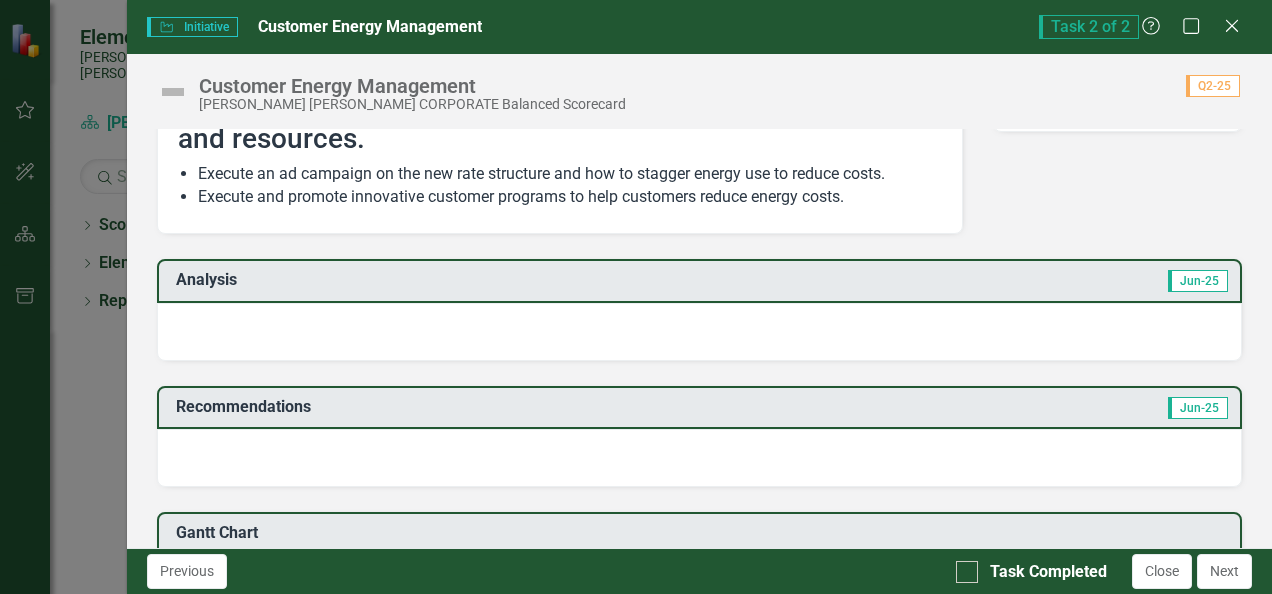 click on "Analysis" at bounding box center (437, 280) 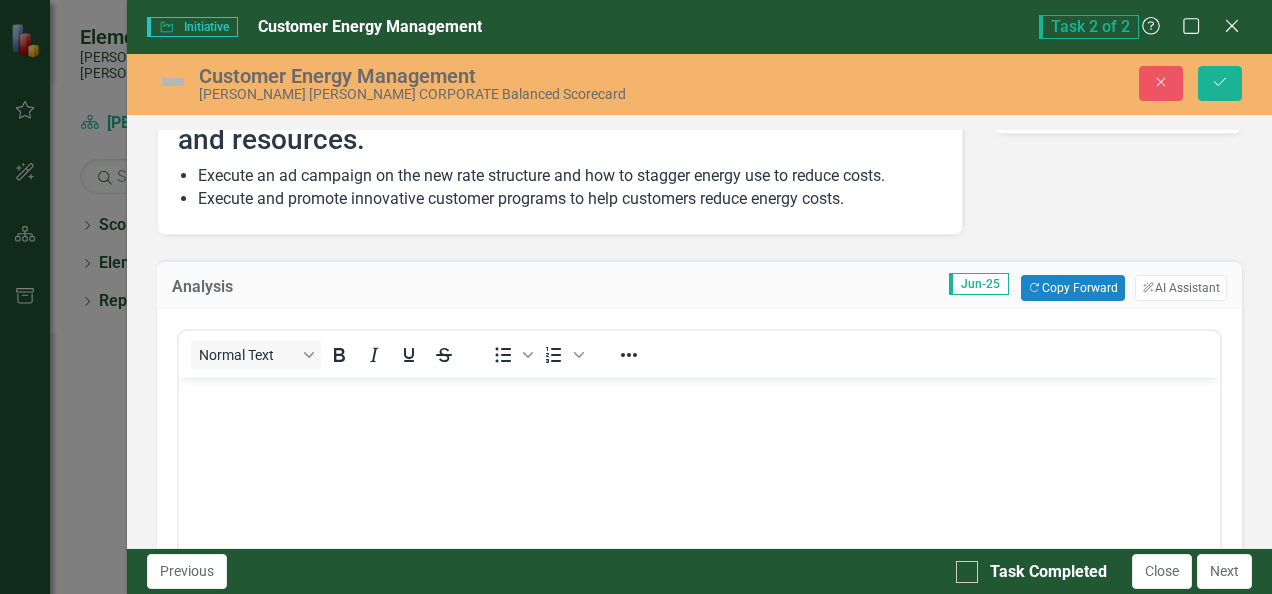 scroll, scrollTop: 212, scrollLeft: 0, axis: vertical 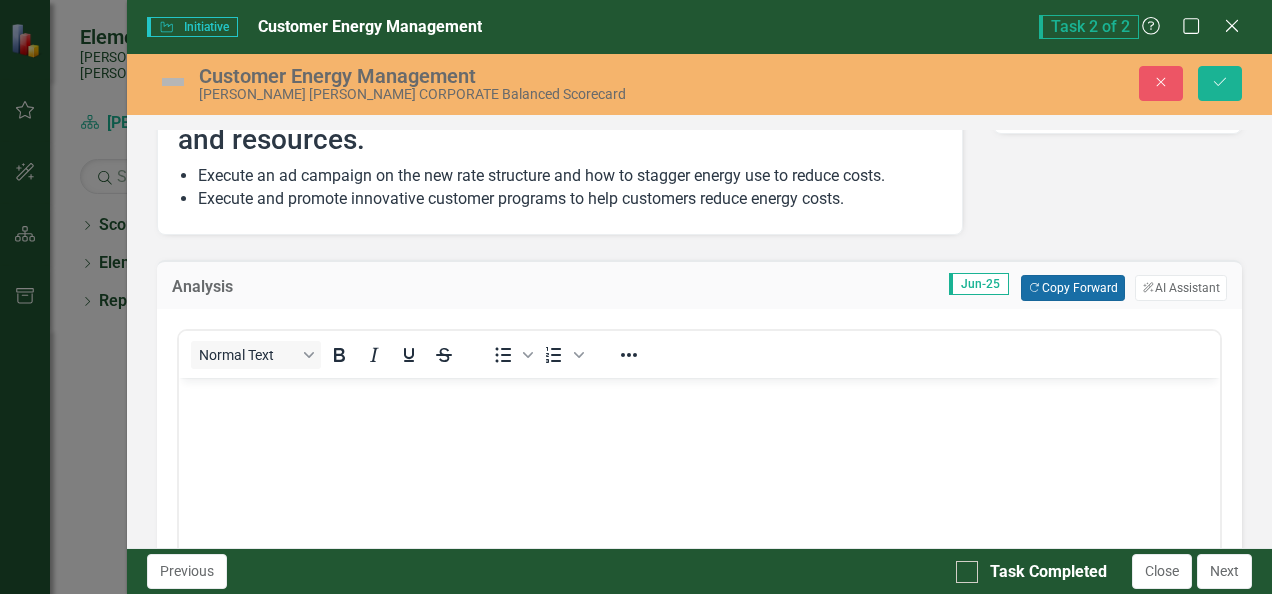 click on "Copy Forward  Copy Forward" at bounding box center (1072, 288) 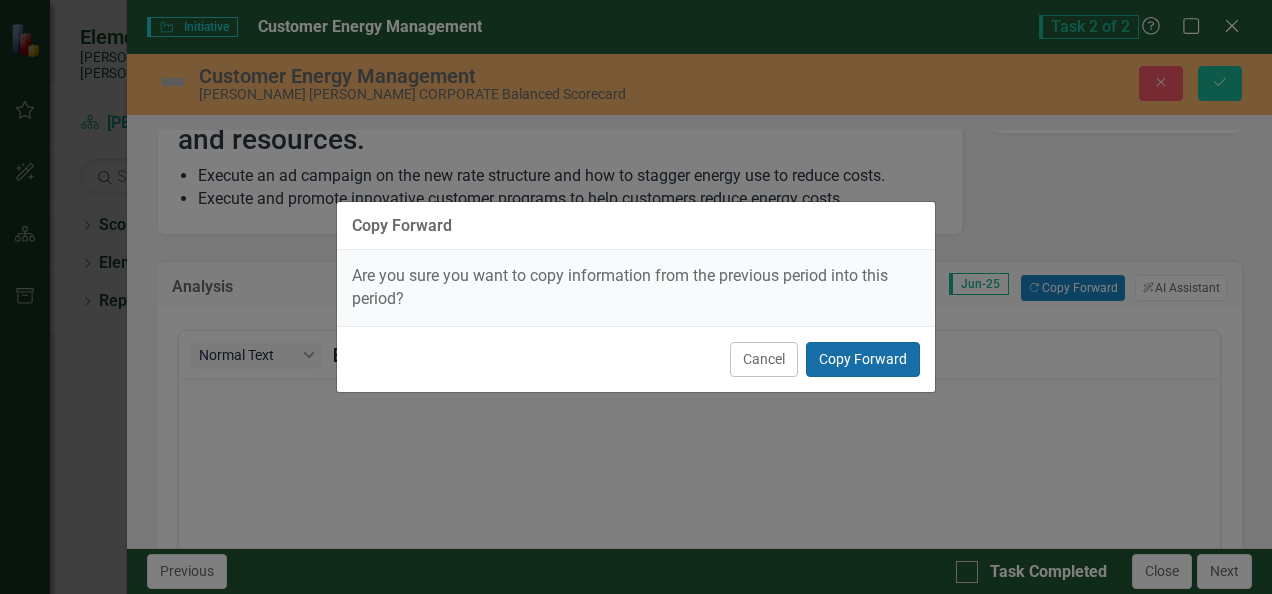 click on "Copy Forward" at bounding box center (863, 359) 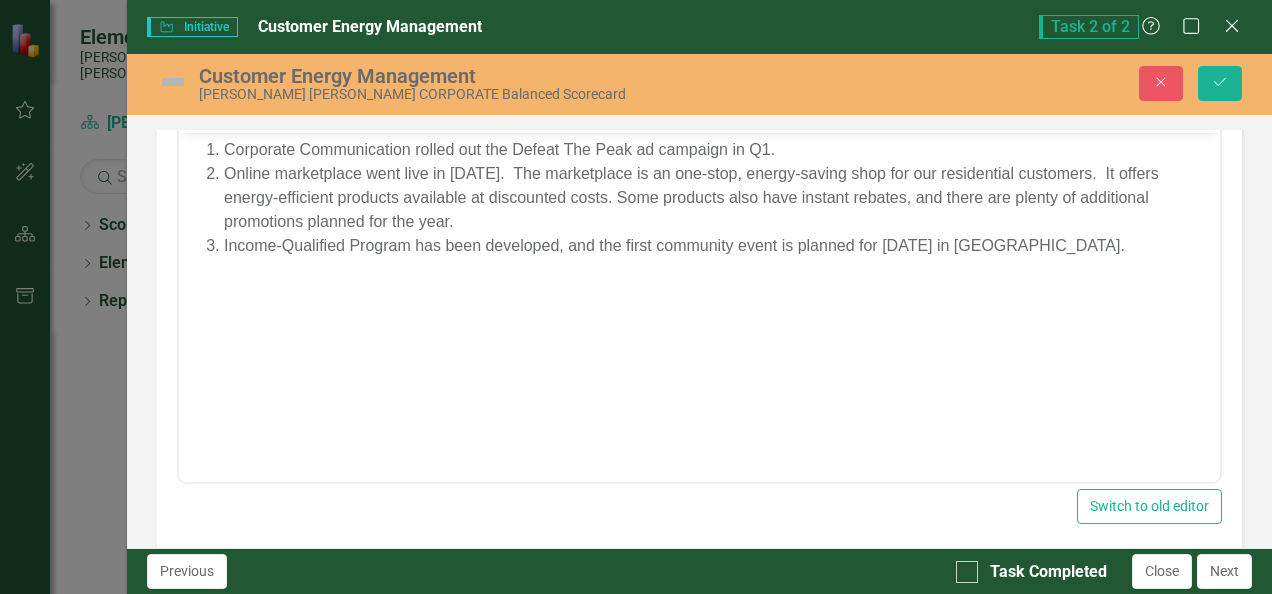 scroll, scrollTop: 300, scrollLeft: 0, axis: vertical 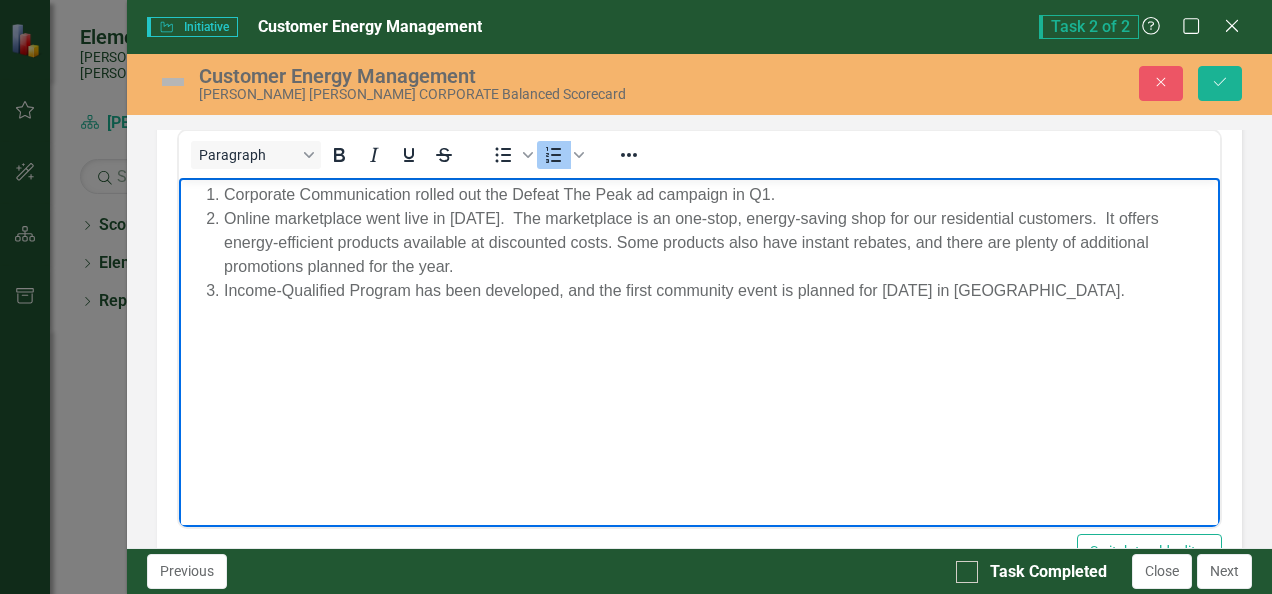 click on "Income-Qualified Program has been developed, and the first community event is planned for [DATE] in [GEOGRAPHIC_DATA]." at bounding box center [719, 291] 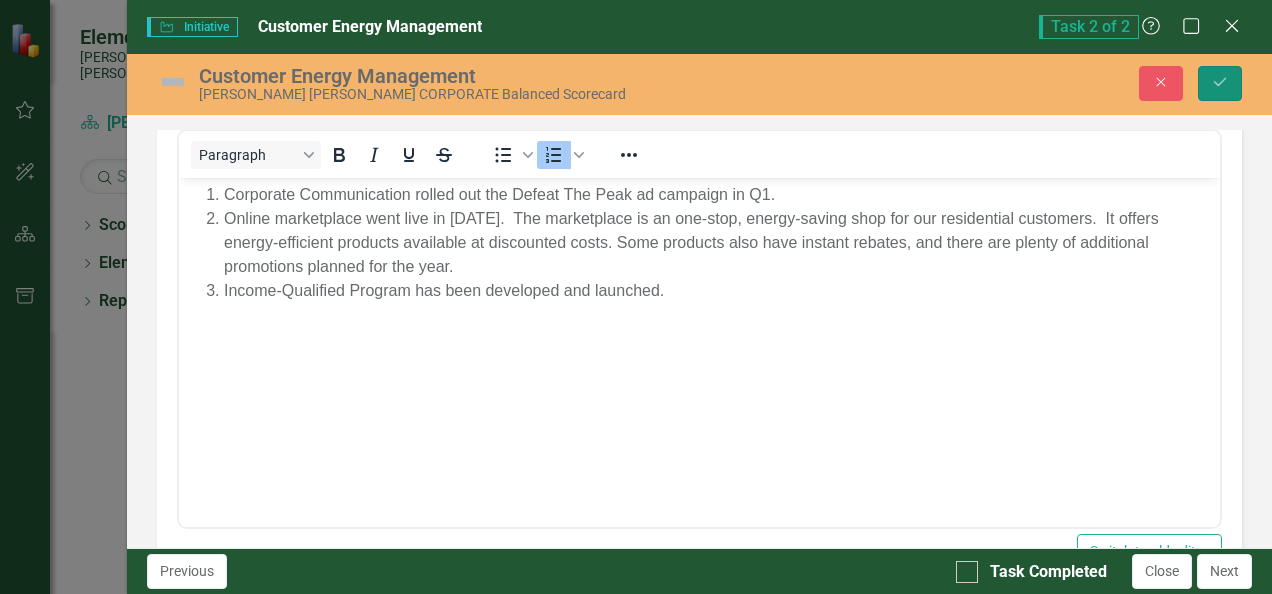 click on "Save" 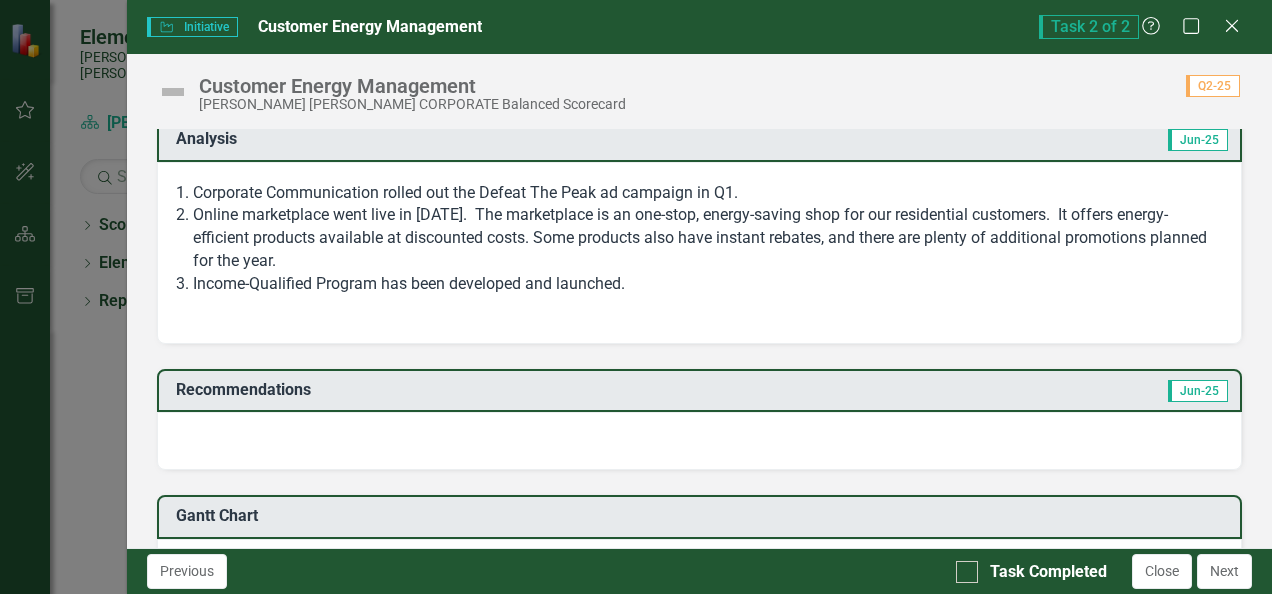 scroll, scrollTop: 200, scrollLeft: 0, axis: vertical 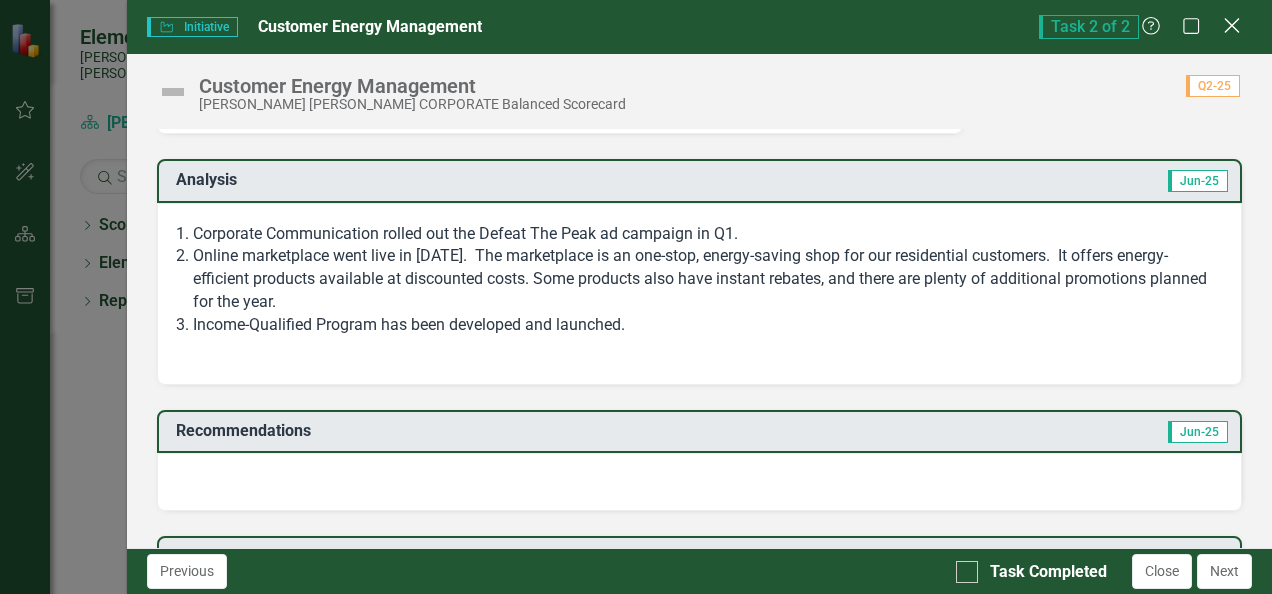 click on "Close" 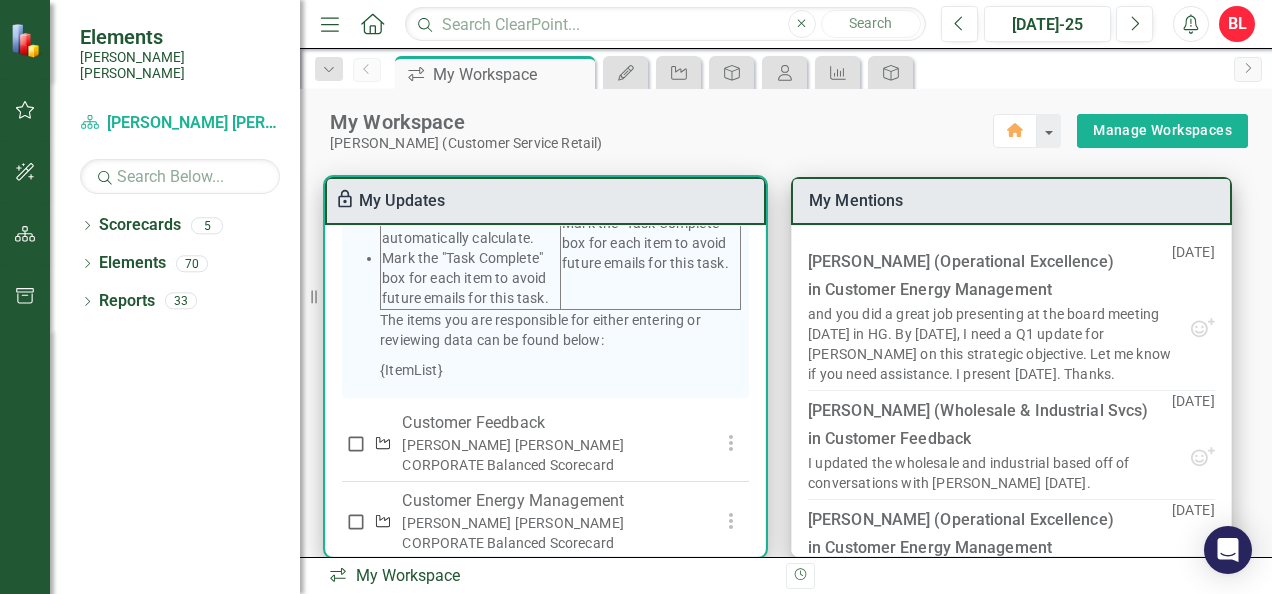 scroll, scrollTop: 765, scrollLeft: 0, axis: vertical 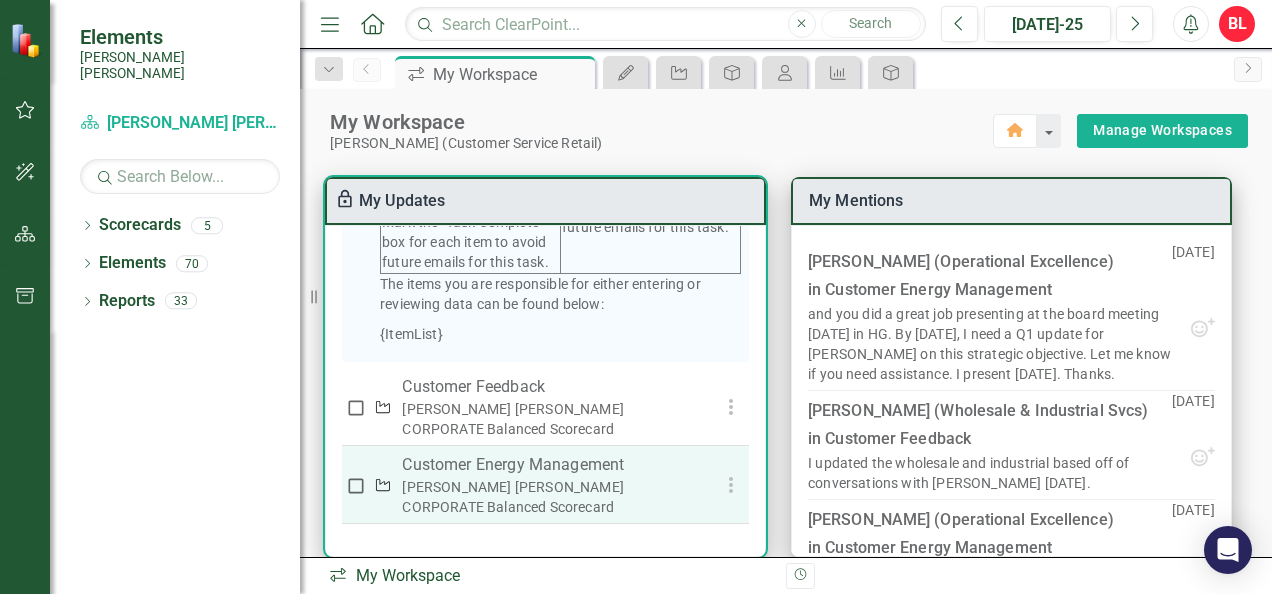 click at bounding box center (356, 486) 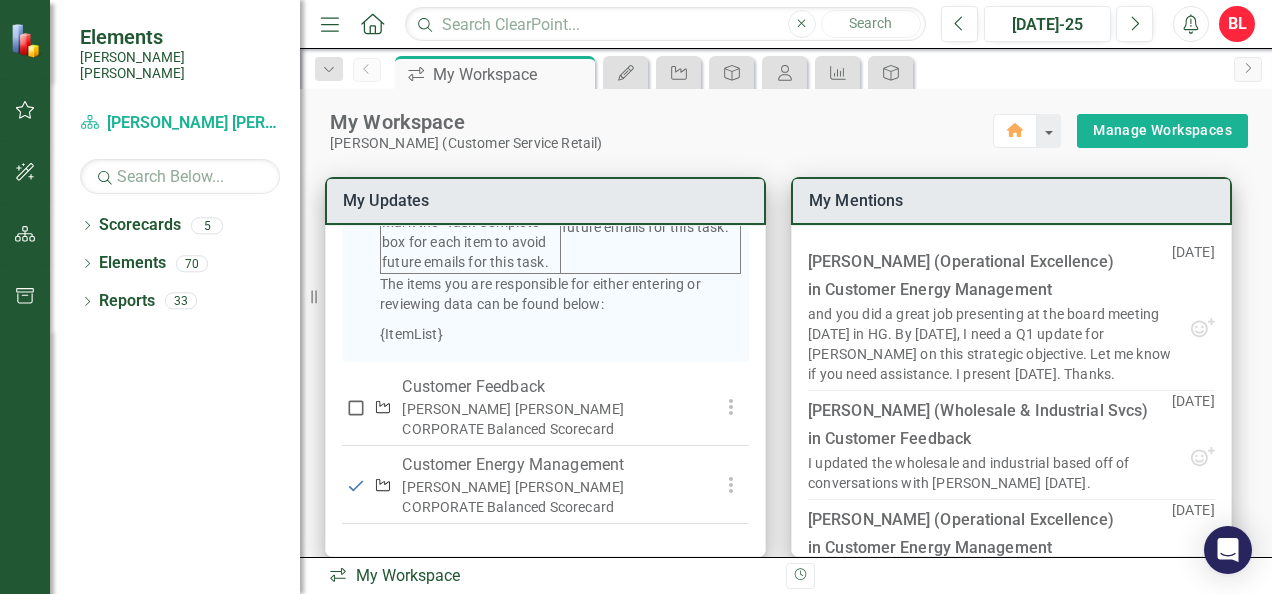 click on "My Workspace" at bounding box center (661, 122) 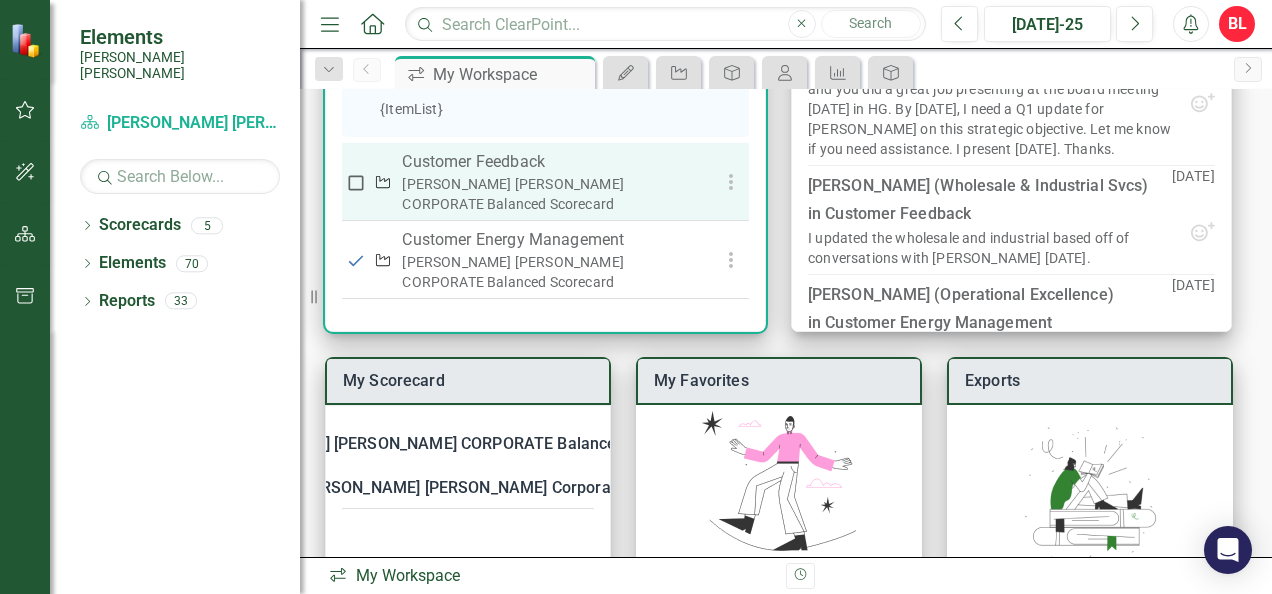 scroll, scrollTop: 384, scrollLeft: 0, axis: vertical 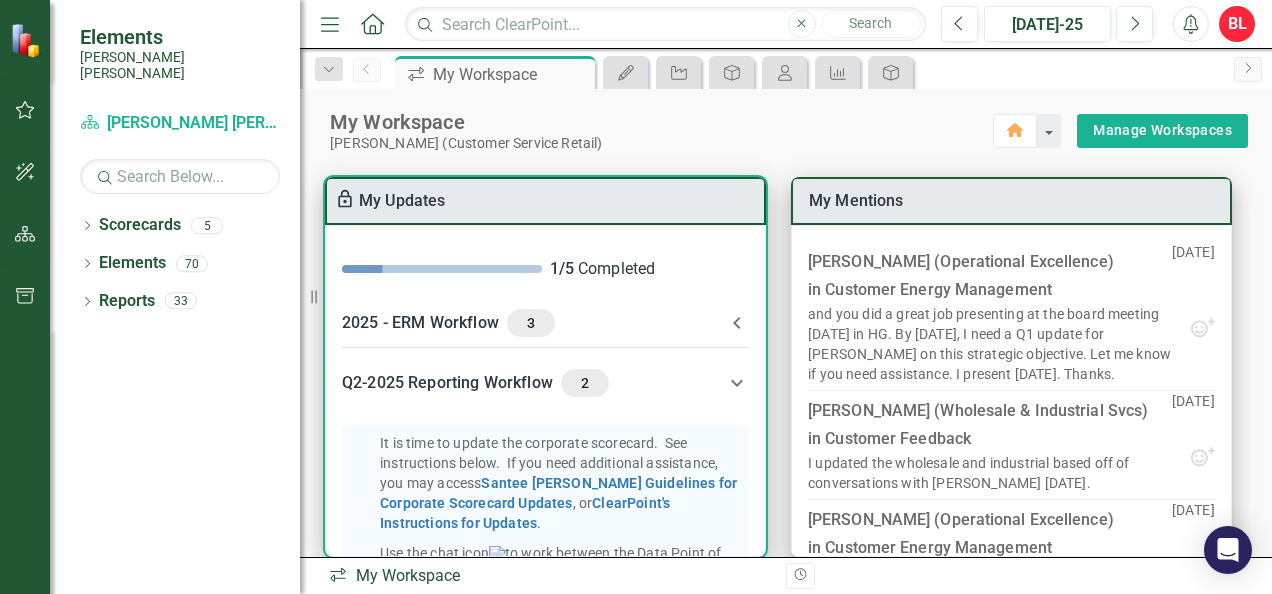 click on "2025 - ERM Workflow 3" at bounding box center [533, 323] 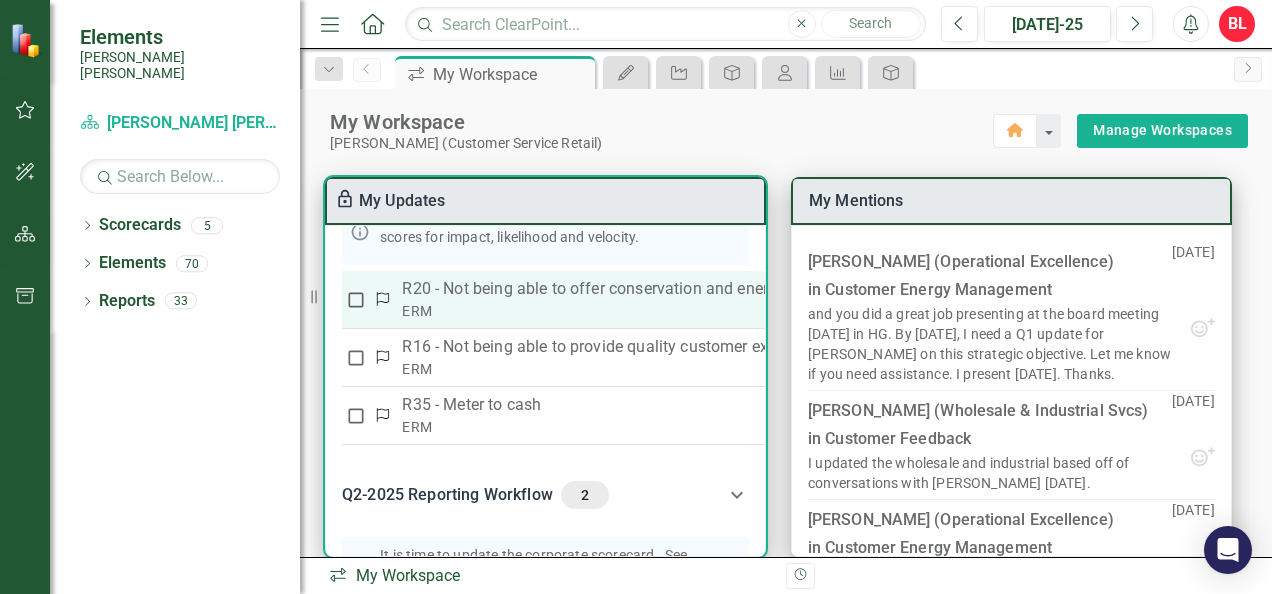 scroll, scrollTop: 200, scrollLeft: 0, axis: vertical 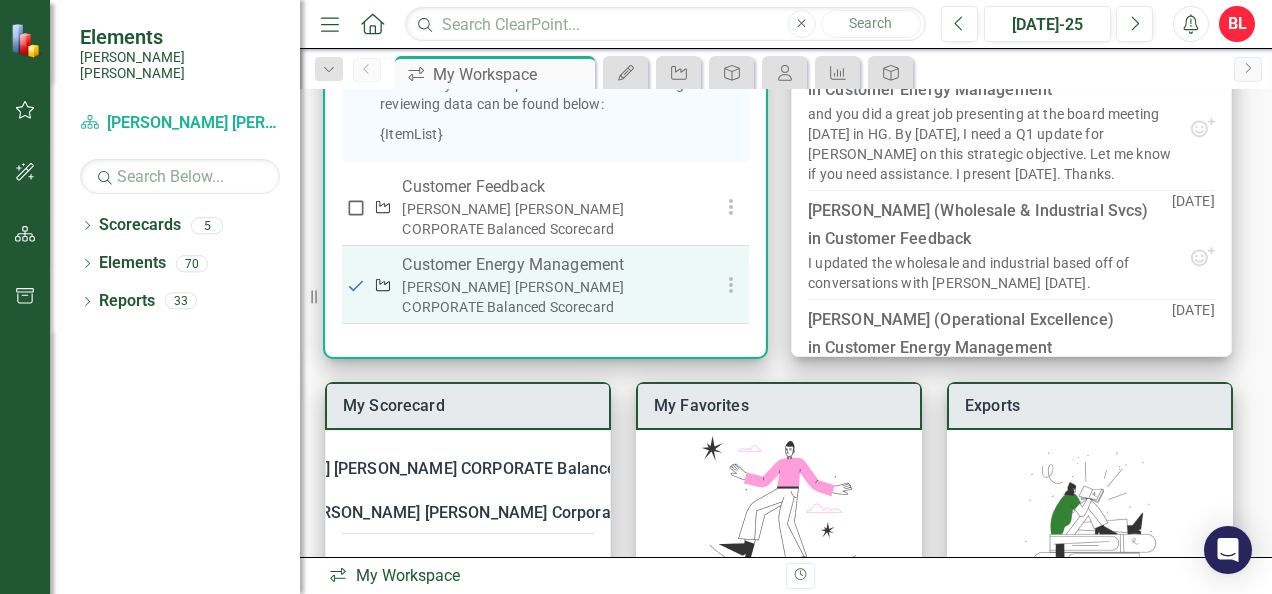 click on "Customer Energy Management" at bounding box center [547, 265] 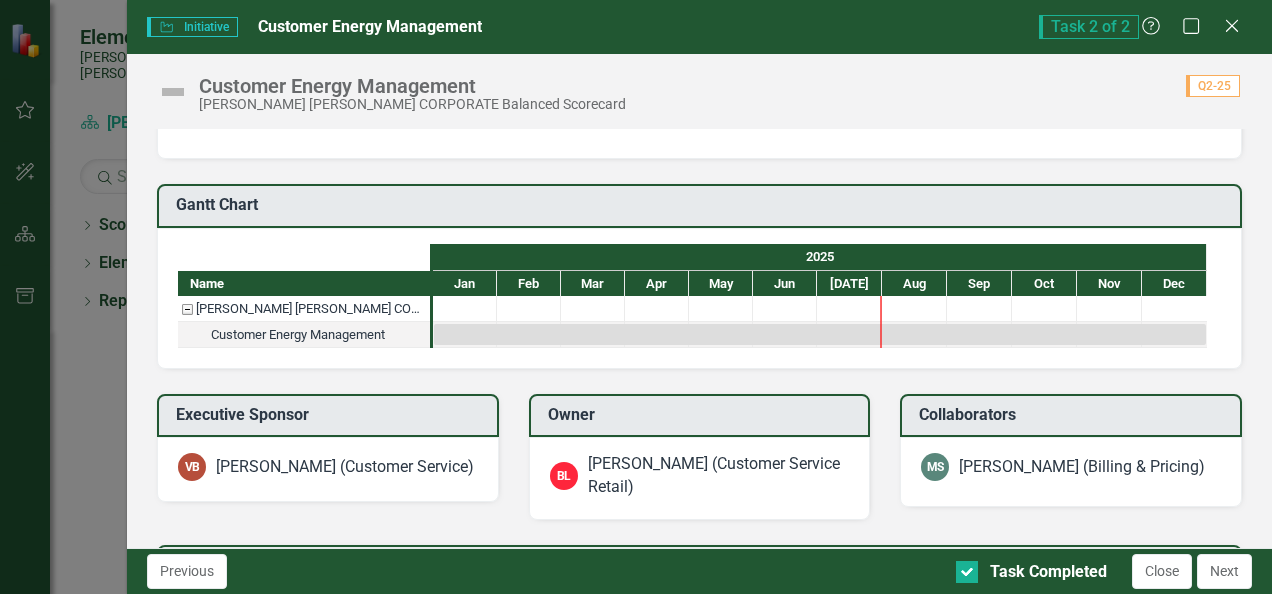 scroll, scrollTop: 400, scrollLeft: 0, axis: vertical 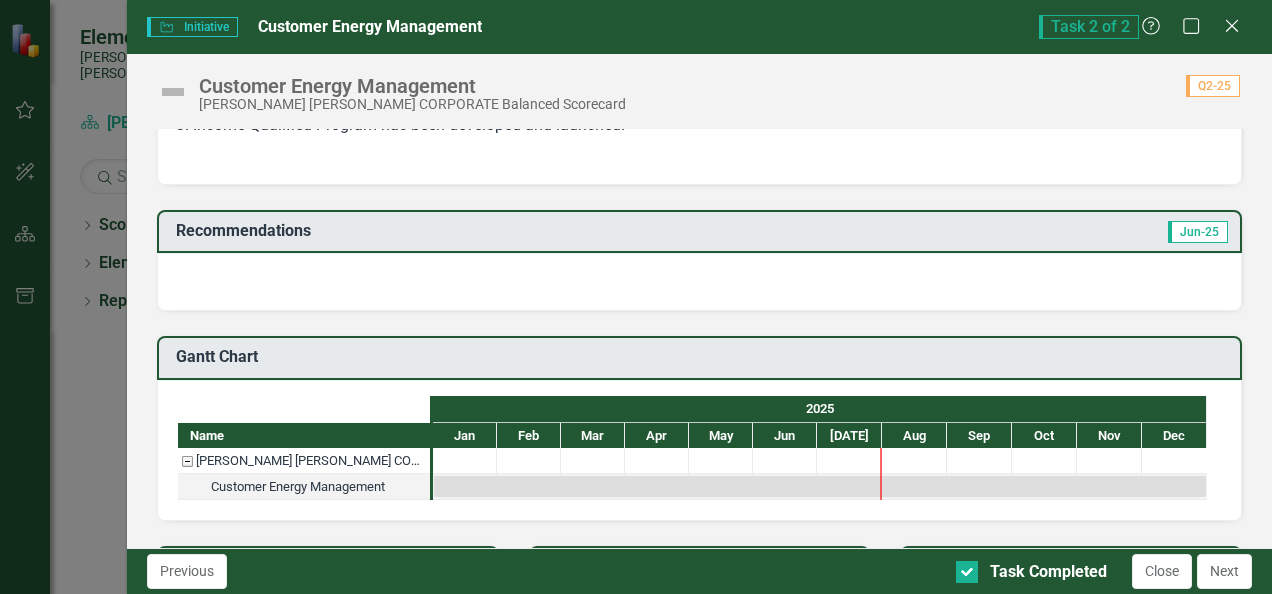 click on "Recommendations" at bounding box center (537, 231) 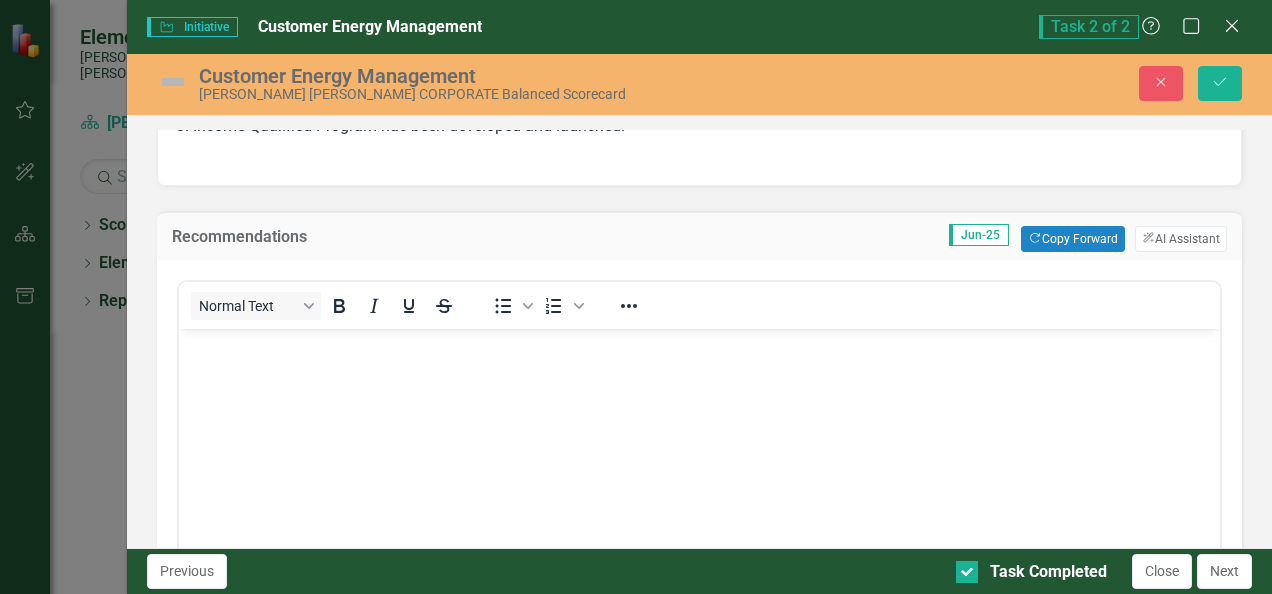 scroll, scrollTop: 0, scrollLeft: 0, axis: both 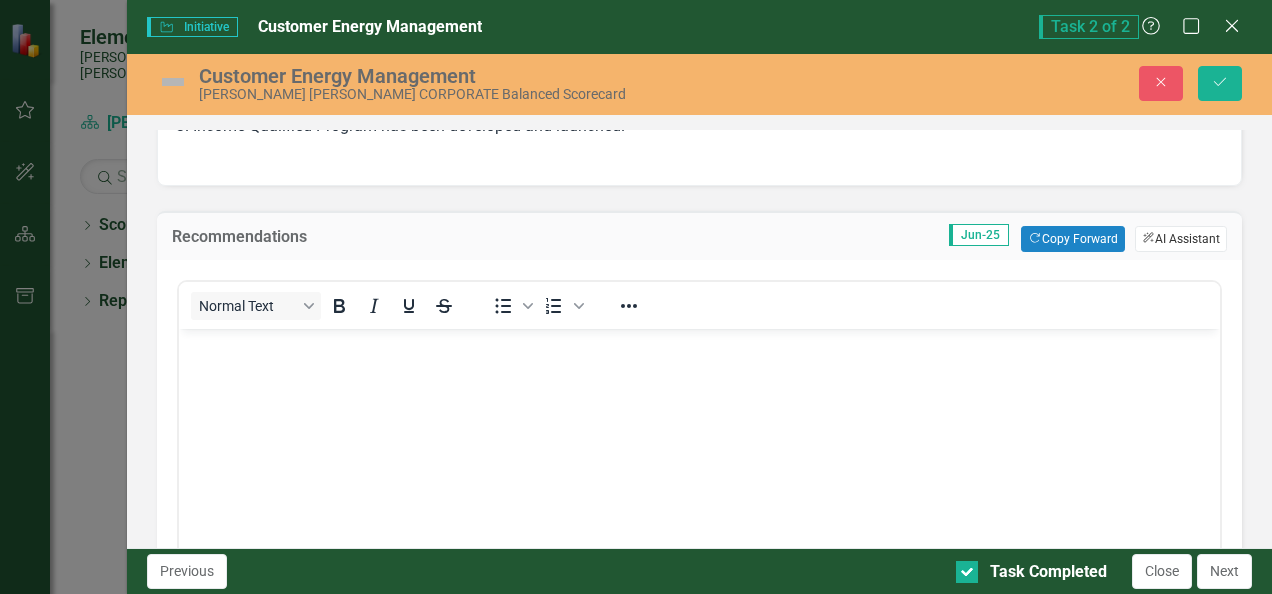click on "ClearPoint AI  AI Assistant" at bounding box center (1181, 239) 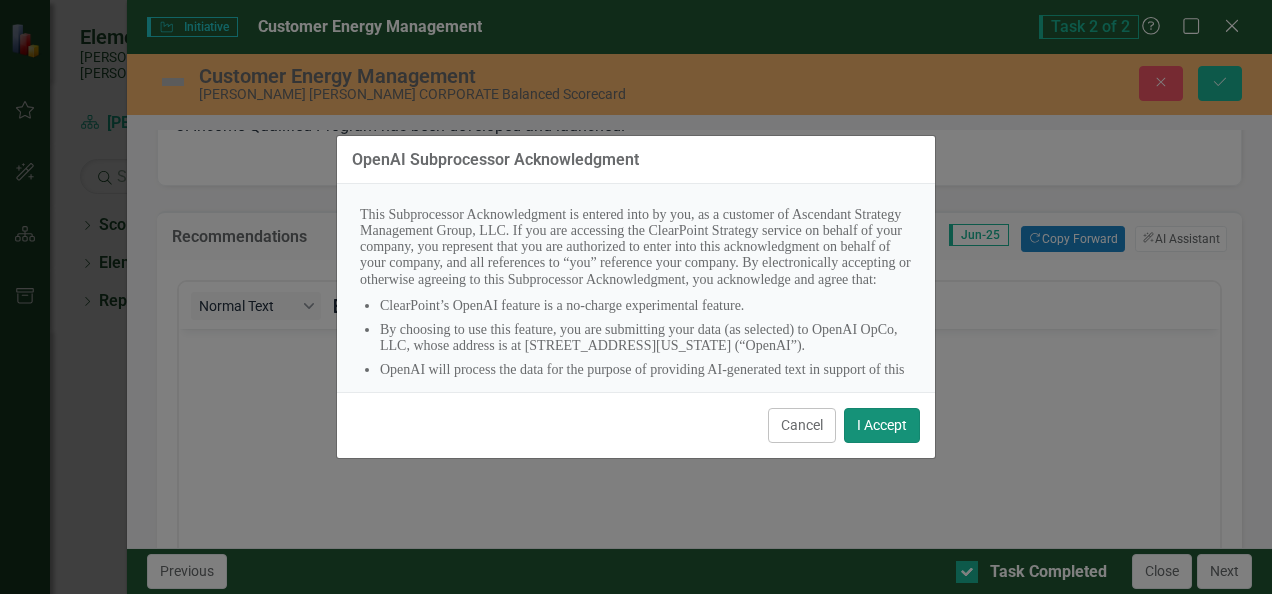 click on "I Accept" at bounding box center [882, 425] 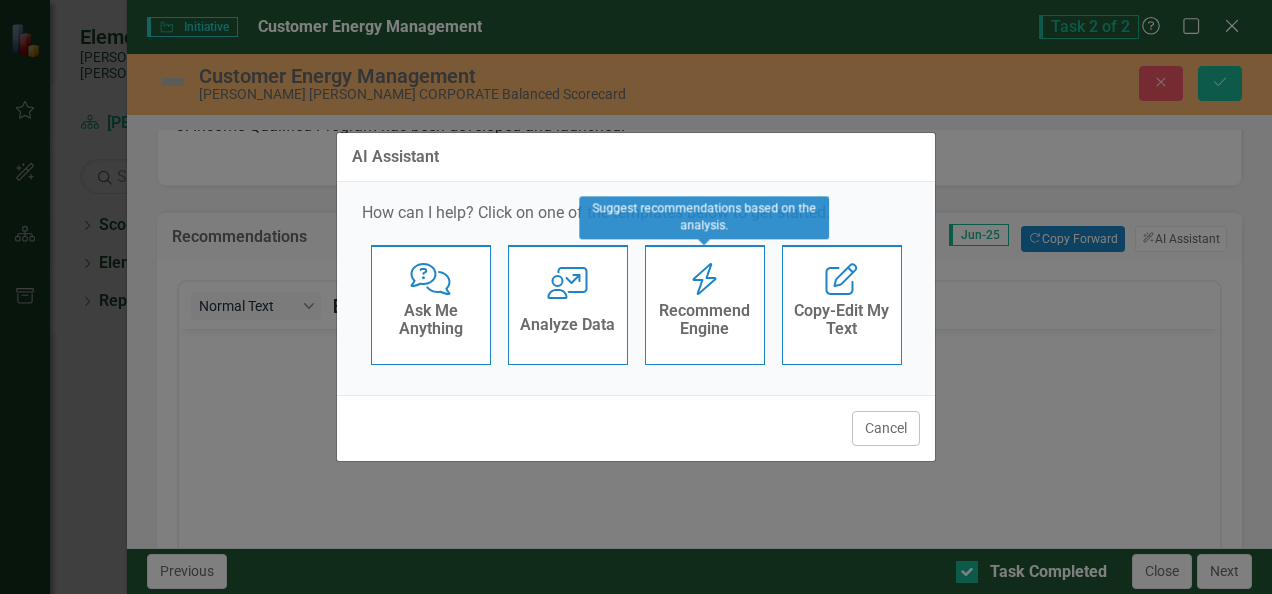 click on "Recommend Engine" 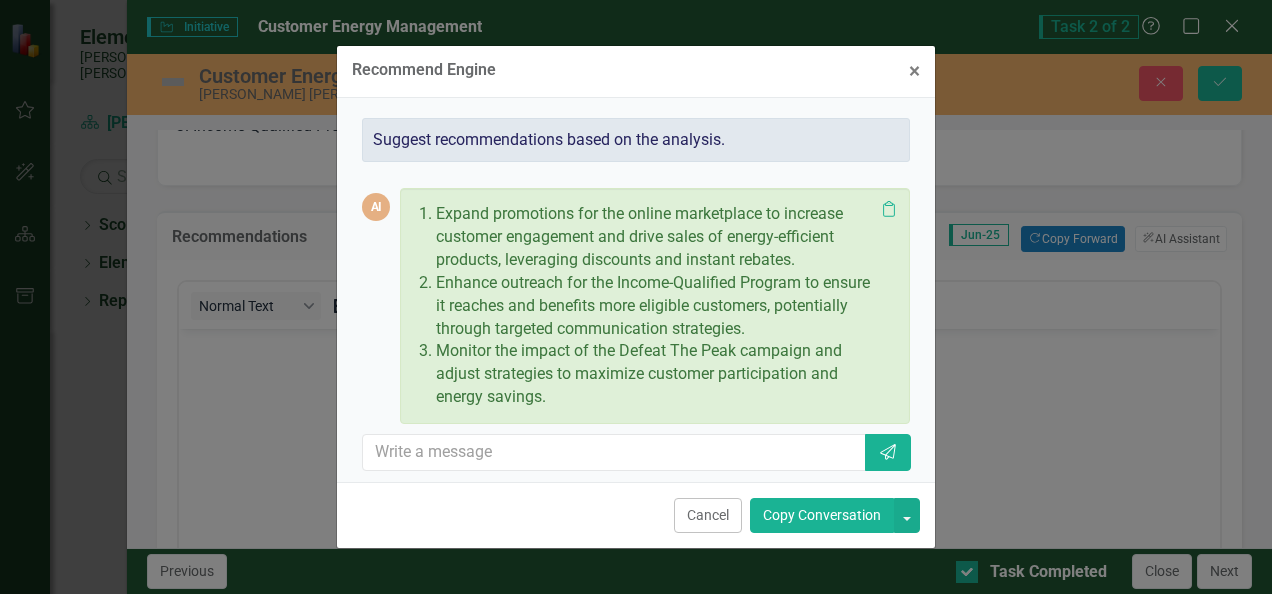 scroll, scrollTop: 5, scrollLeft: 0, axis: vertical 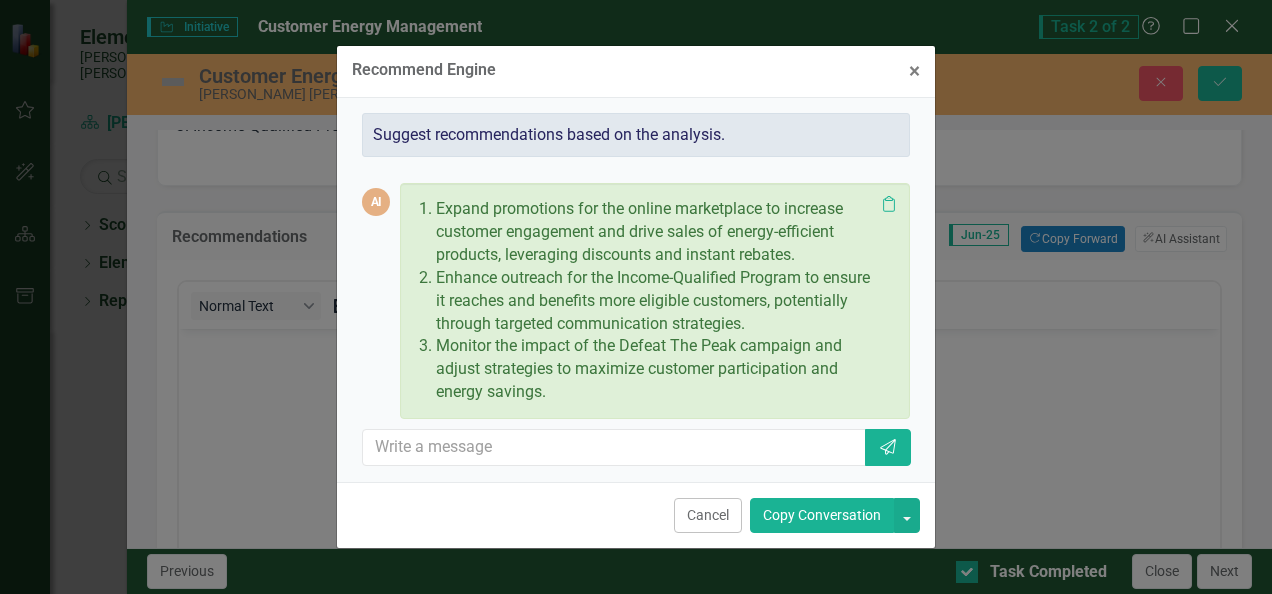 click on "Copy Conversation" at bounding box center [822, 515] 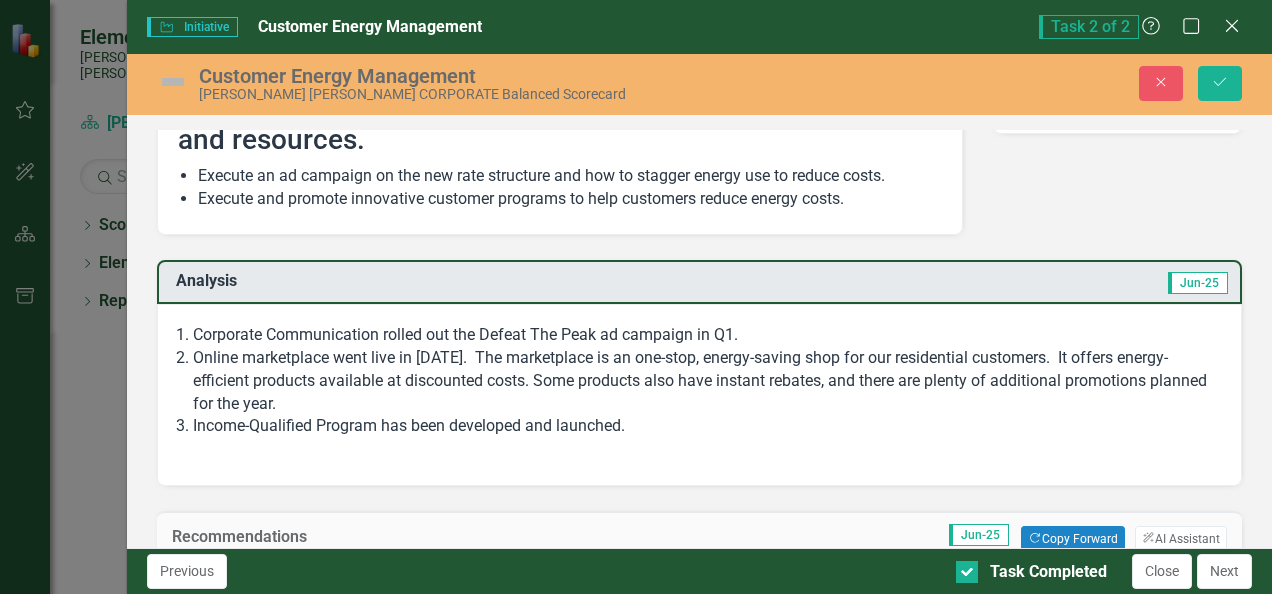 scroll, scrollTop: 0, scrollLeft: 0, axis: both 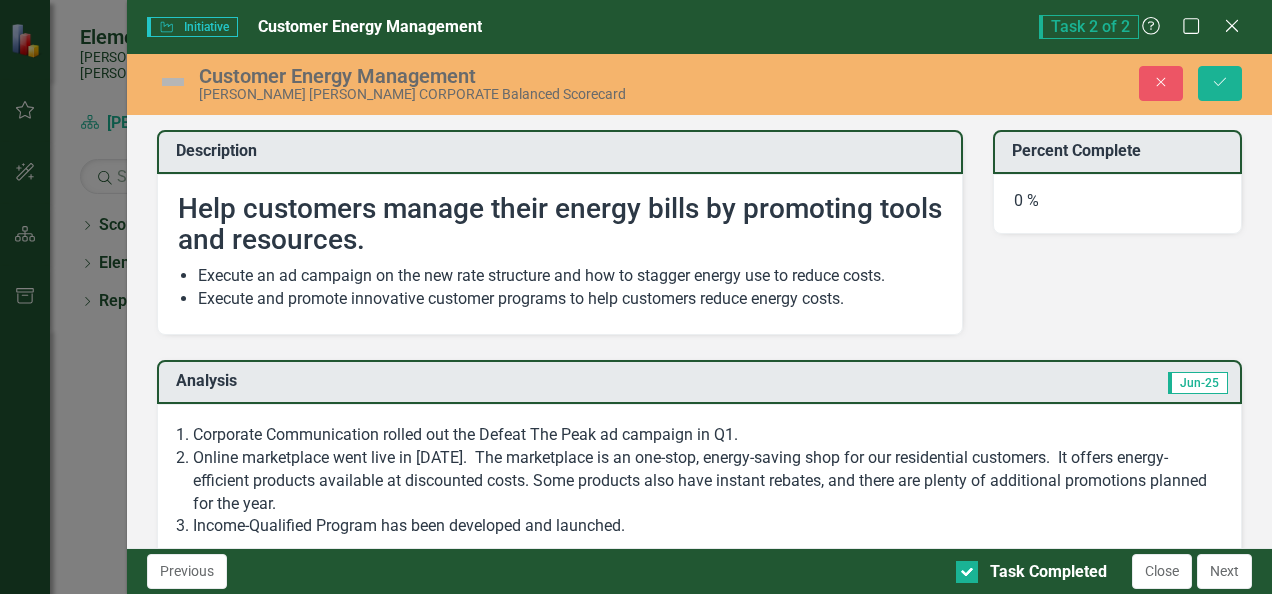 click on "0 %" at bounding box center [1117, 204] 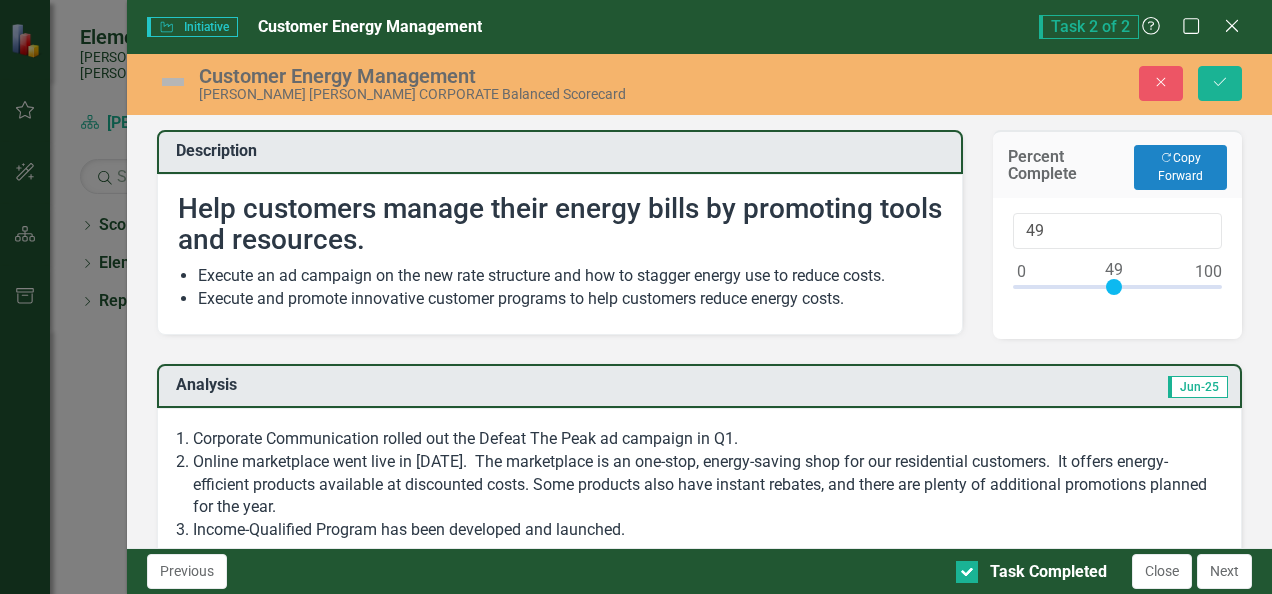 drag, startPoint x: 1012, startPoint y: 281, endPoint x: 1106, endPoint y: 281, distance: 94 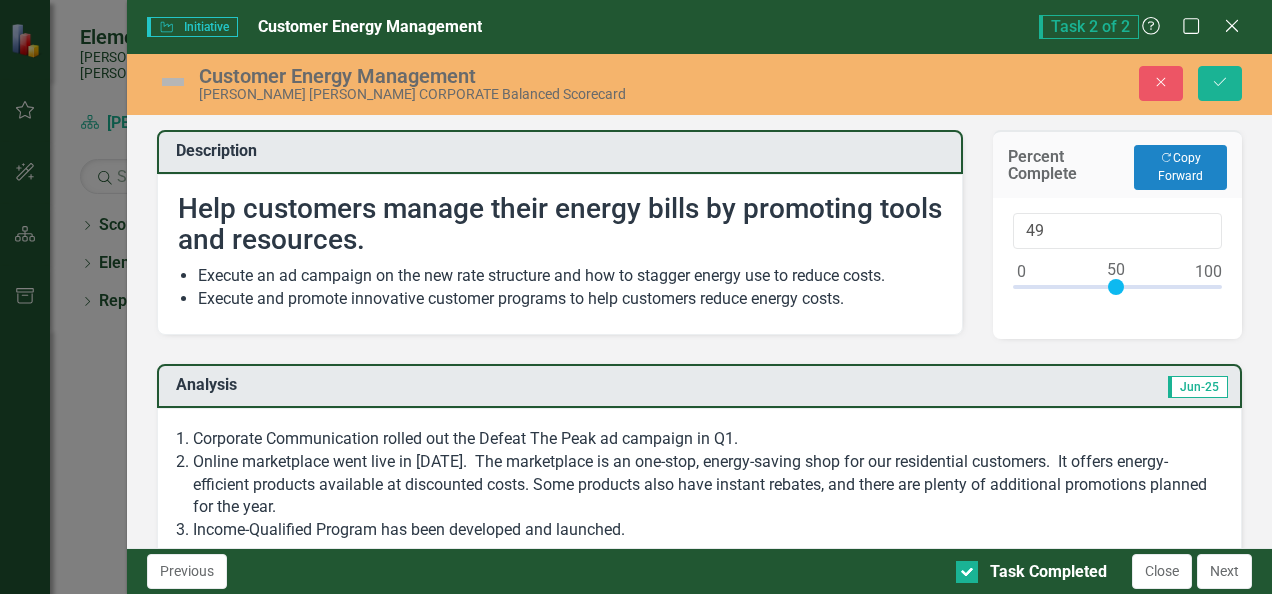 type on "50" 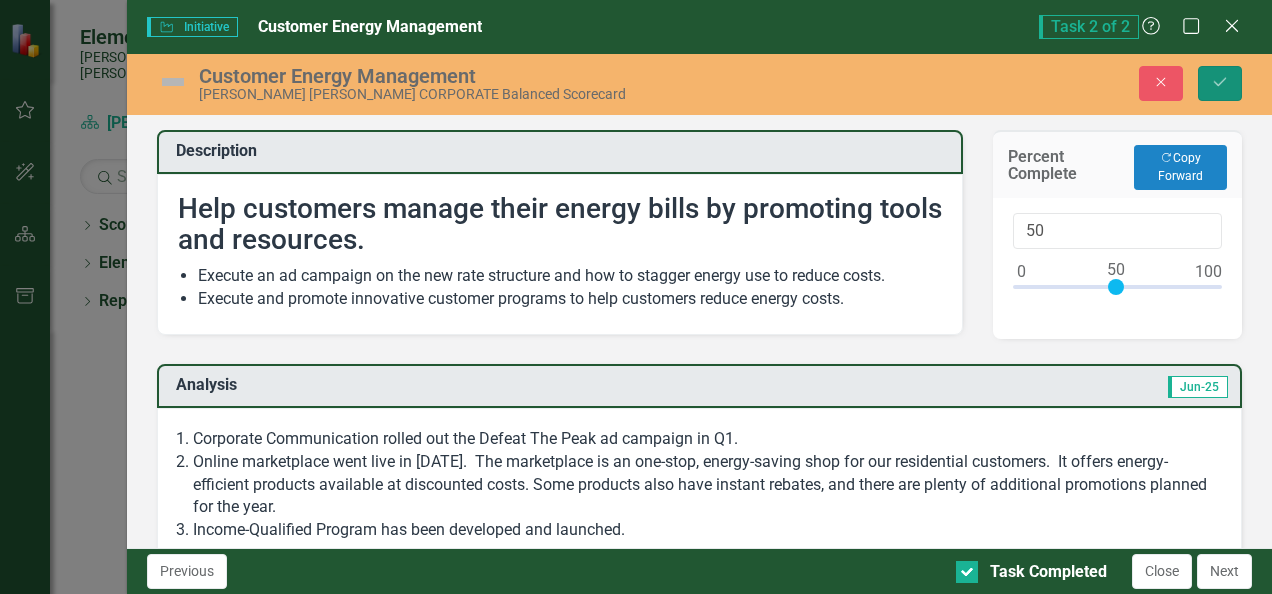 click on "Save" 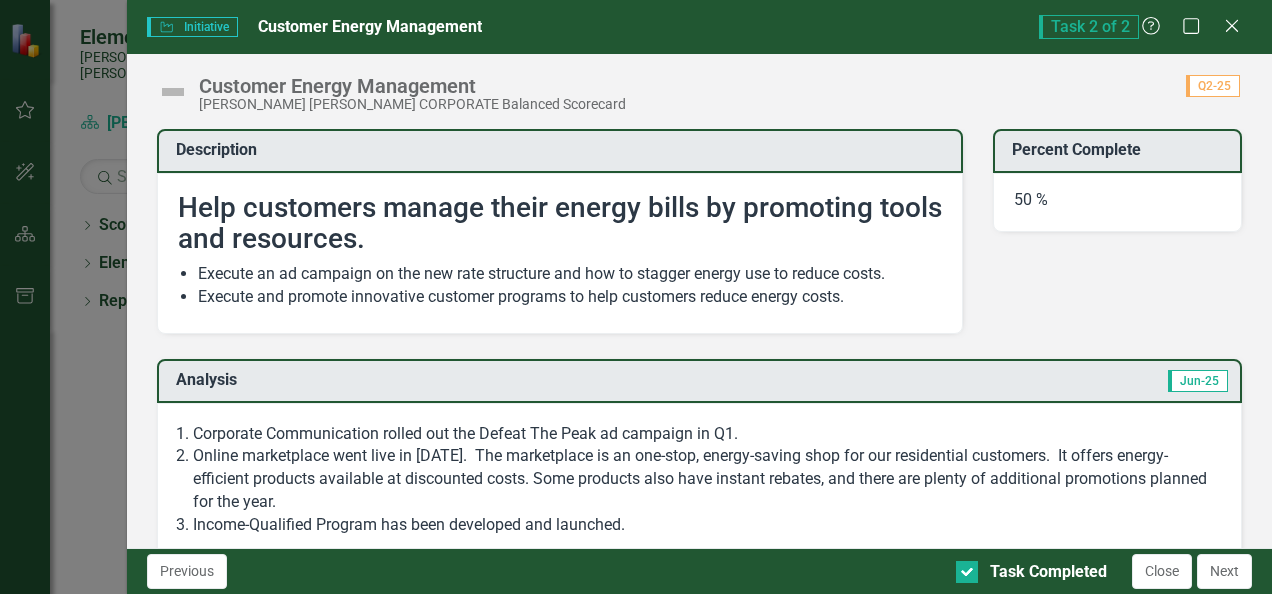 click on "Close" 